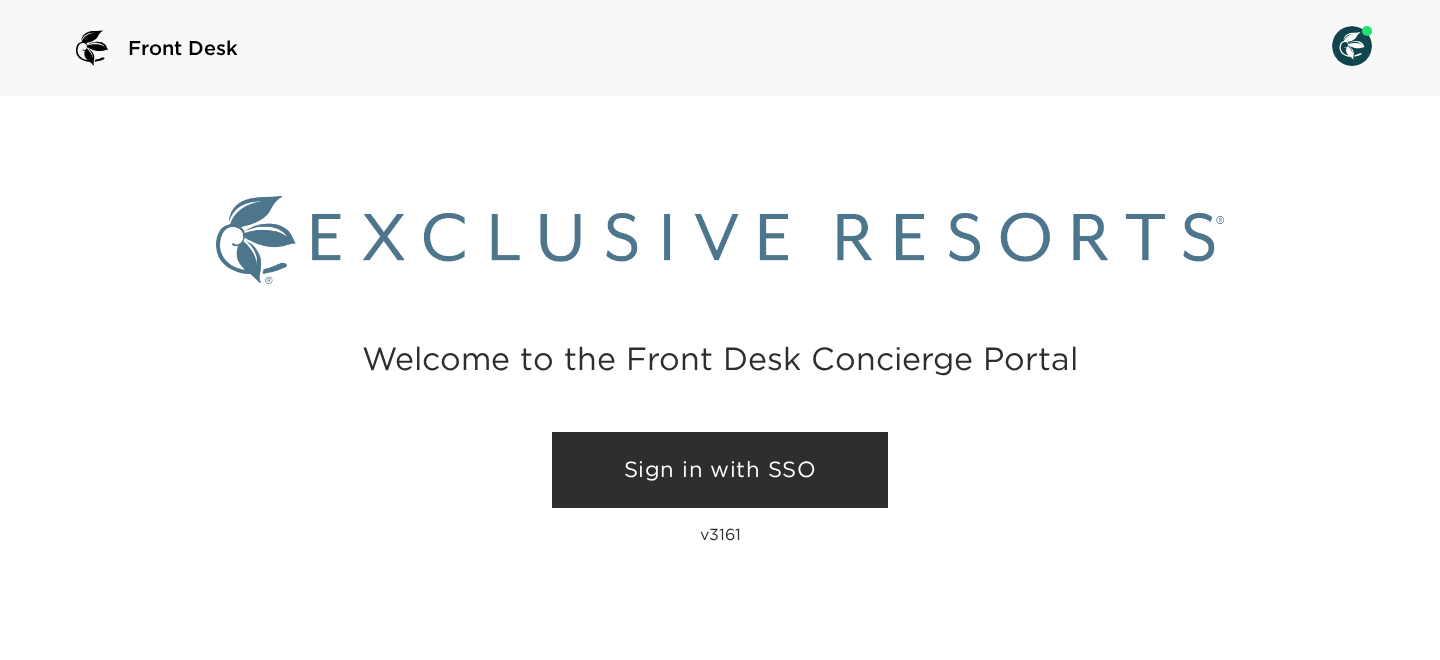 scroll, scrollTop: 0, scrollLeft: 0, axis: both 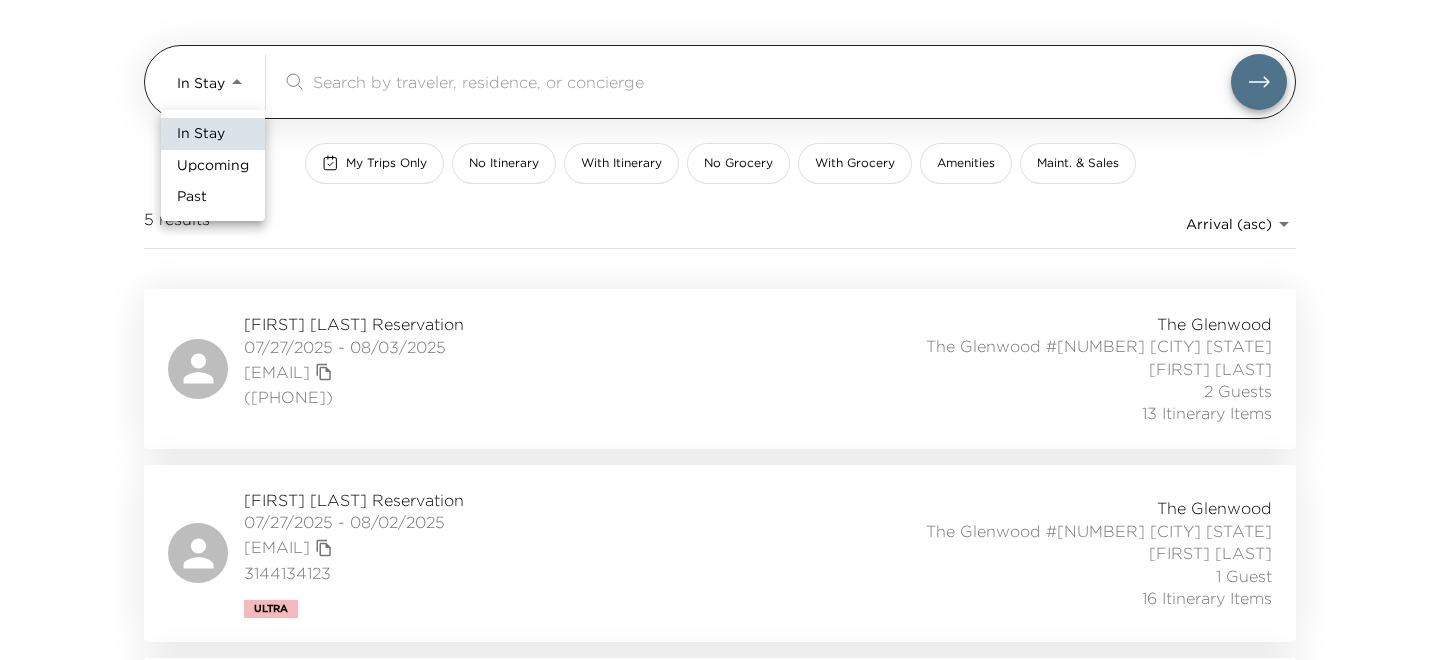 click on "Arrival (asc) reservations_prod_arrival_asc [FIRST] [LAST] Reservation [DATE] - [DATE] [EMAIL] ([PHONE]) The Glenwood The Glenwood #[NUMBER] [CITY] [STATE] [FIRST] [LAST] [NUMBER] Guests [NUMBER] Itinerary Items [FIRST] [LAST] Reservation [DATE] - [DATE] [EMAIL] [PHONE] Ultra The Glenwood The Glenwood #[NUMBER] [CITY] [STATE] [FIRST] [LAST] [NUMBER] Guest [NUMBER] Itinerary Items [FIRST] [LAST] Reservation [DATE] - [DATE] [EMAIL] [PHONE] The Glenwood The Glenwood #[NUMBER] [CITY] [STATE] [FIRST] [LAST] [NUMBER] Guests [NUMBER] Itinerary Items [FIRST] [LAST] Reservation [DATE] - [DATE] [EMAIL] [PHONE] The Glenwood The Glenwood #[NUMBER] [CITY] [STATE] [FIRST] [LAST] [NUMBER] Guests [NUMBER] Itinerary Items [FIRST] [LAST] Reservation [DATE] - [DATE] [EMAIL] [PHONE] Ultra The Glenwood The Glenwood [FIRST] [LAST] [NUMBER] Guest In Stay" at bounding box center (720, 199) 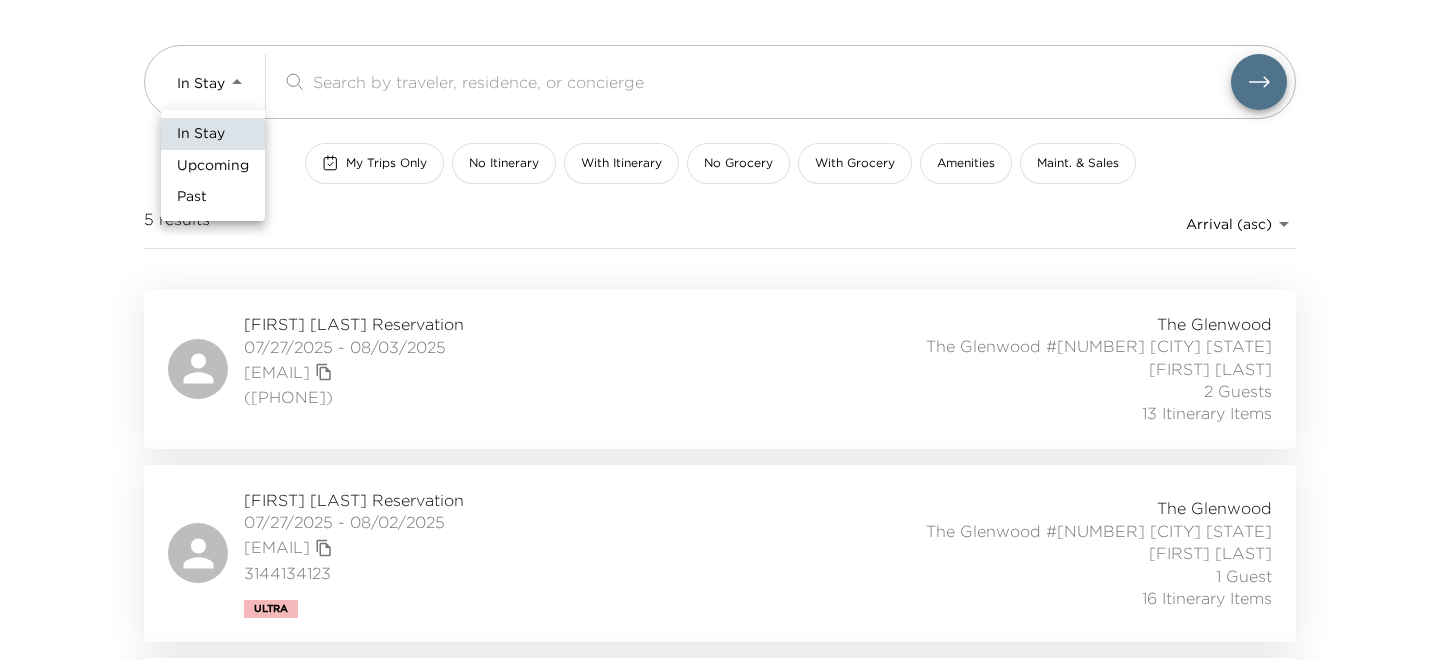 click on "Upcoming" at bounding box center (213, 166) 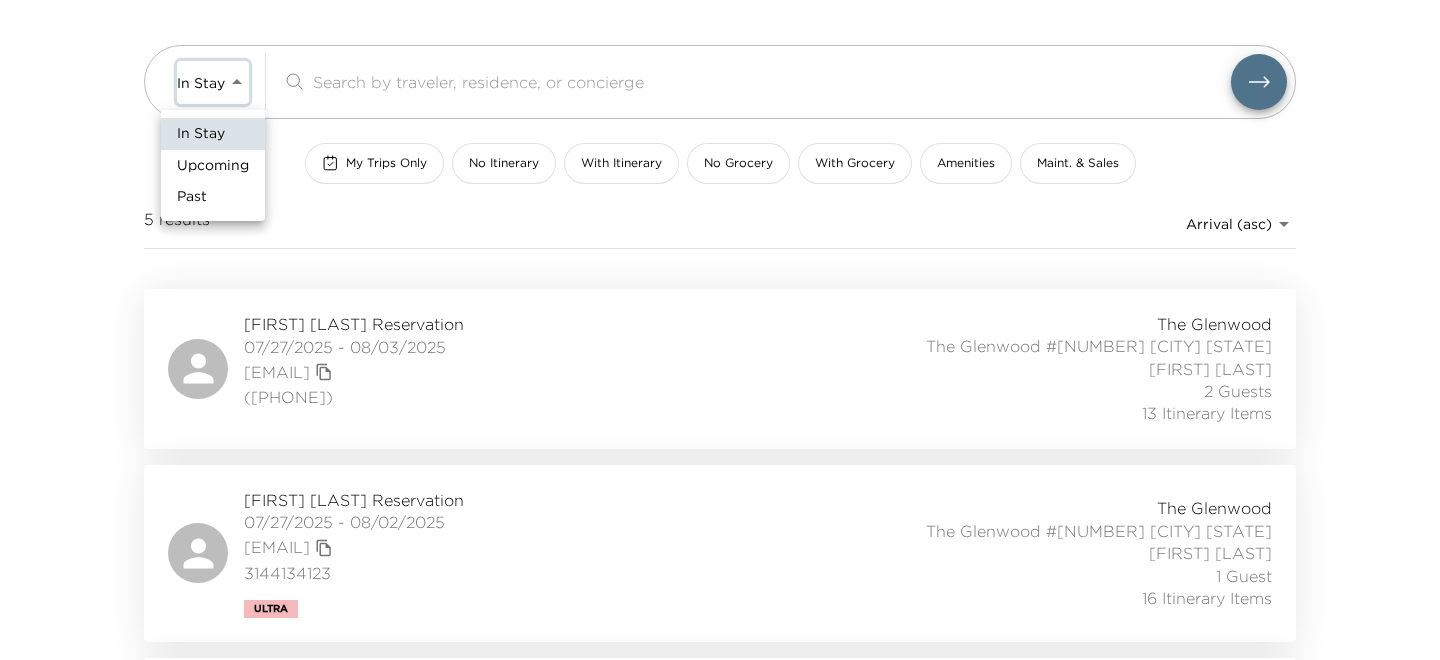 type on "Upcoming" 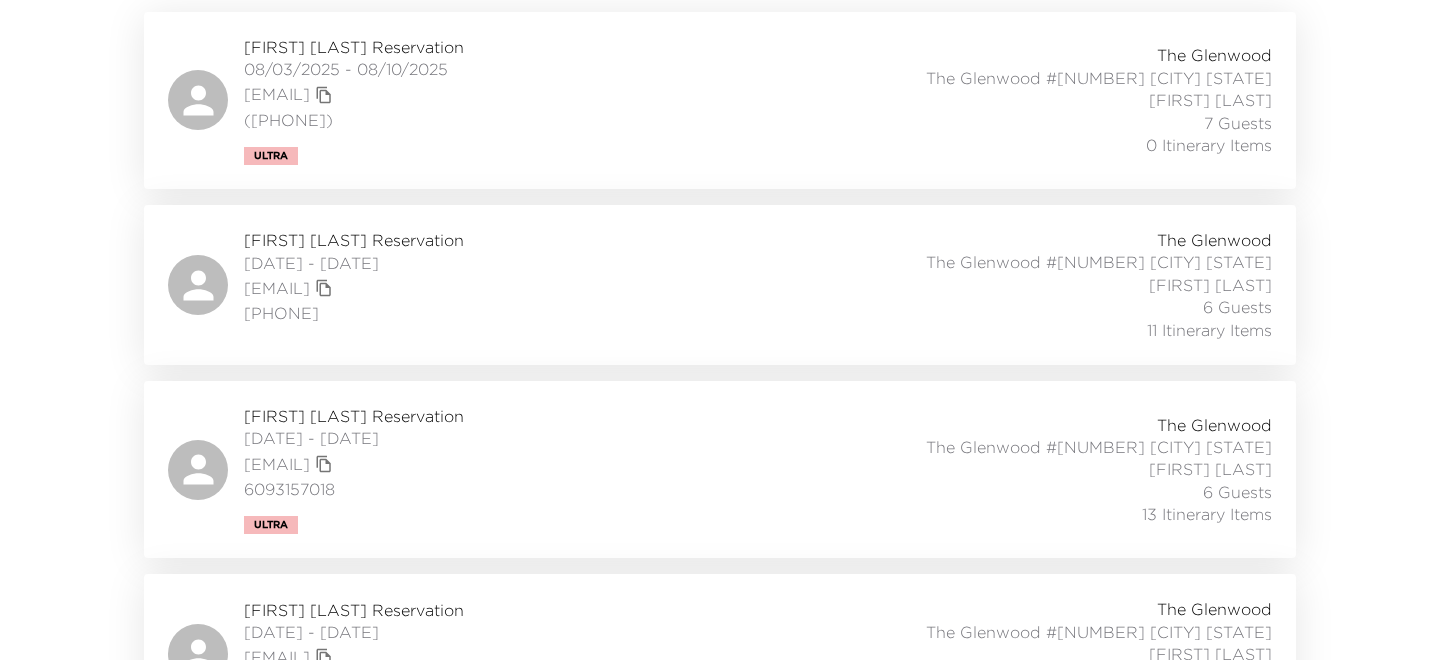 scroll, scrollTop: 414, scrollLeft: 0, axis: vertical 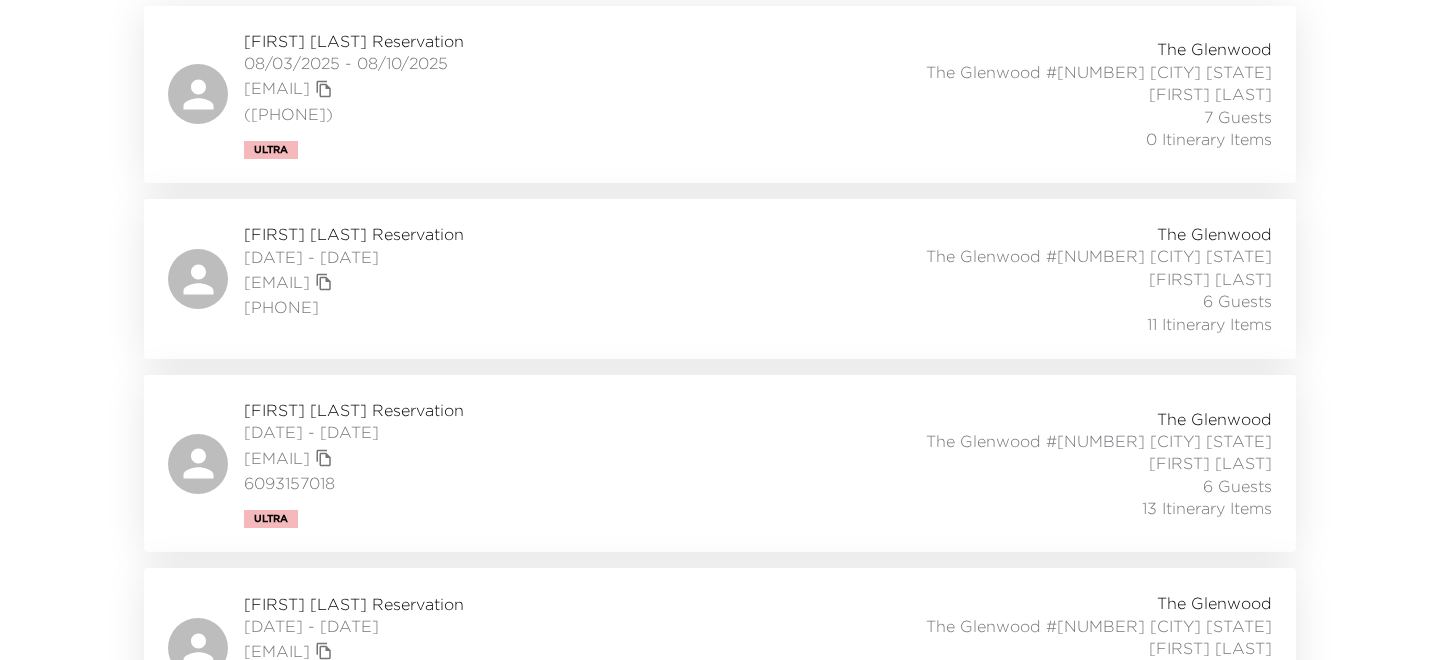 click on "[PERSON] Reservation" at bounding box center [354, 234] 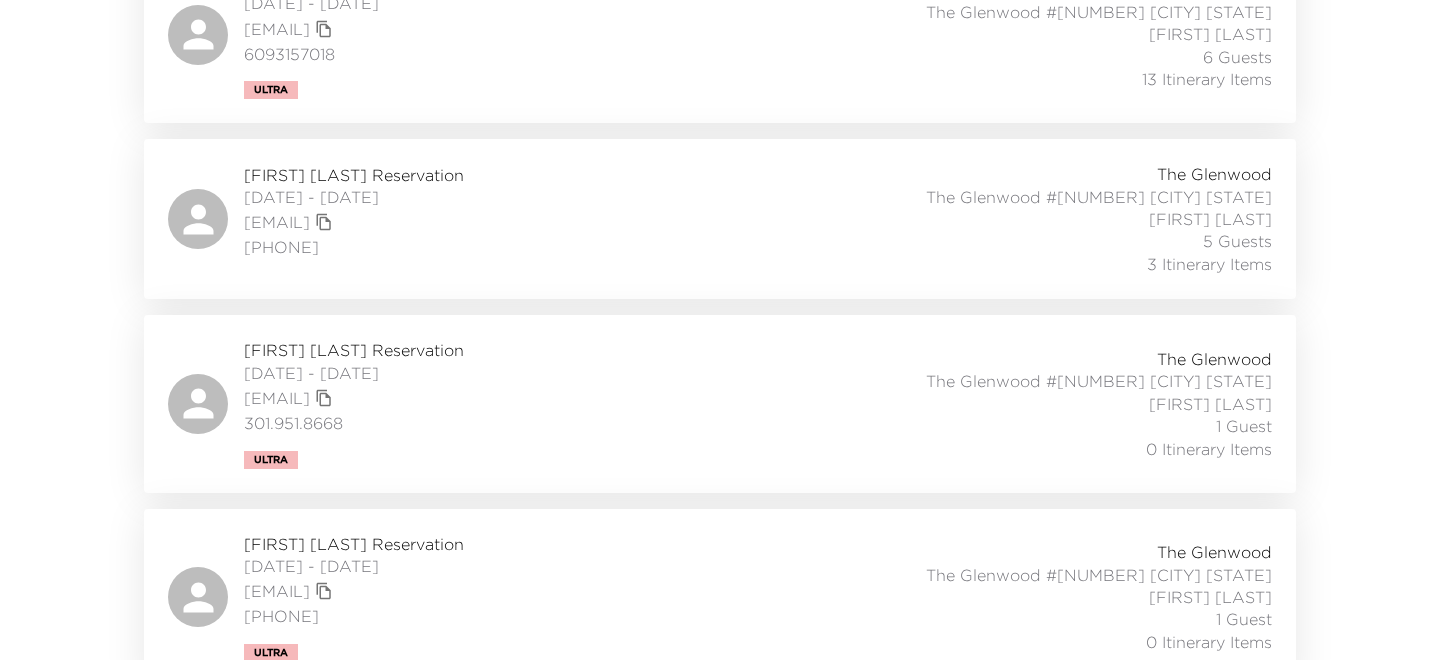 scroll, scrollTop: 845, scrollLeft: 0, axis: vertical 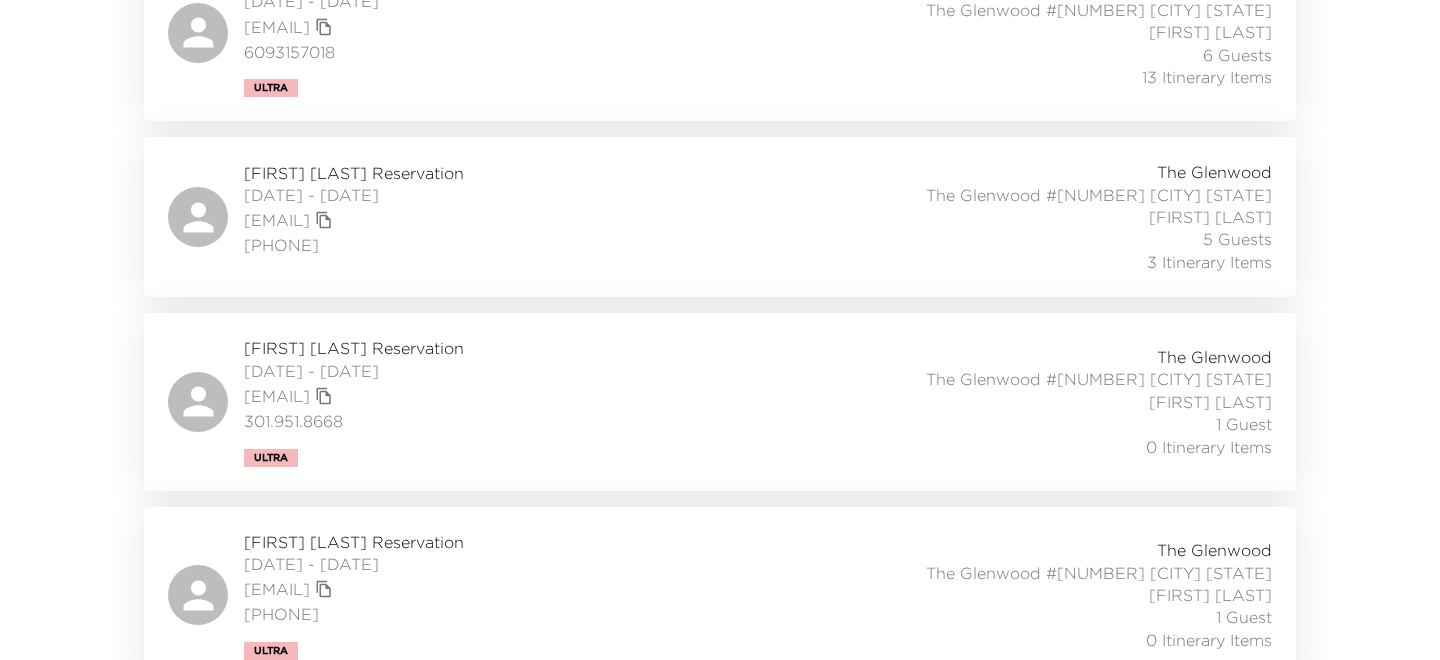 click on "[PERSON] Reservation" at bounding box center (354, 348) 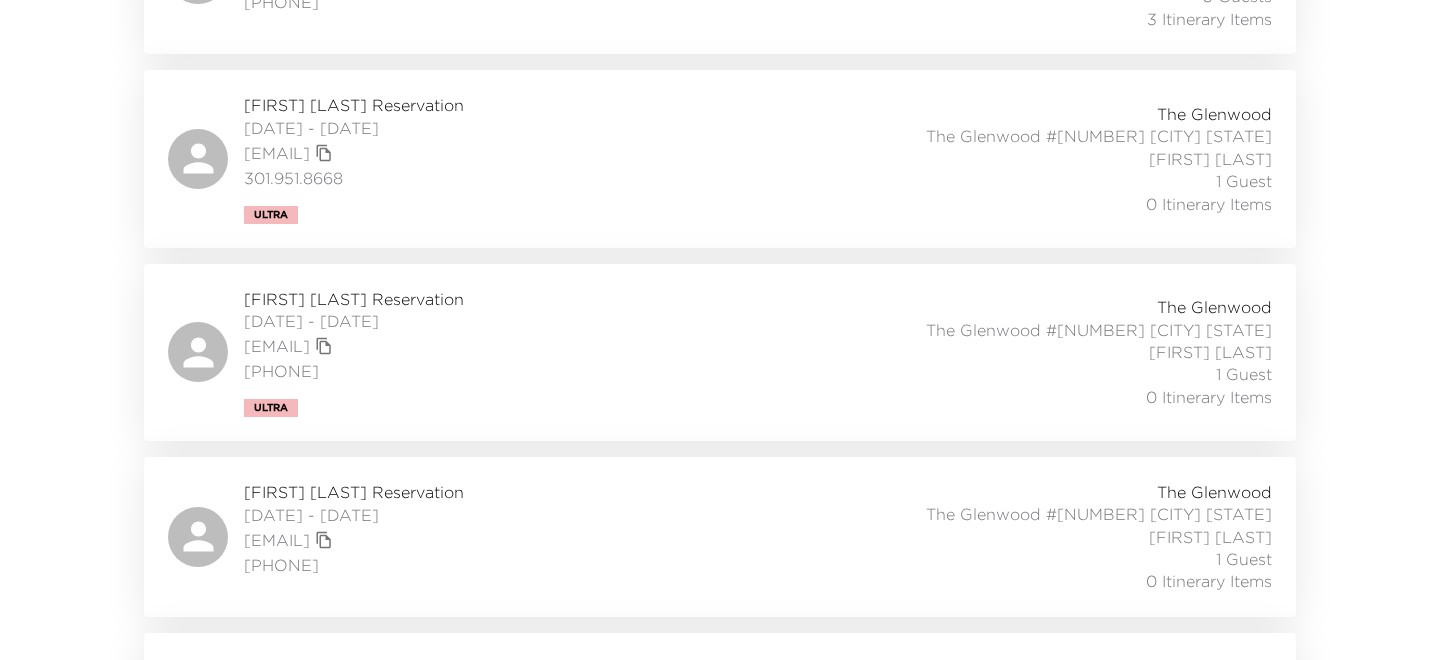scroll, scrollTop: 1082, scrollLeft: 0, axis: vertical 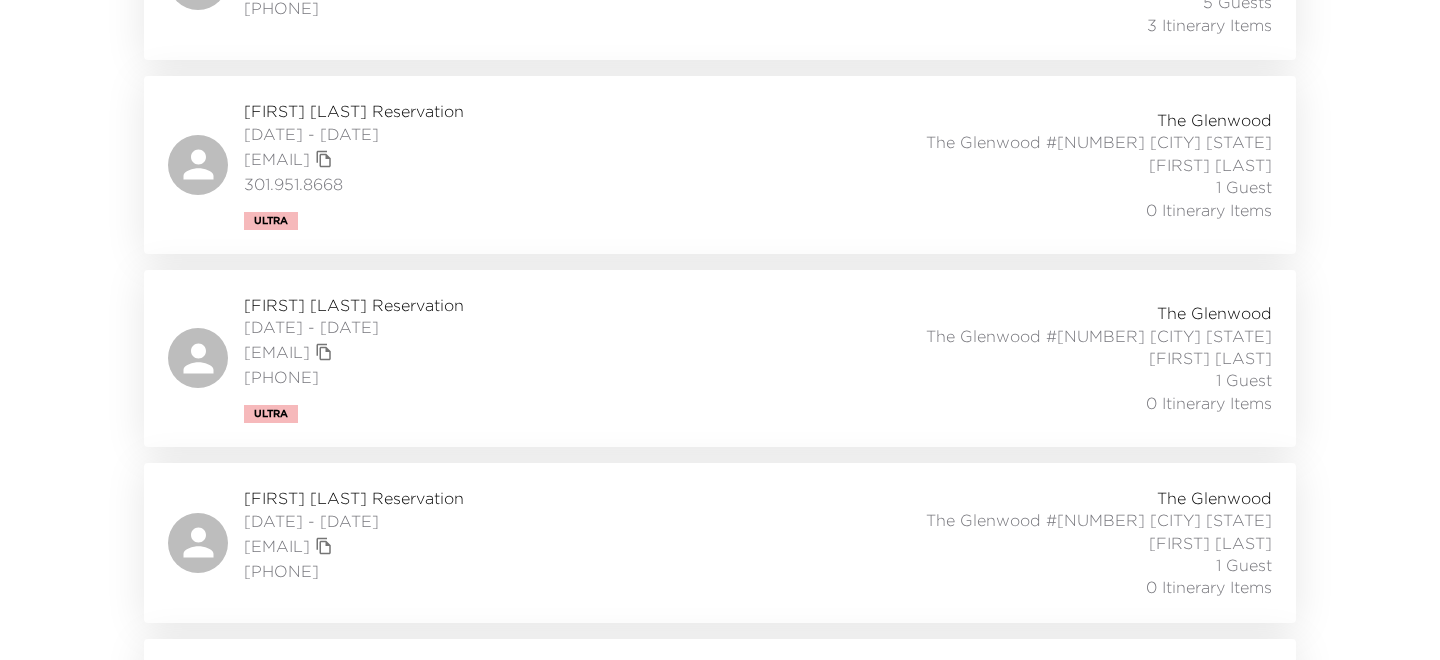 click on "[PERSON] Reservation" at bounding box center (354, 111) 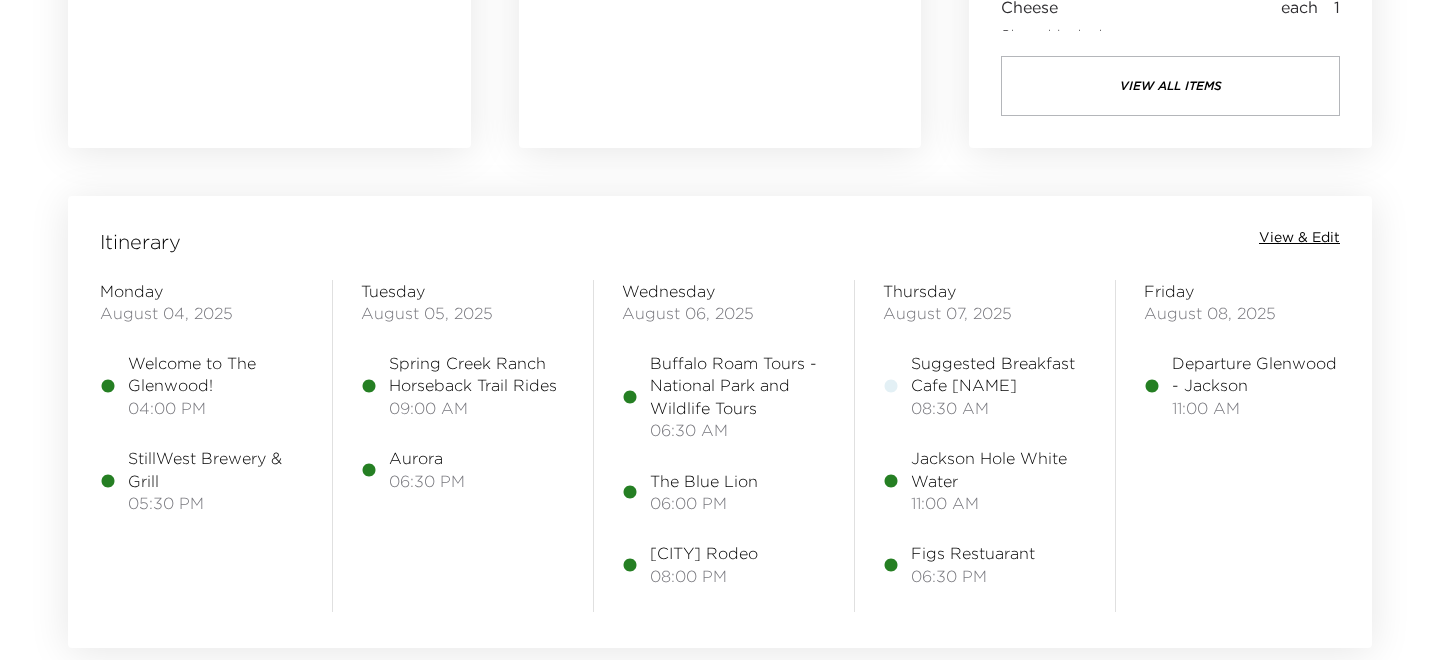 scroll, scrollTop: 1478, scrollLeft: 0, axis: vertical 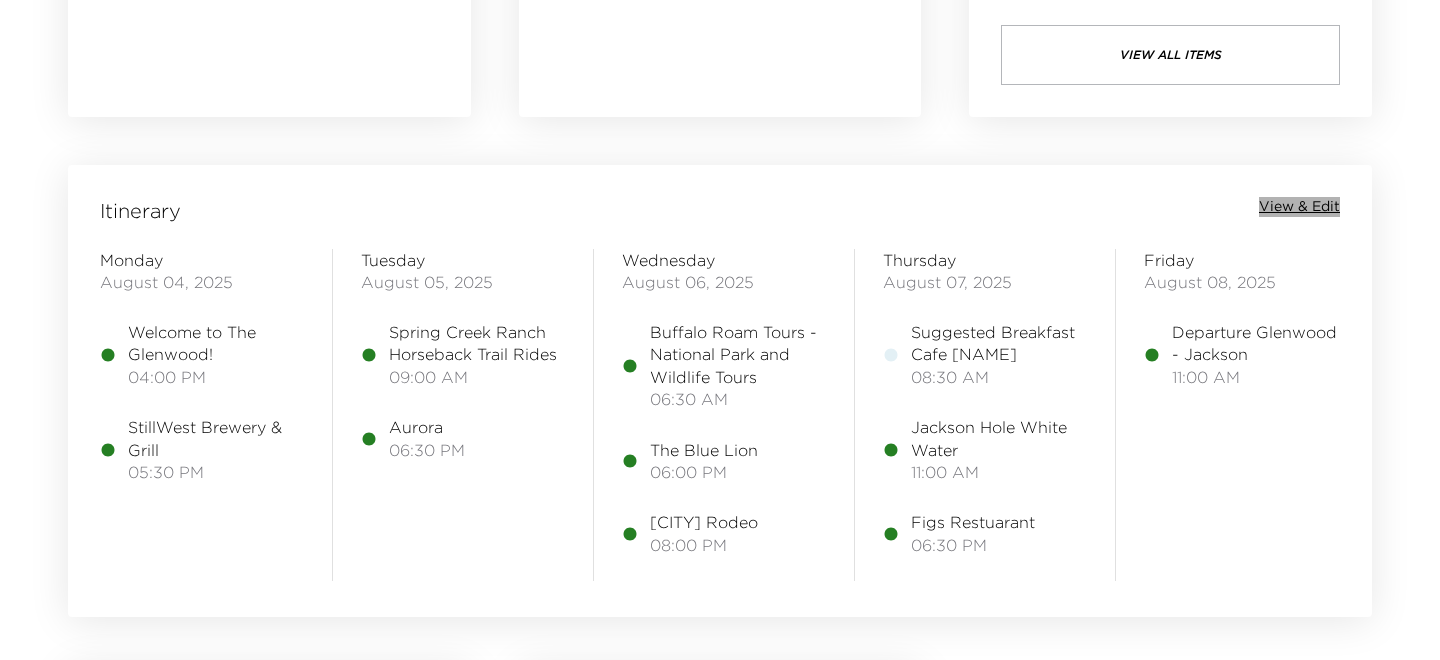 click on "View & Edit" at bounding box center (1299, 207) 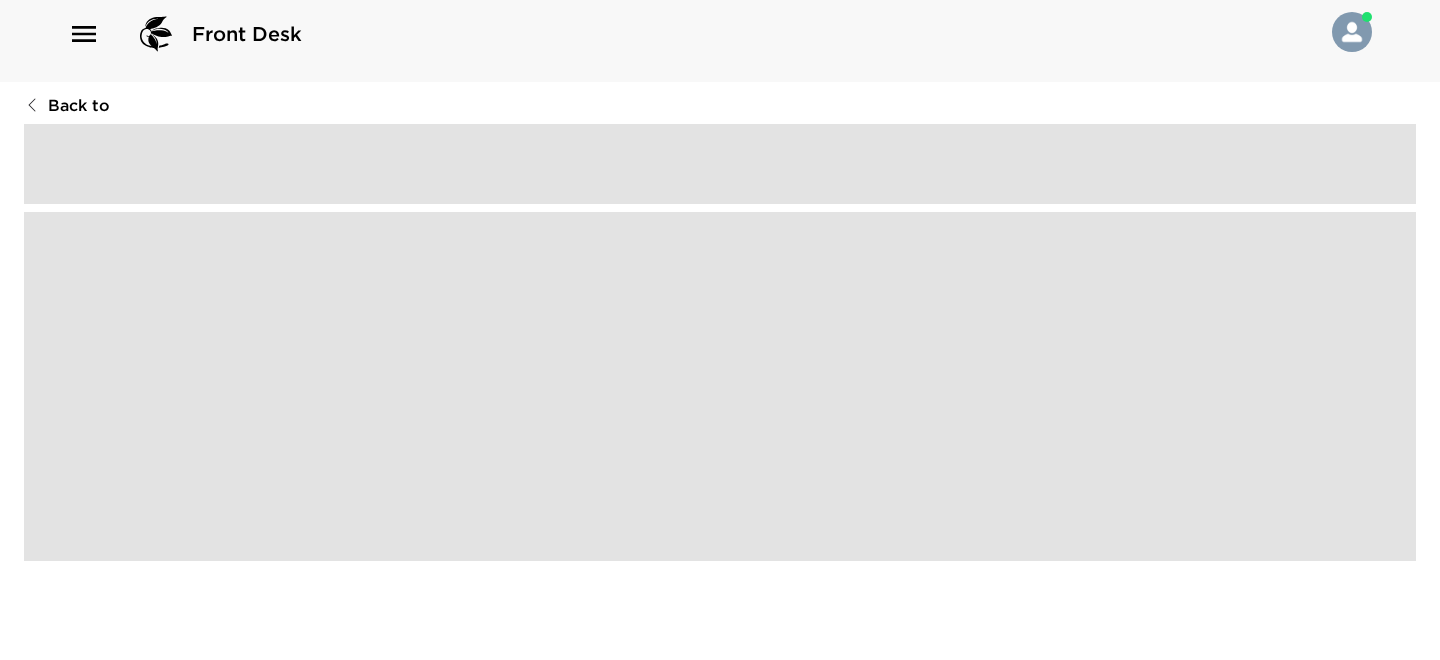 scroll, scrollTop: 0, scrollLeft: 0, axis: both 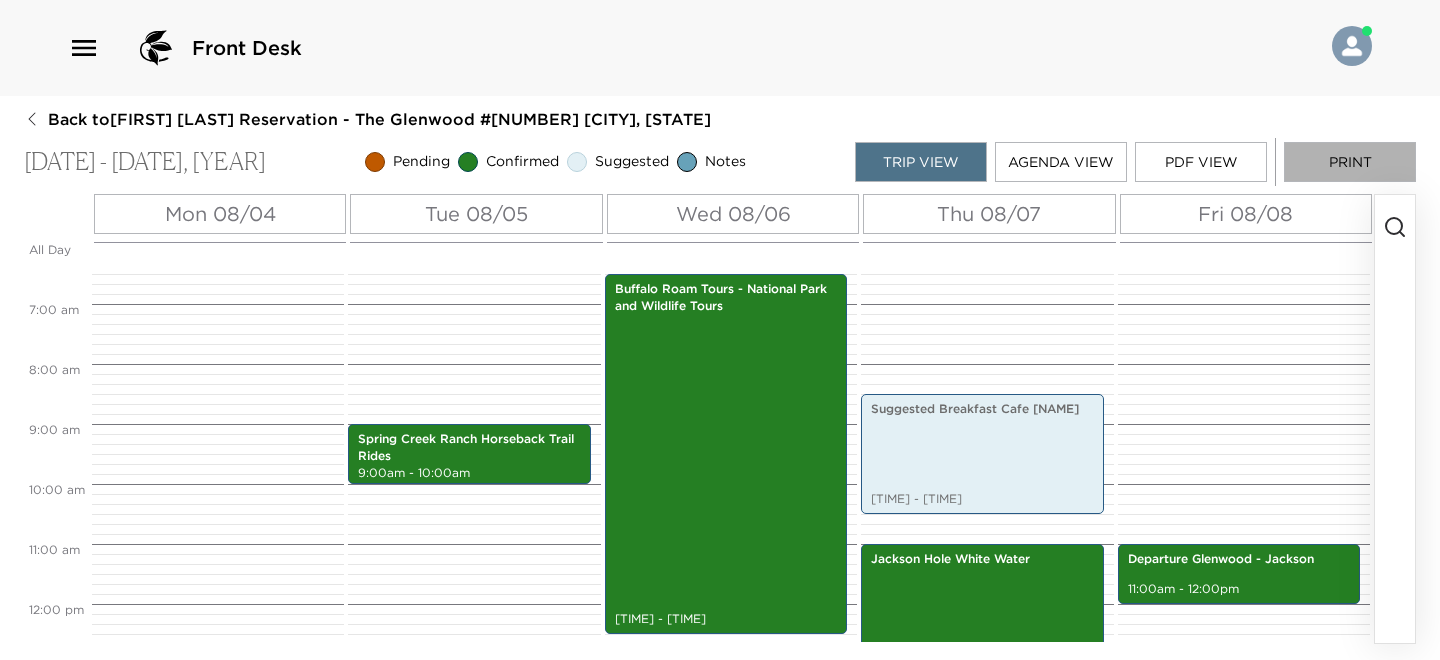 click on "Print" at bounding box center (1350, 162) 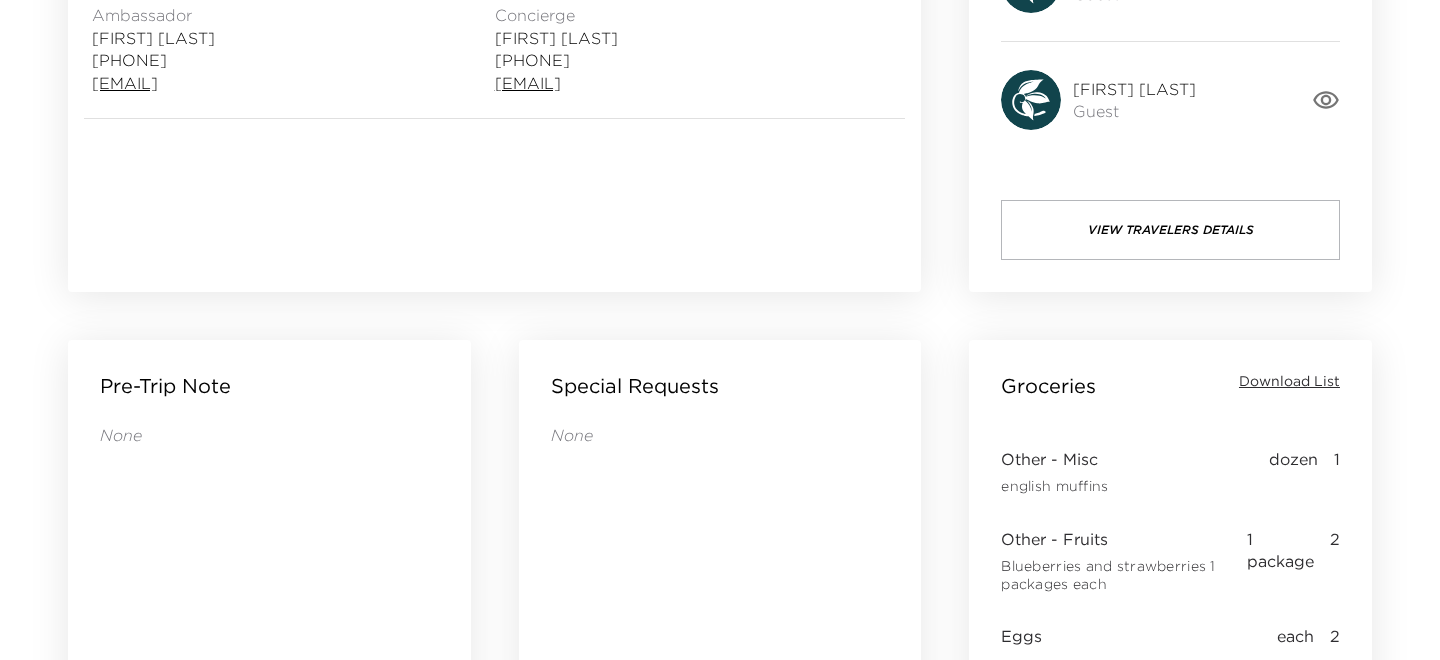 scroll, scrollTop: 602, scrollLeft: 0, axis: vertical 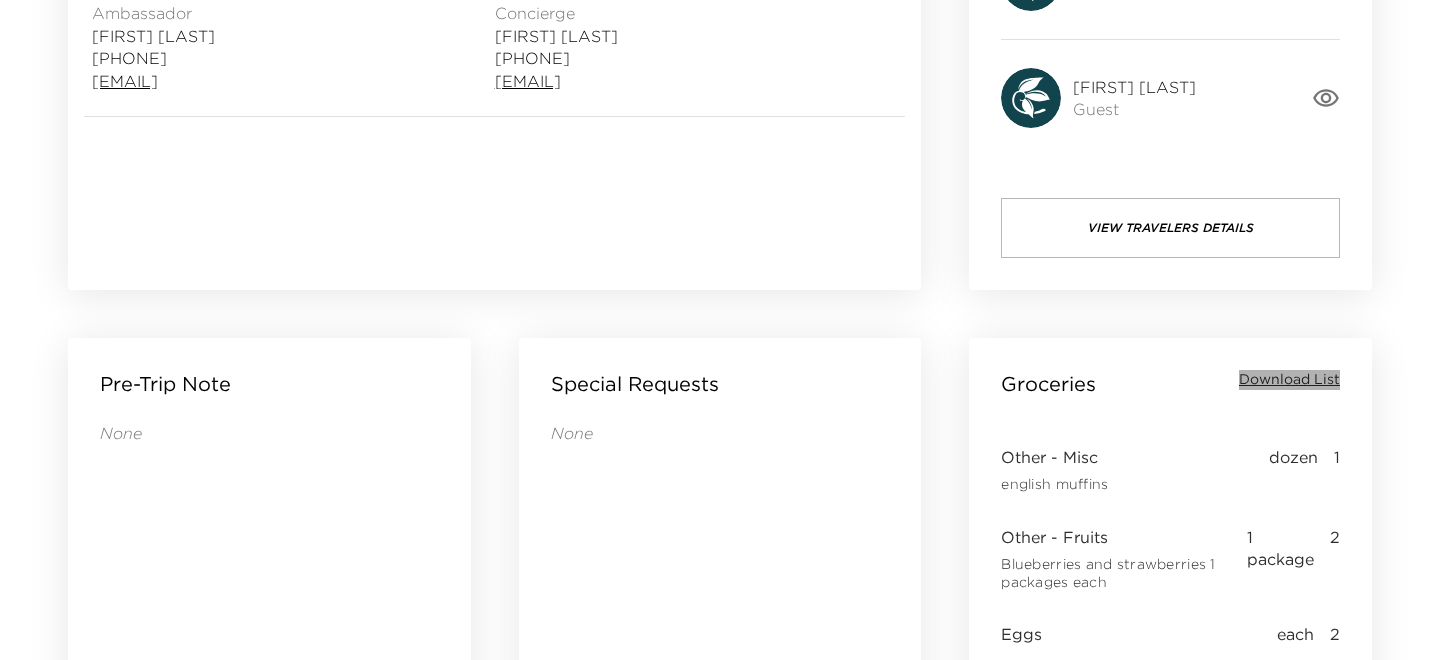 click on "Download List" at bounding box center [1289, 380] 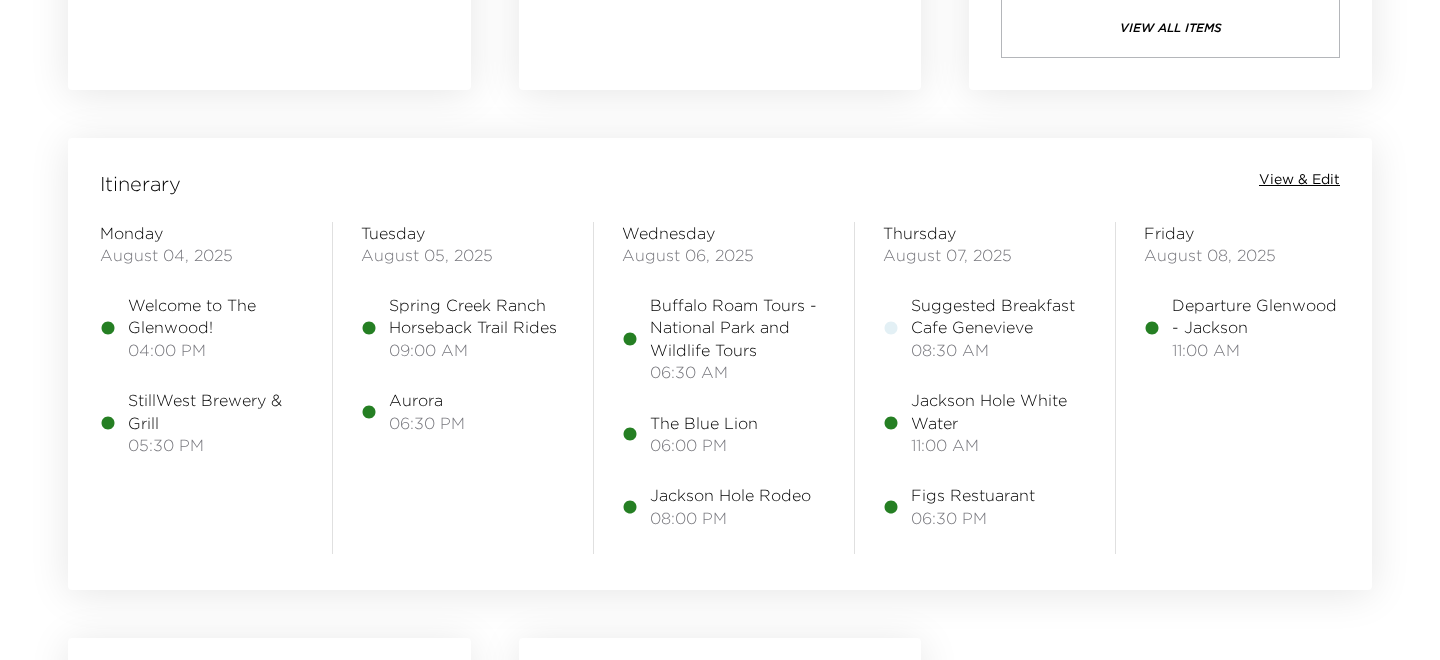 scroll, scrollTop: 1532, scrollLeft: 0, axis: vertical 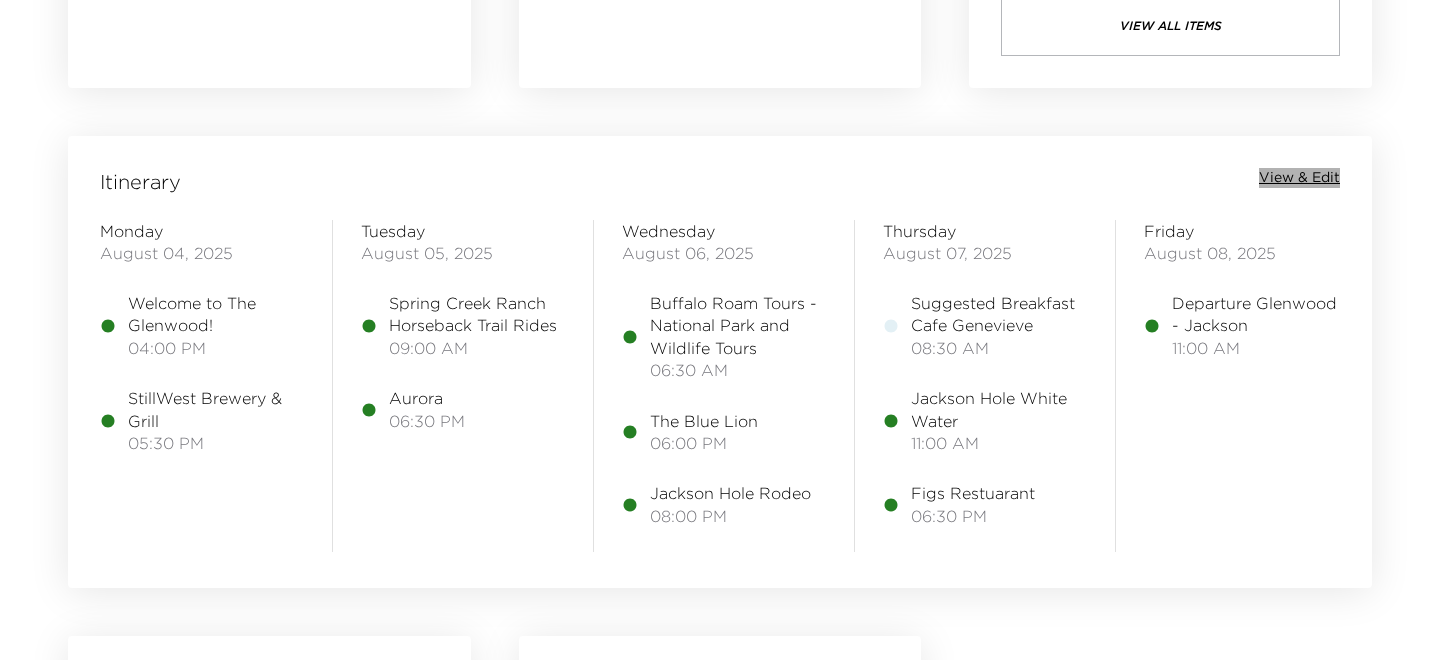 click on "View & Edit" at bounding box center [1299, 178] 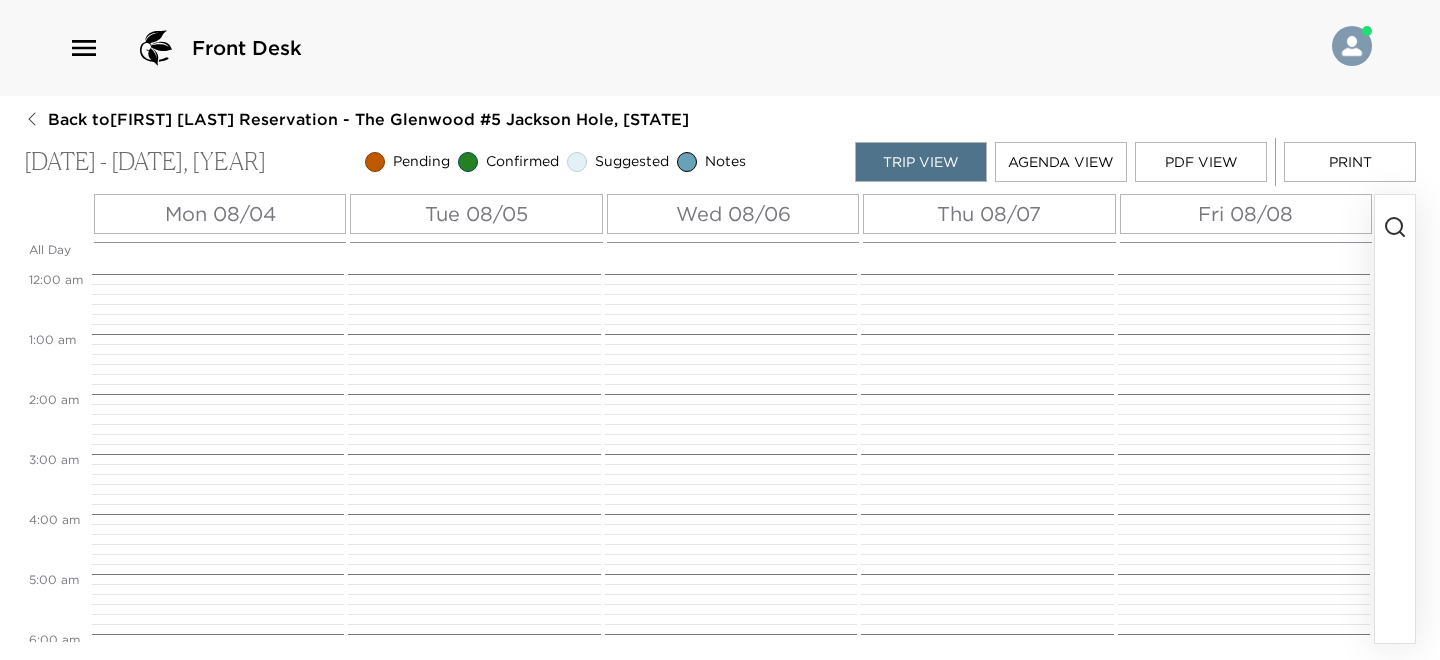scroll, scrollTop: 0, scrollLeft: 0, axis: both 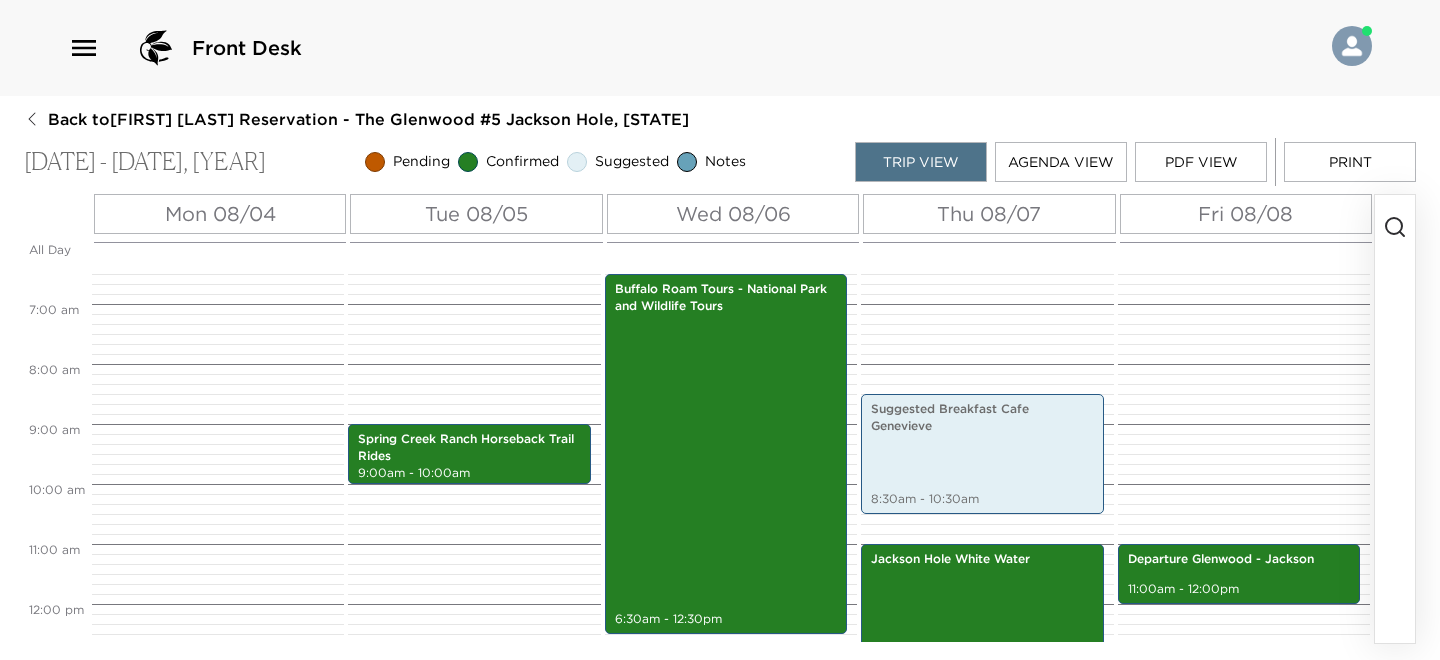 click on "PDF View" at bounding box center (1201, 162) 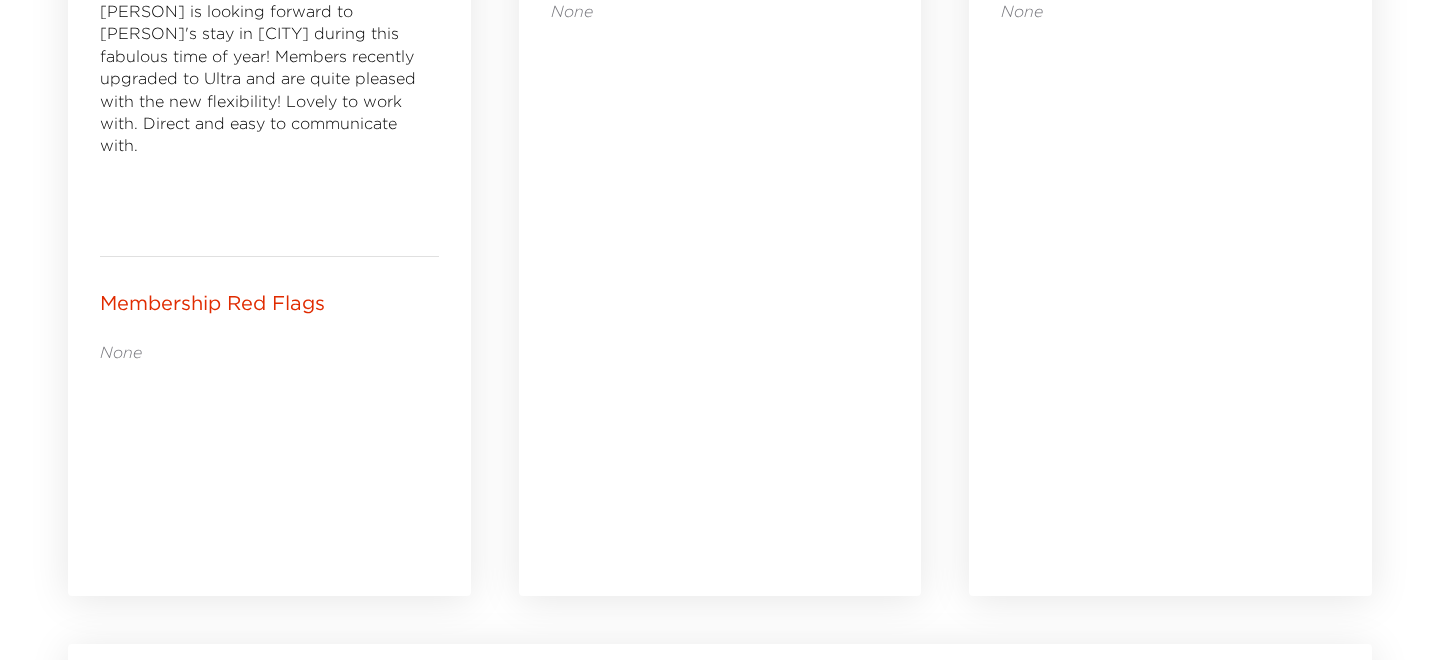 scroll, scrollTop: 0, scrollLeft: 0, axis: both 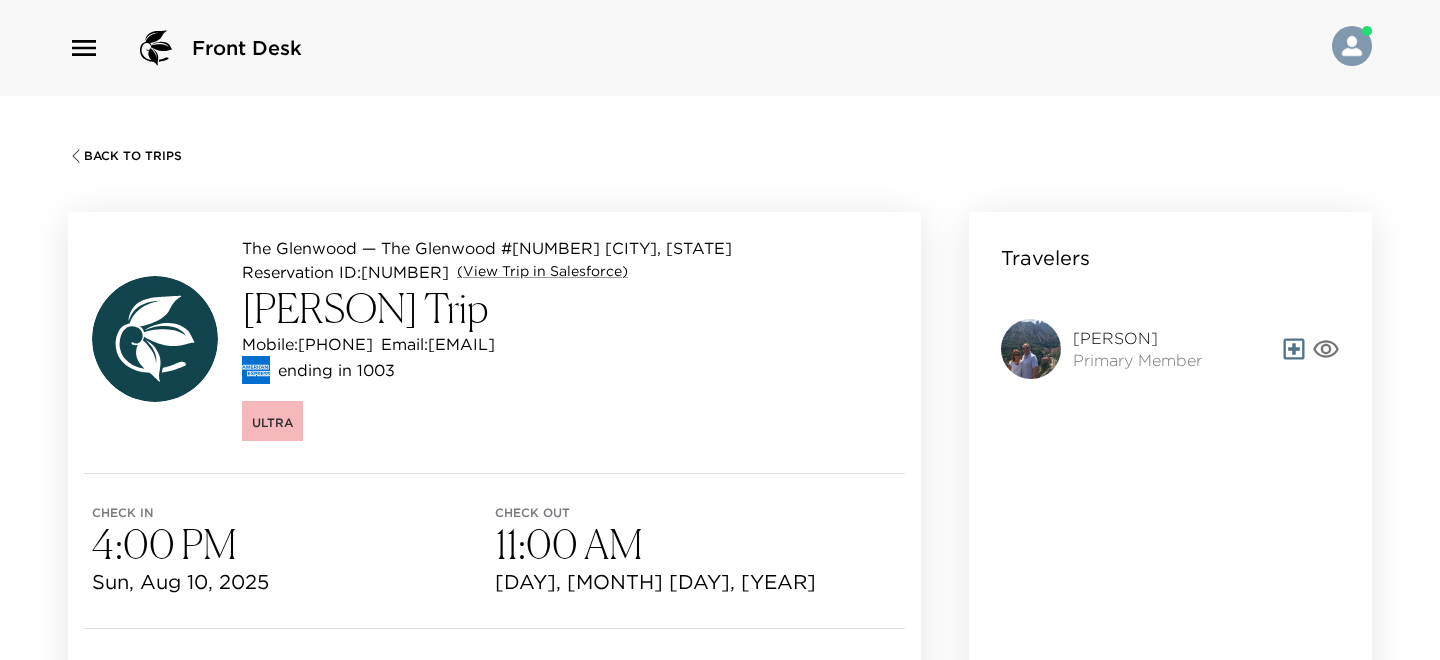 click on "Back To Trips" at bounding box center (133, 156) 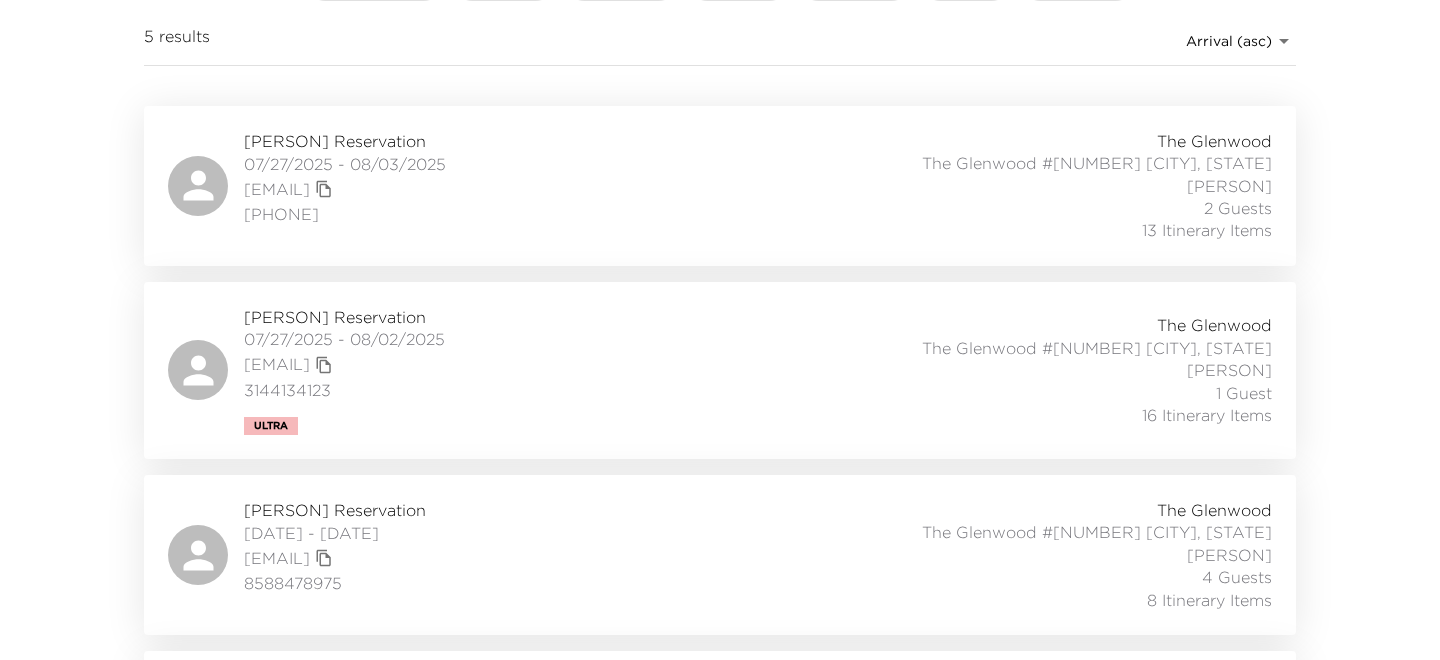 scroll, scrollTop: 0, scrollLeft: 0, axis: both 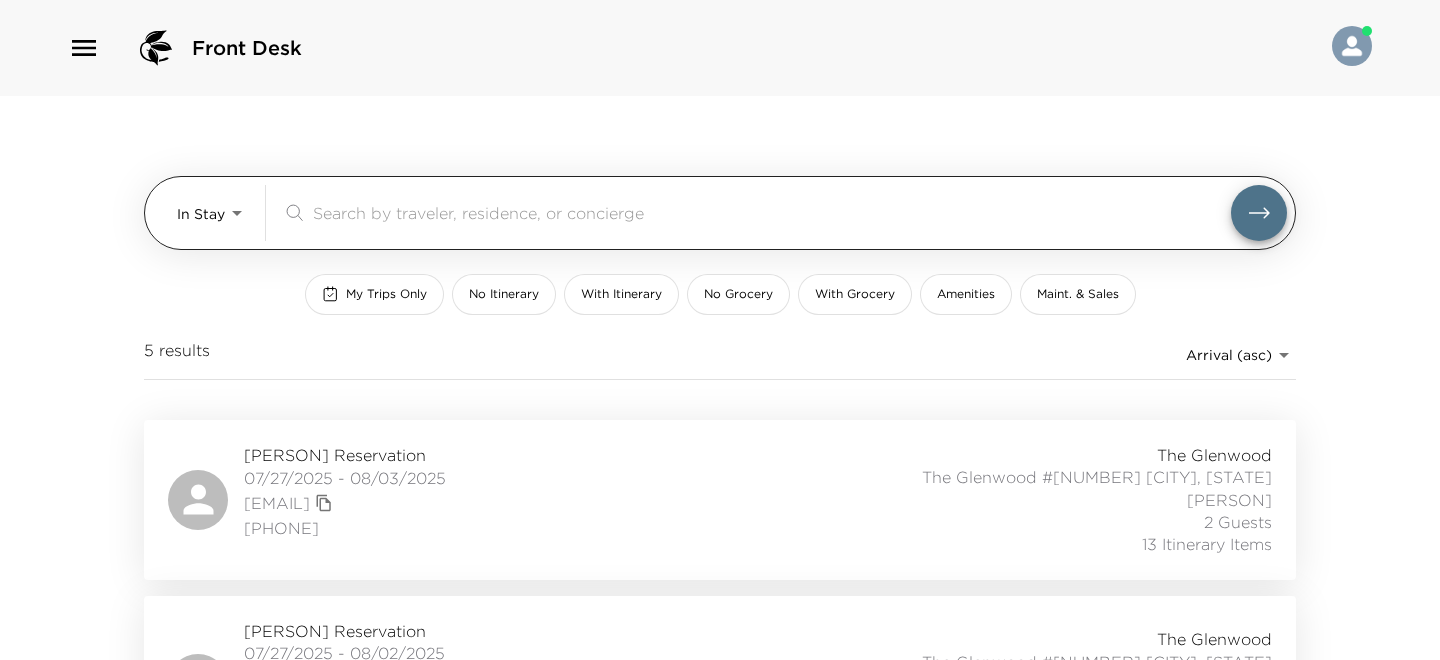 click on "Front Desk In Stay In-Stay &nbsp; My Trips Only No Itinerary With Itinerary No Grocery With Grocery Amenities Maint. &nbsp; Sales [NUMBER] results Arrival (asc) reservations_prod_arrival_asc [PERSON] Reservation [DATE] - [DATE] [EMAIL] [PHONE] Ultra The Glenwood The Glenwood #[NUMBER] [CITY], [STATE] [PERSON] [NUMBER] Guests [NUMBER] Itinerary Items [PERSON] Reservation [DATE] - [DATE] [EMAIL] [PHONE] Ultra The Glenwood The Glenwood #[NUMBER] [CITY], [STATE] [PERSON] [NUMBER] Guests [NUMBER] Itinerary Items [PERSON] Reservation [DATE] - [DATE] [EMAIL] [PHONE] The Glenwood The Glenwood #[NUMBER] [CITY], [STATE] [PERSON] [NUMBER] Guests [NUMBER] Itinerary Items [PERSON] Reservation [DATE] - [DATE] [EMAIL] [PHONE] The Glenwood The Glenwood #[NUMBER] [CITY], [STATE] [PERSON] [NUMBER] Guests [NUMBER] Itinerary Items [PERSON] Reservation [DATE] - [DATE] [EMAIL] [PHONE] Ultra The Glenwood [PERSON] [NUMBER] Guest" at bounding box center [720, 330] 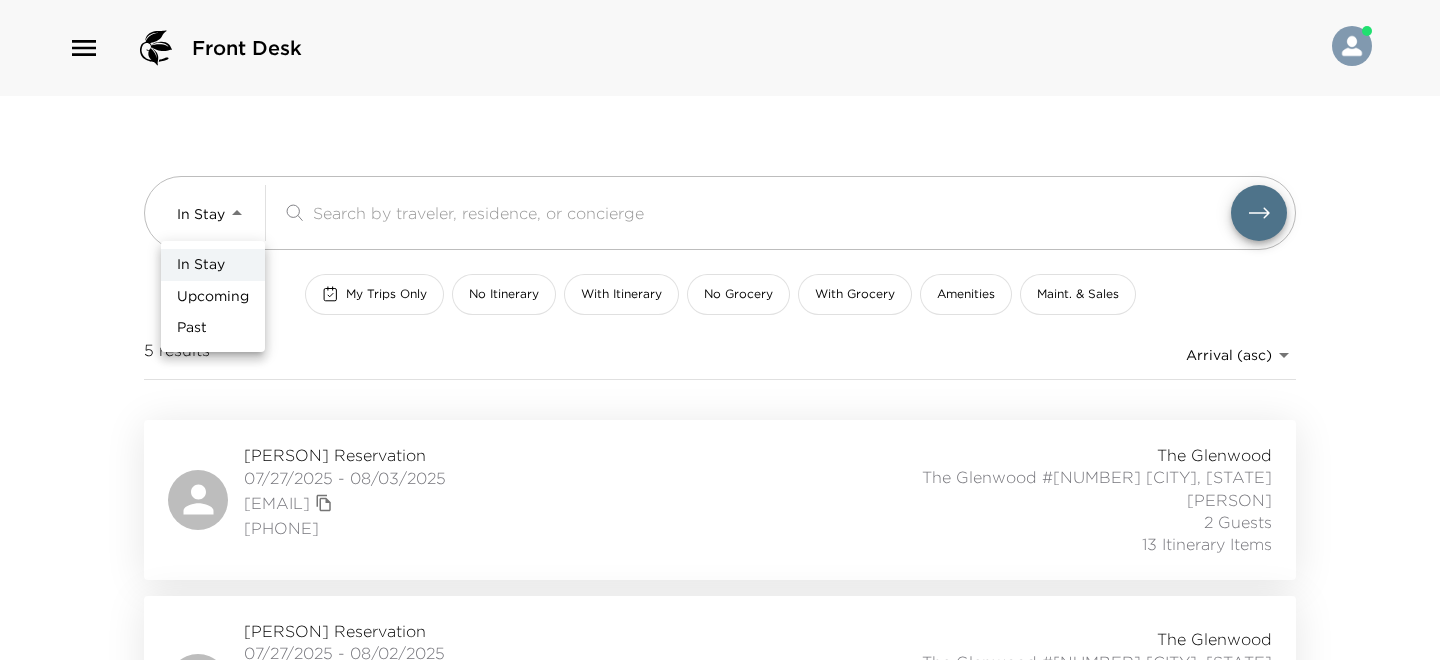 click on "Upcoming" at bounding box center [213, 297] 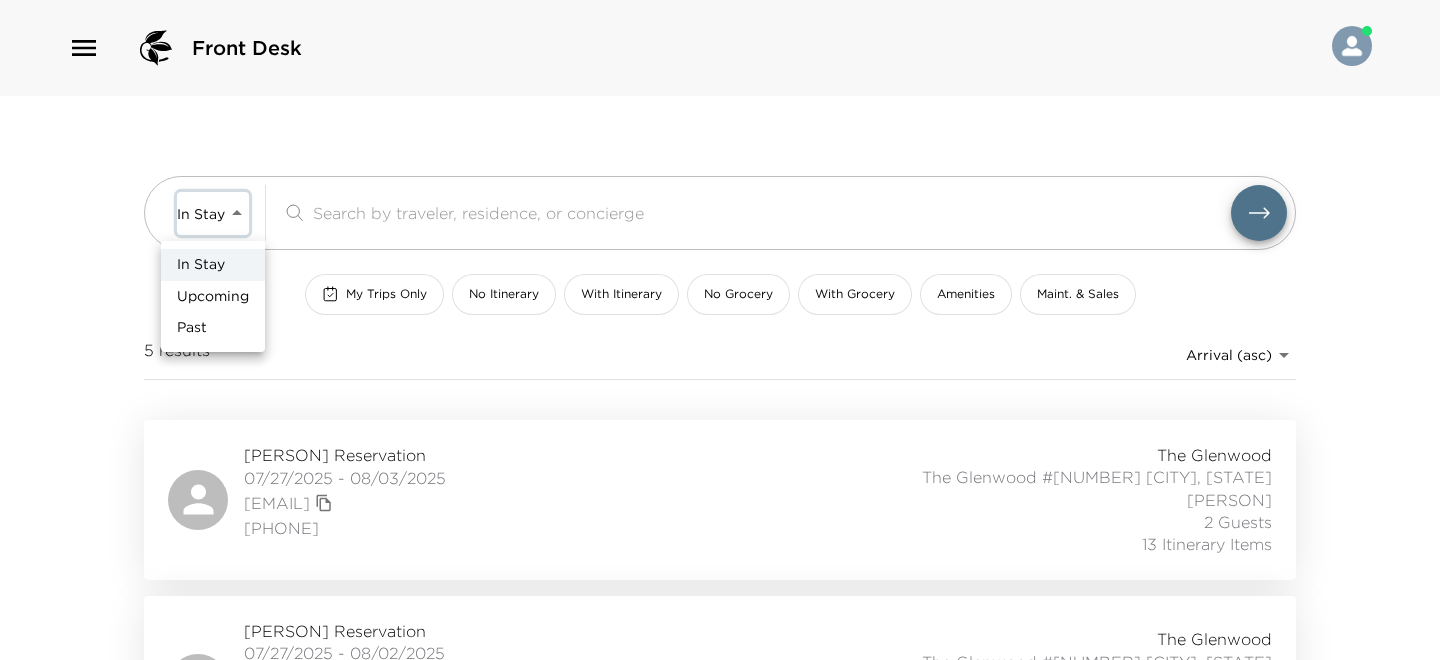 type on "Upcoming" 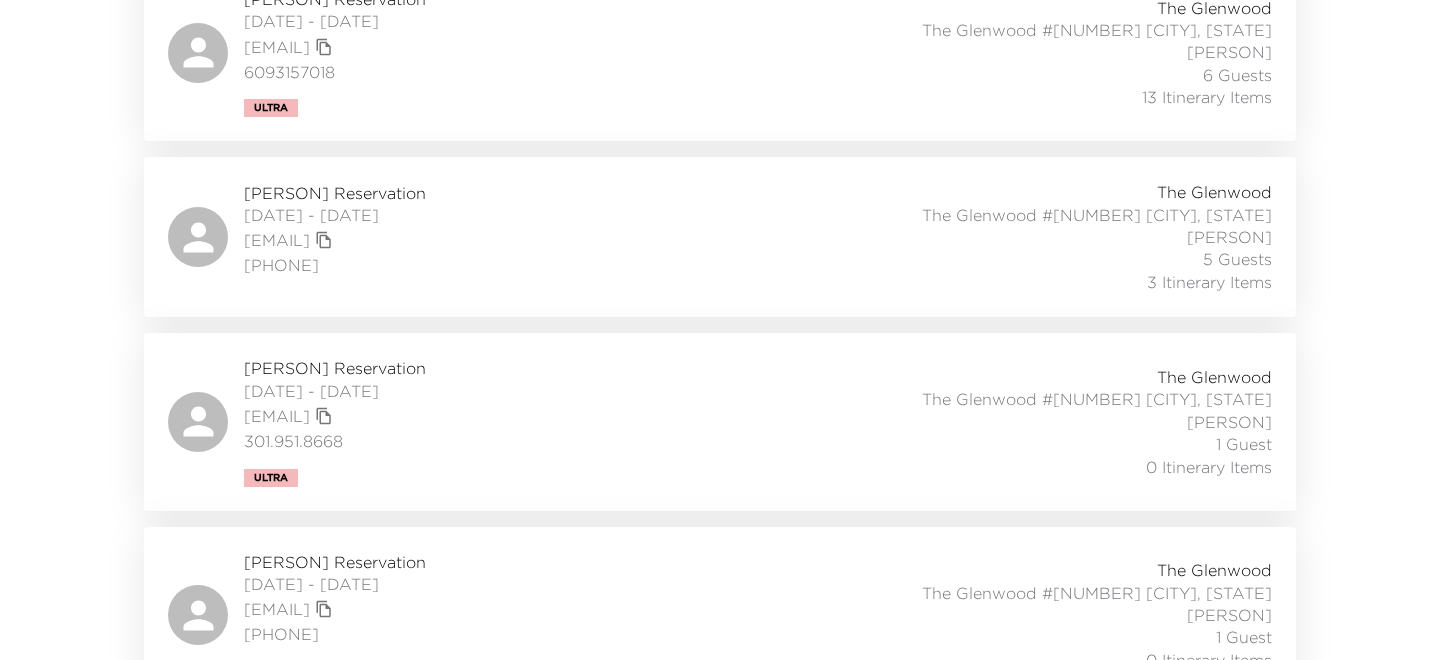 scroll, scrollTop: 827, scrollLeft: 0, axis: vertical 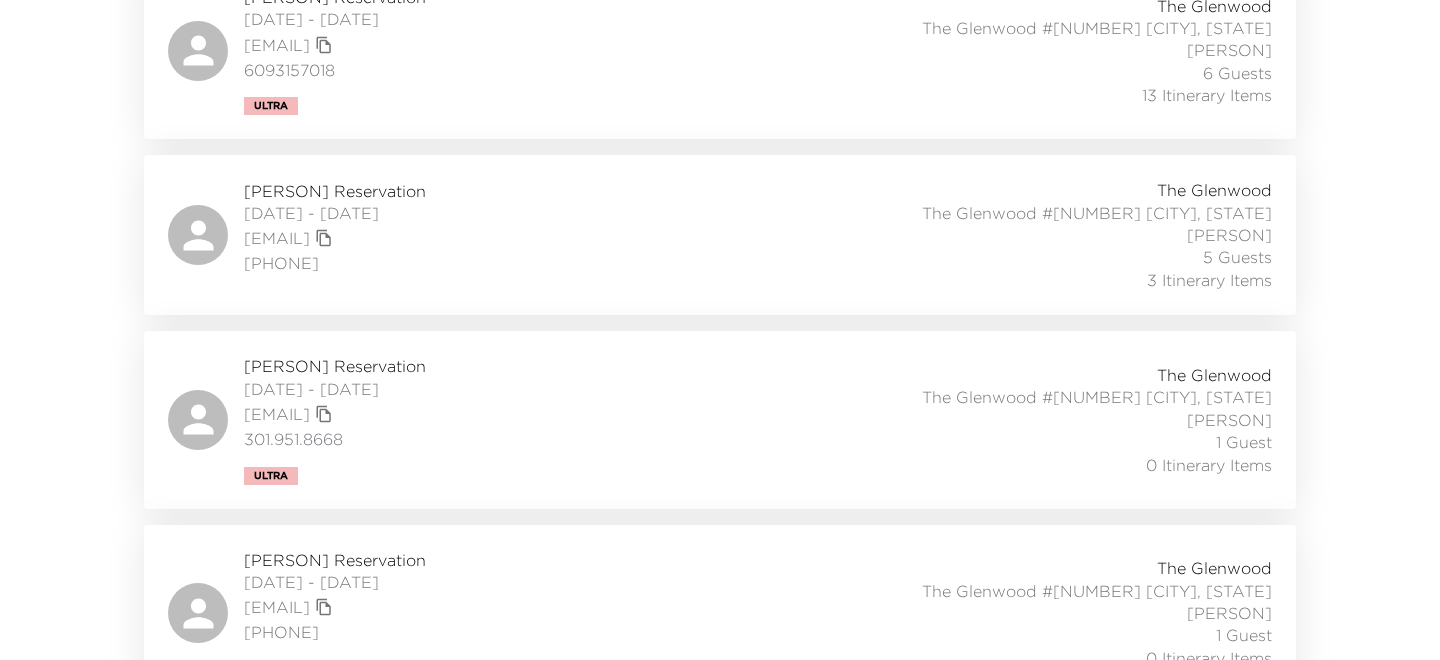 click on "[PERSON] Reservation" at bounding box center (335, 366) 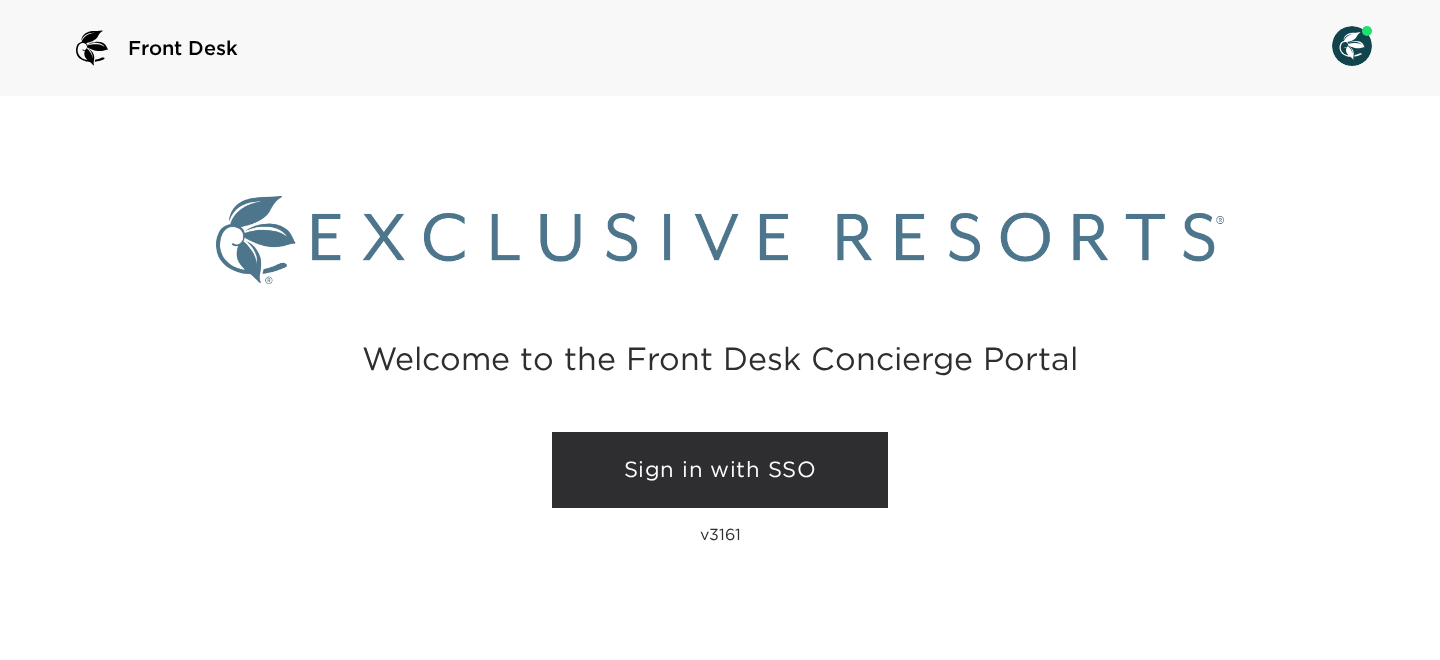 scroll, scrollTop: 0, scrollLeft: 0, axis: both 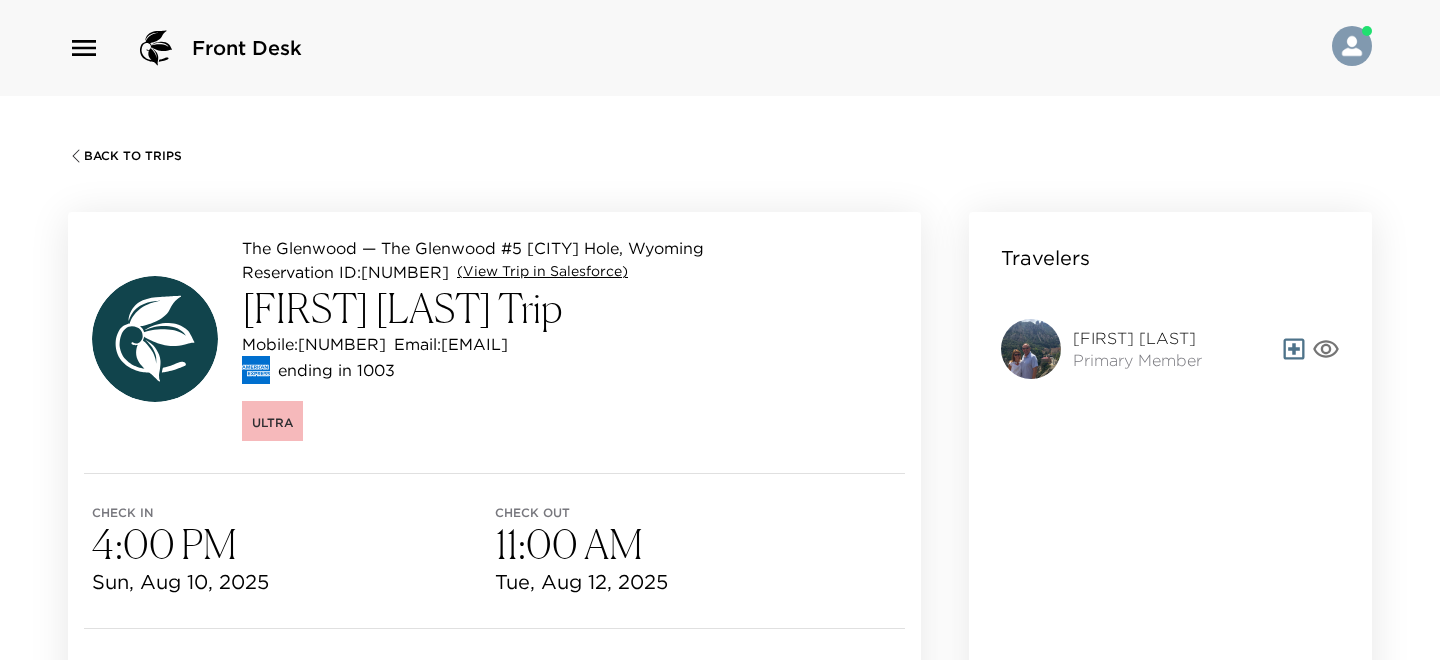 click on "(View Trip in Salesforce)" at bounding box center [542, 272] 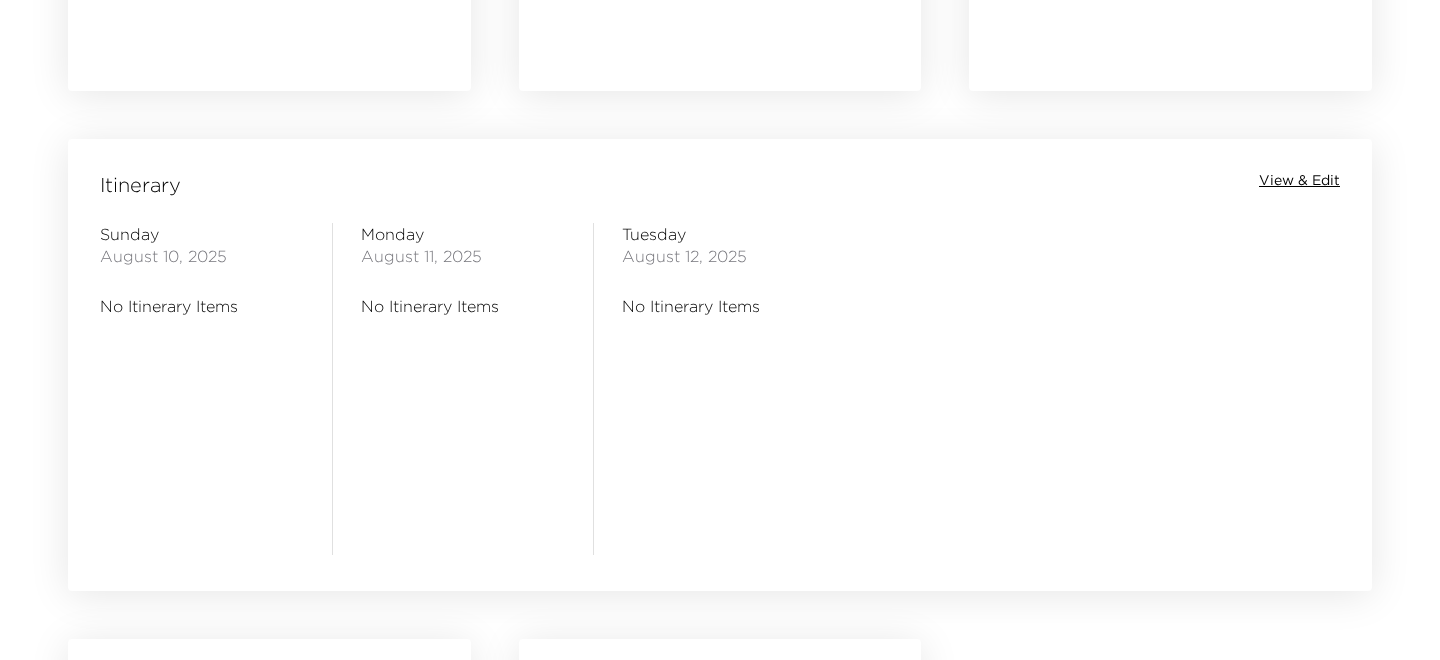 scroll, scrollTop: 1535, scrollLeft: 0, axis: vertical 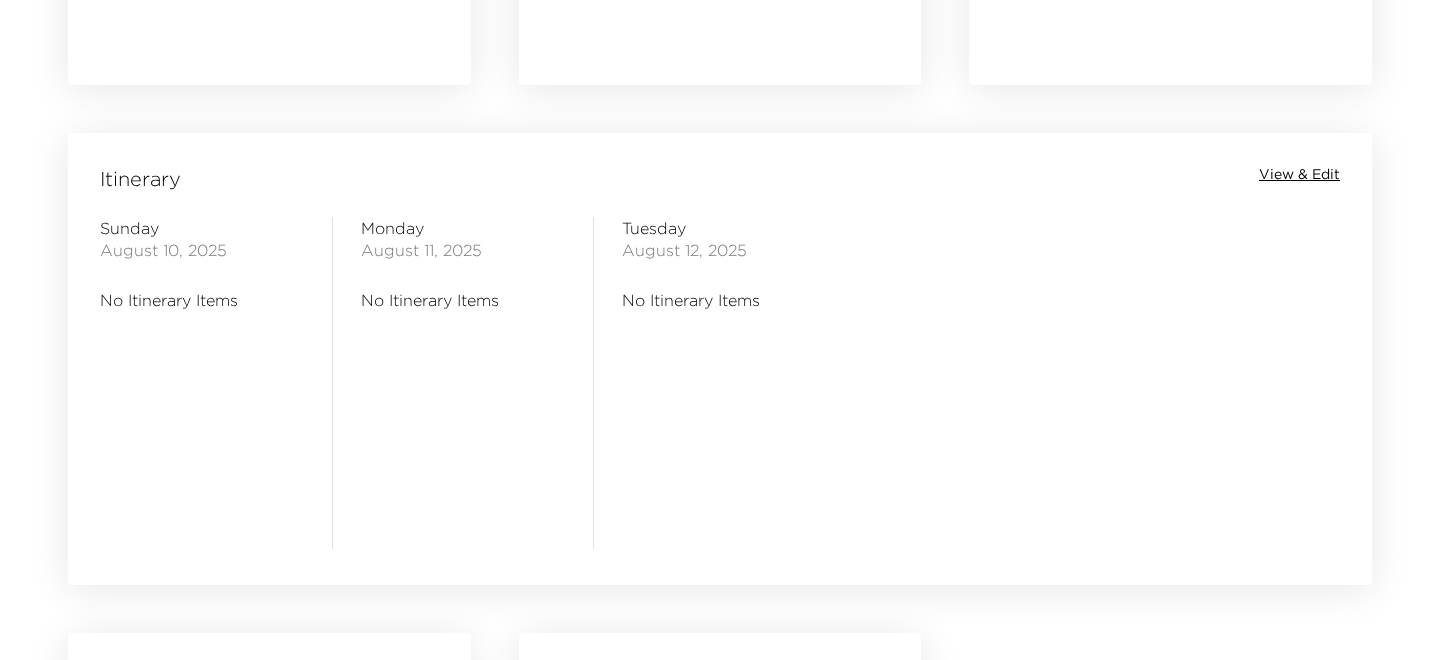 click on "[DAY] [MONTH] [YEAR] No Itinerary Items" at bounding box center [724, 383] 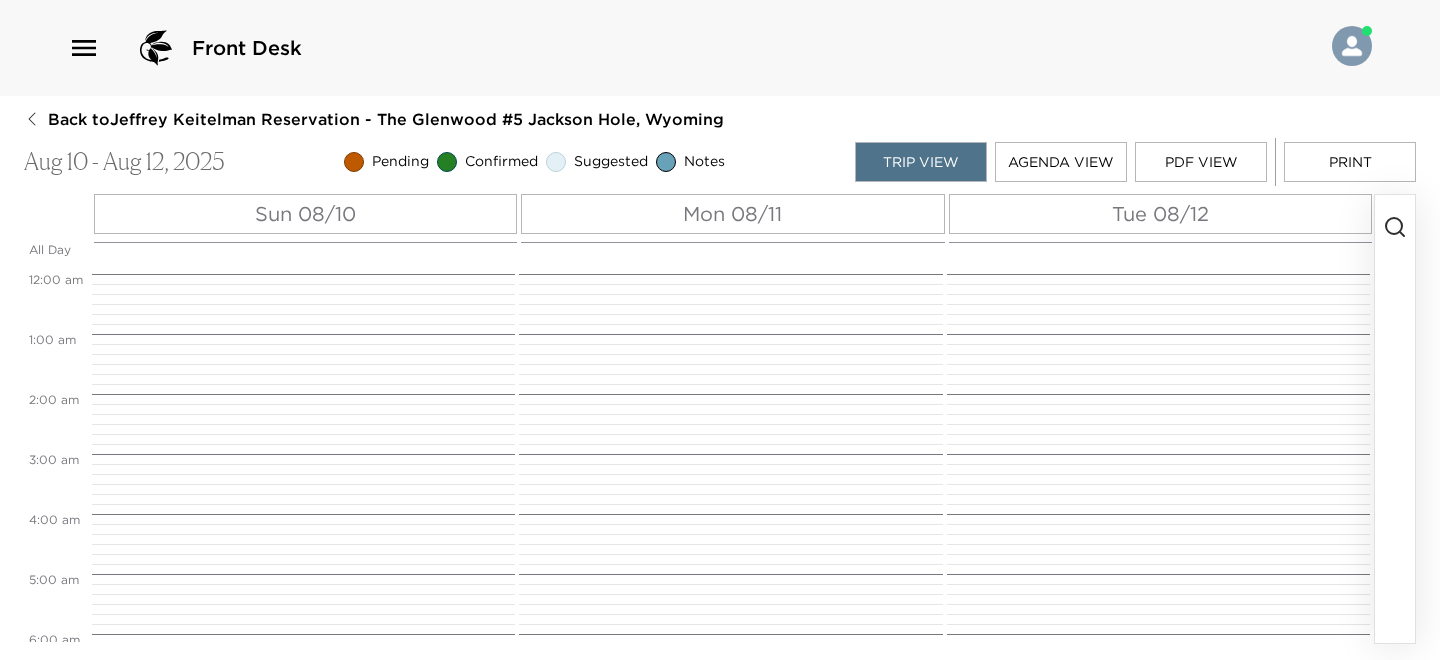 scroll, scrollTop: 0, scrollLeft: 0, axis: both 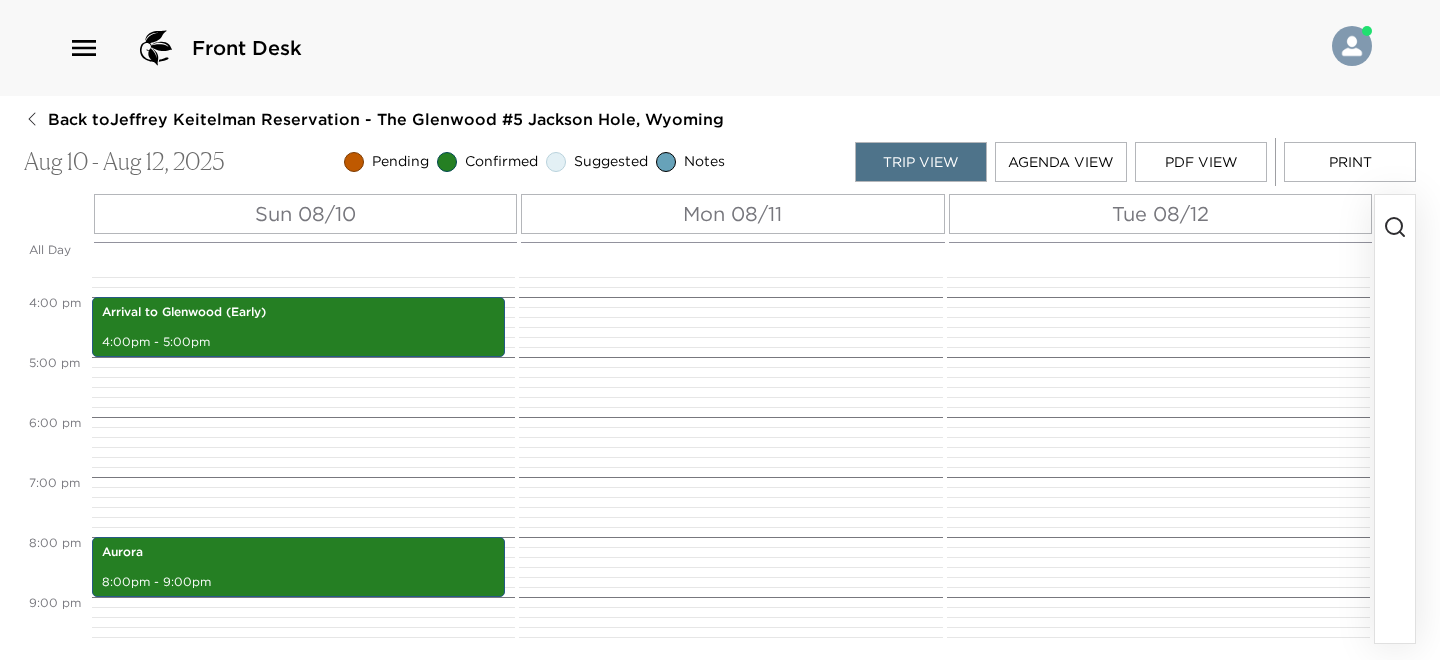 click 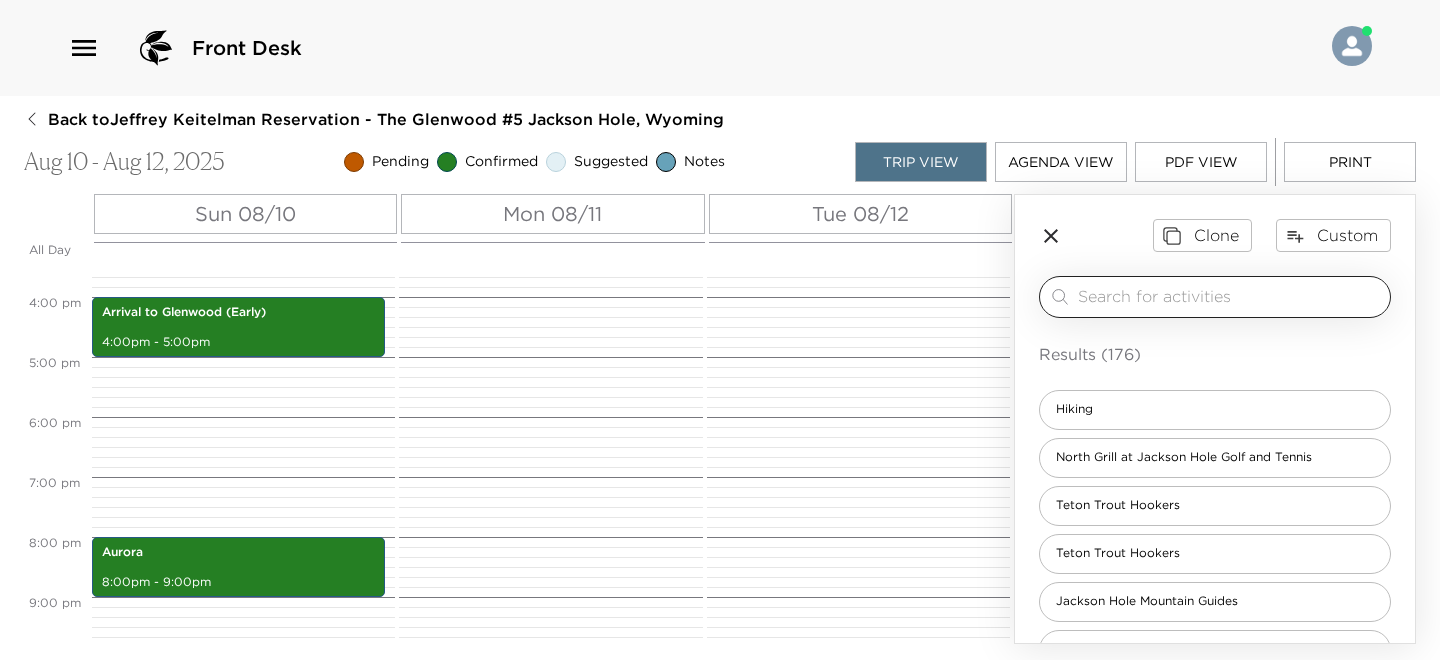 click at bounding box center (1230, 296) 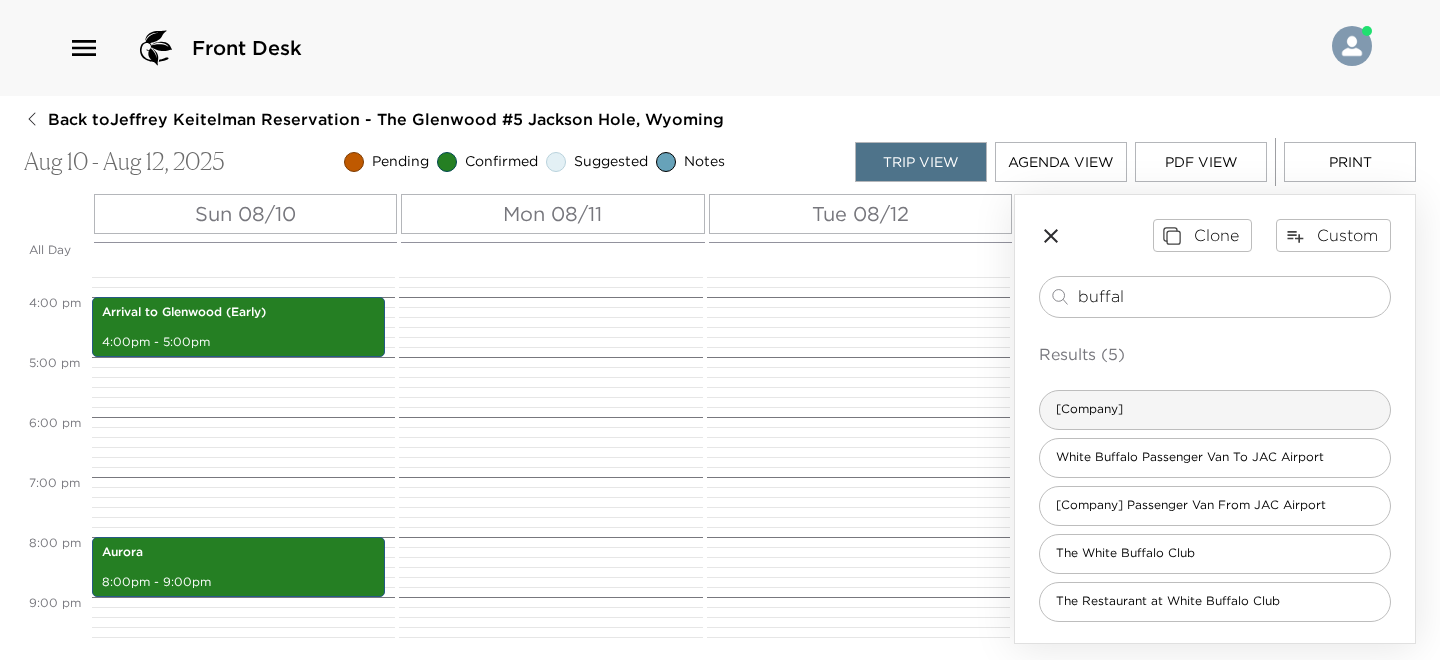 type on "buffal" 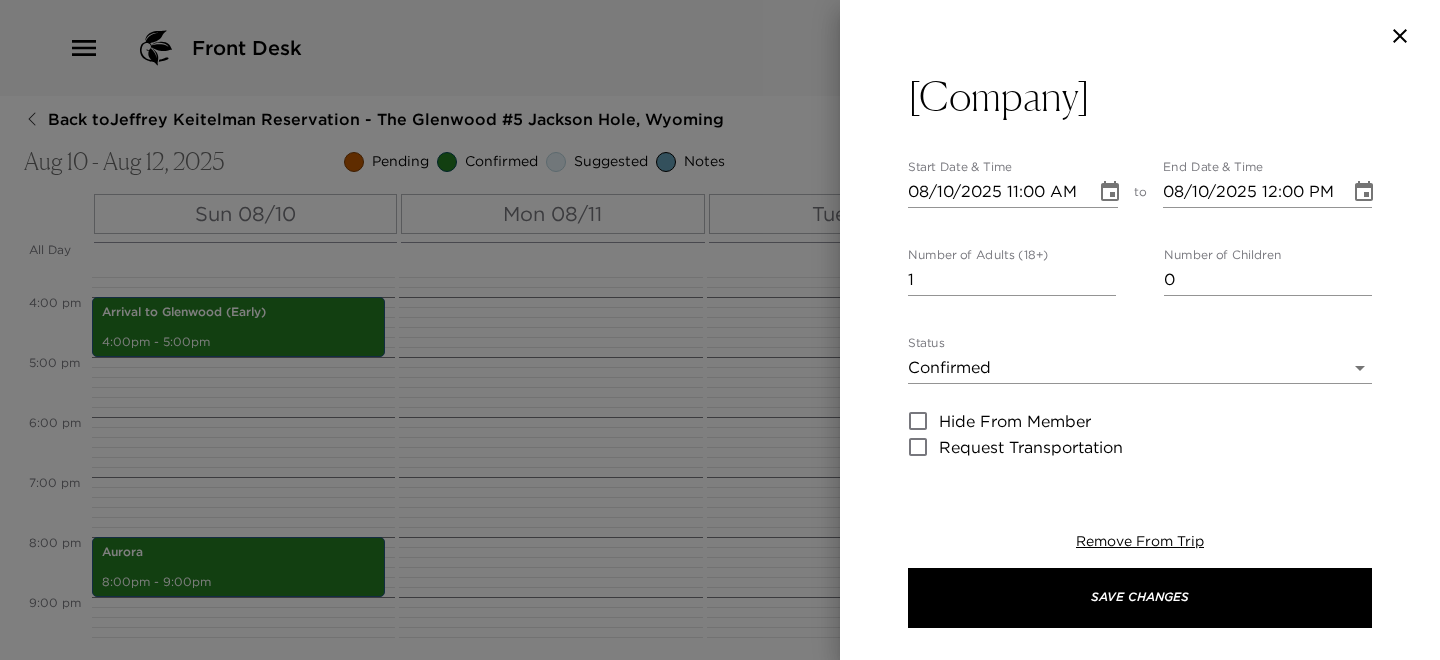type on "Discover the best of Grand Teton and Yellowstone with Buffalo Roam Tours—offering expert-led, small-group
or private adventures to iconic sights and hidden gems, all with convenient pickup from Jackson Hole. Experience
breathtaking landscapes, abundant wildlife, and in-depth ecological insights on every unforgettable tour." 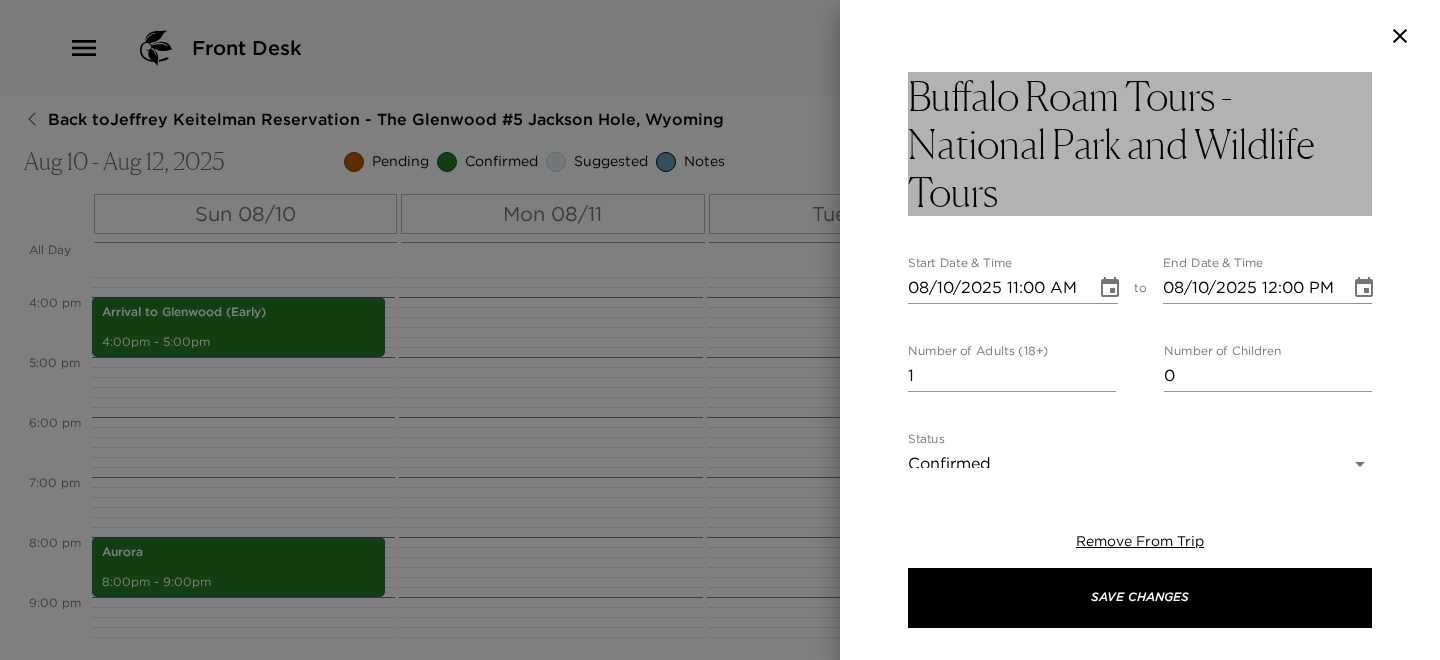 click on "Buffalo Roam Tours - National Park and Wildlife Tours" at bounding box center (1140, 144) 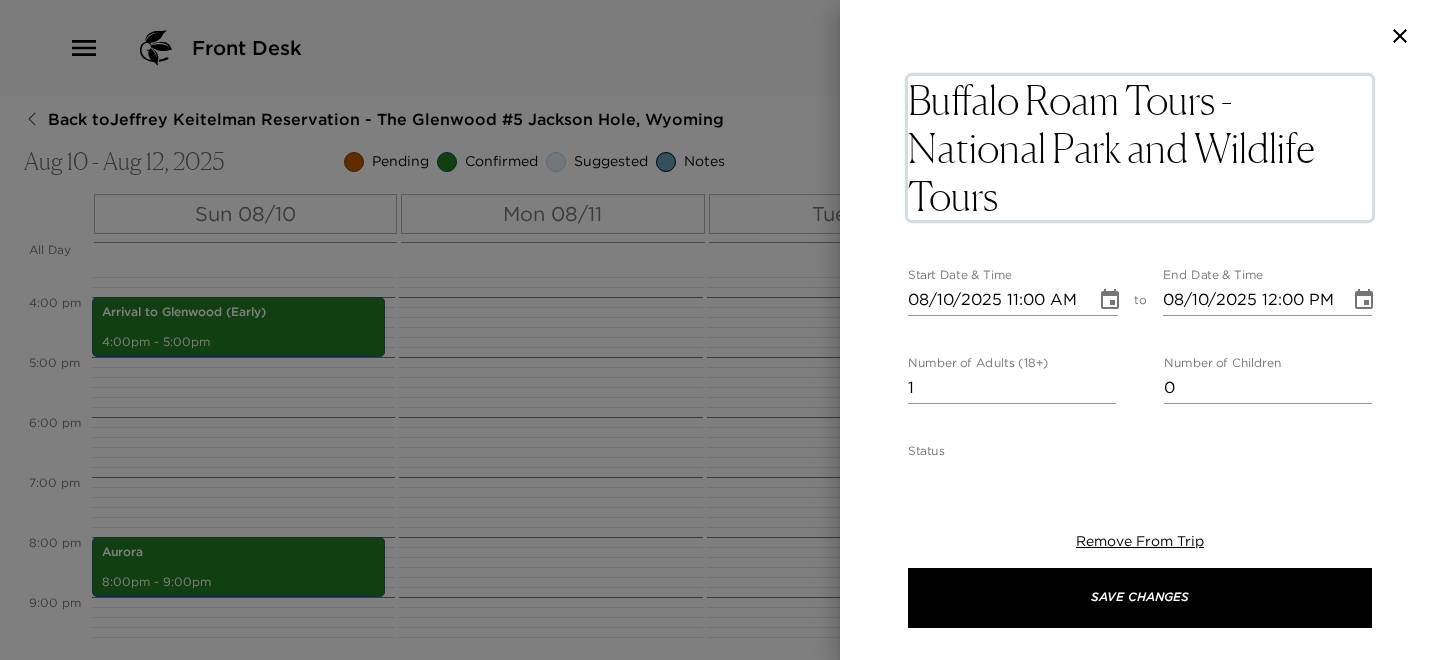 drag, startPoint x: 1197, startPoint y: 198, endPoint x: 941, endPoint y: 167, distance: 257.87012 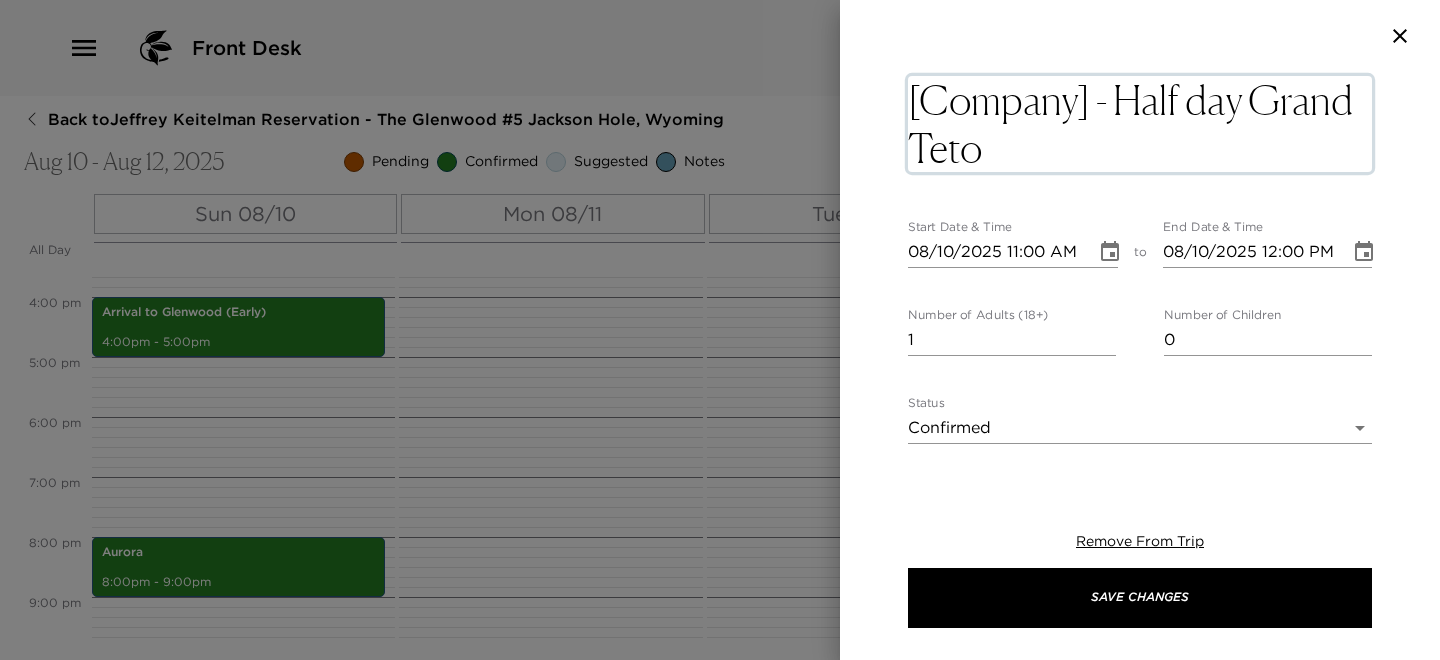 type on "Buffalo Roam Tours - Half day Grand Teton" 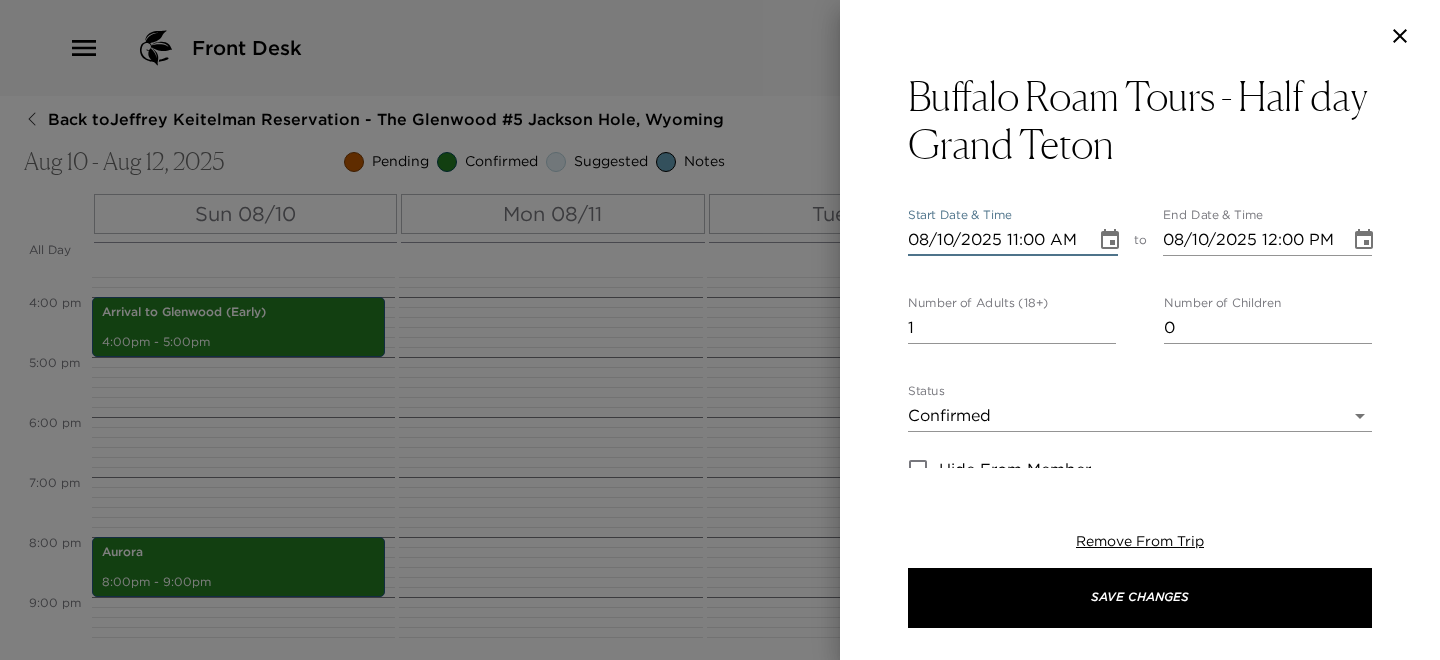 click on "08/10/2025 11:00 AM" at bounding box center (995, 240) 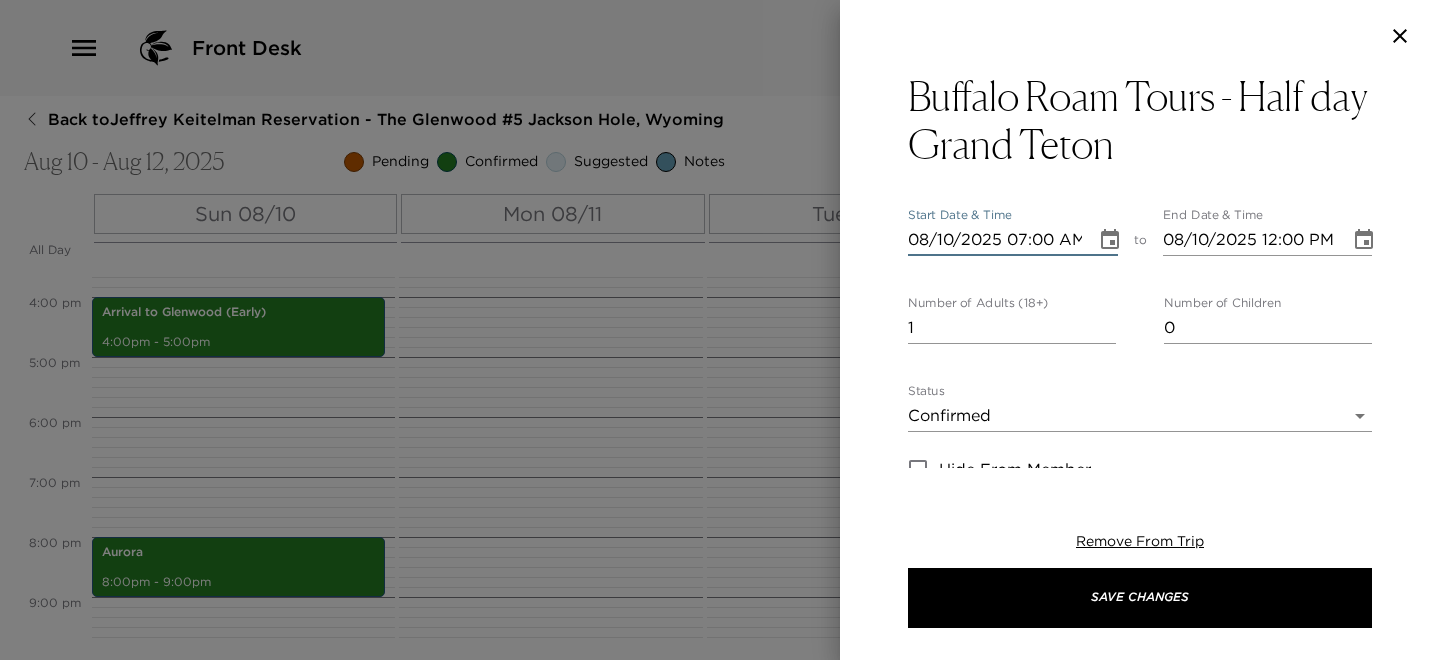 type on "[DATE] [TIME]" 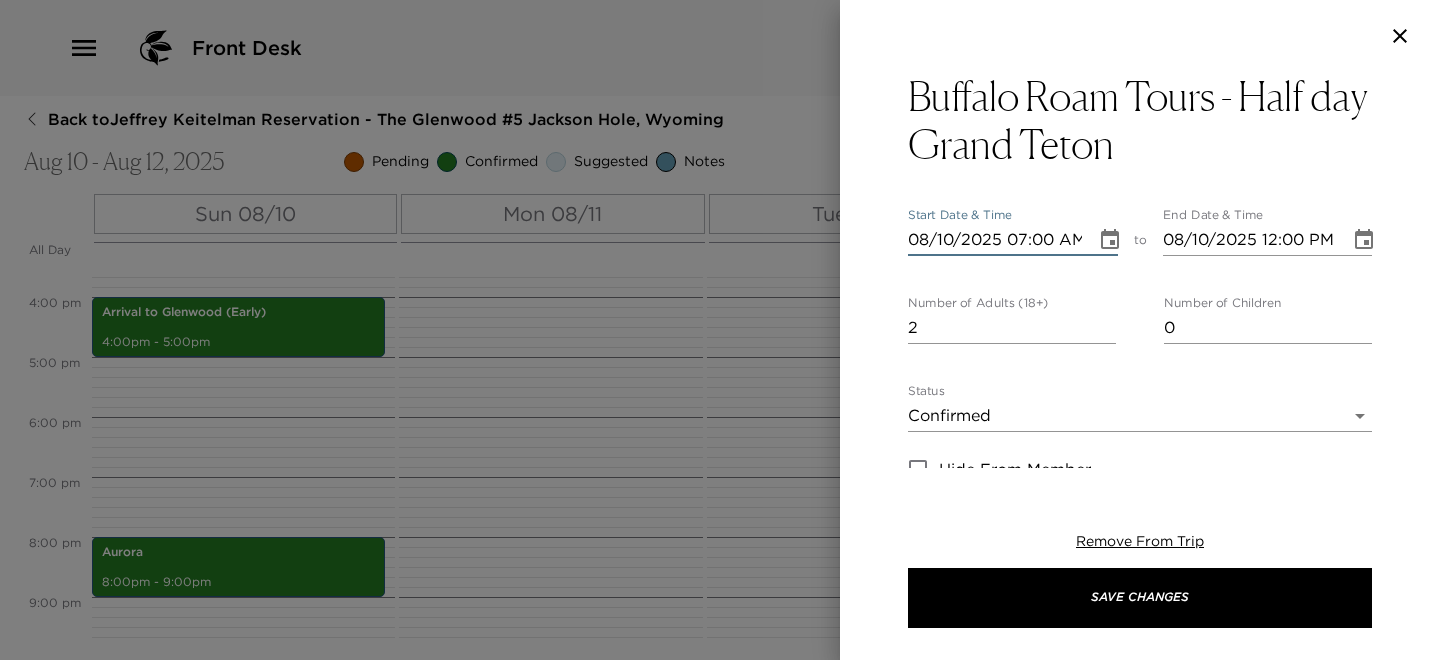 click on "2" at bounding box center (1012, 328) 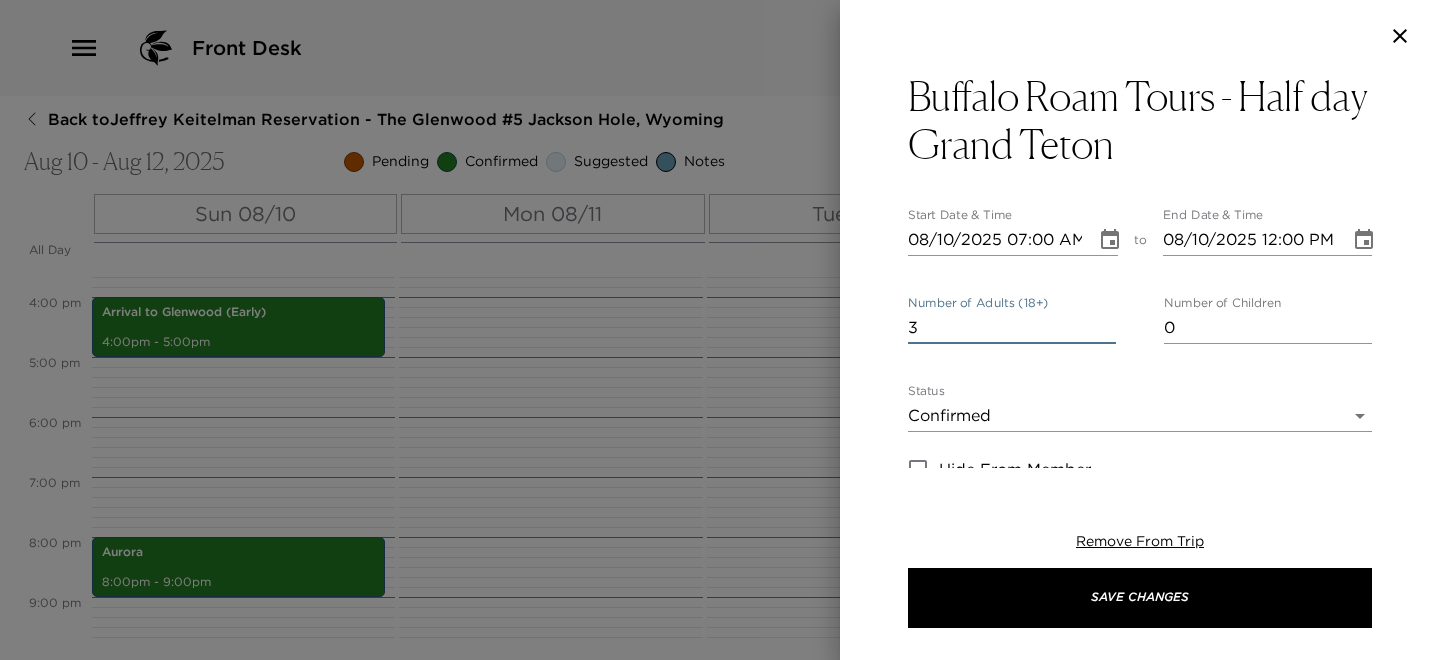 type on "3" 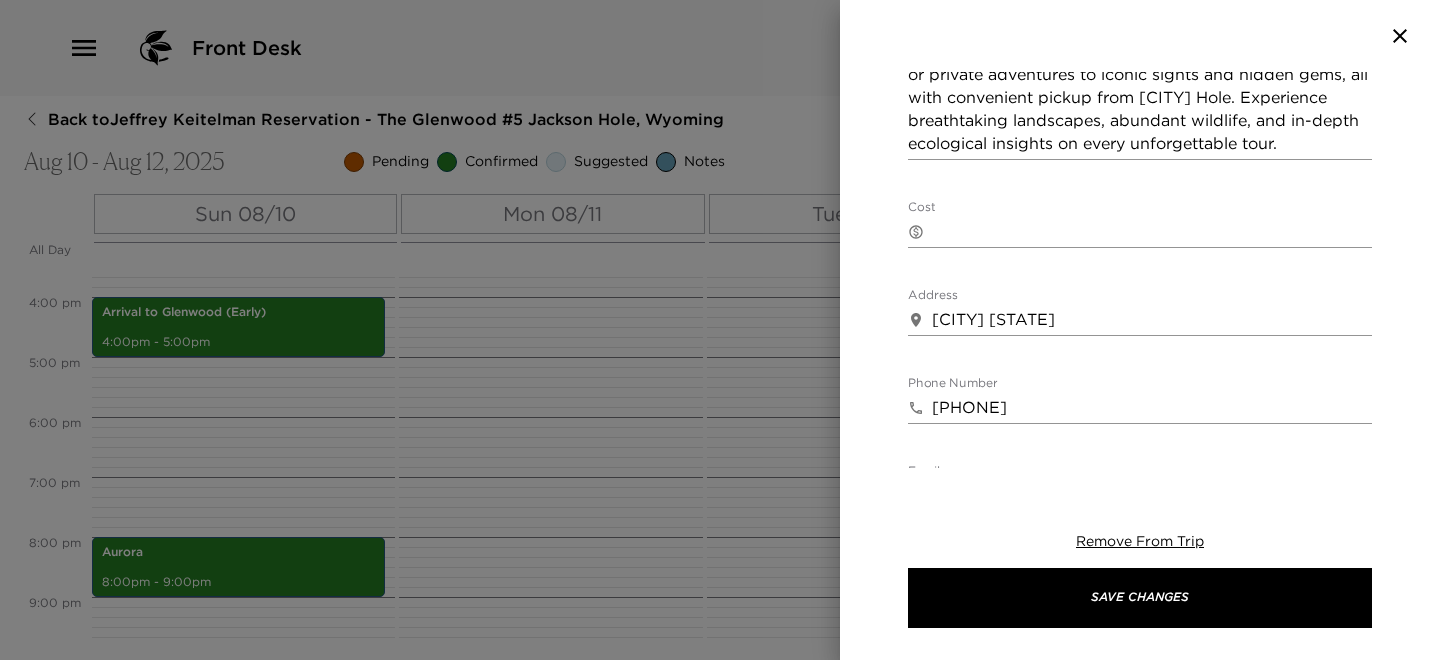 scroll, scrollTop: 569, scrollLeft: 0, axis: vertical 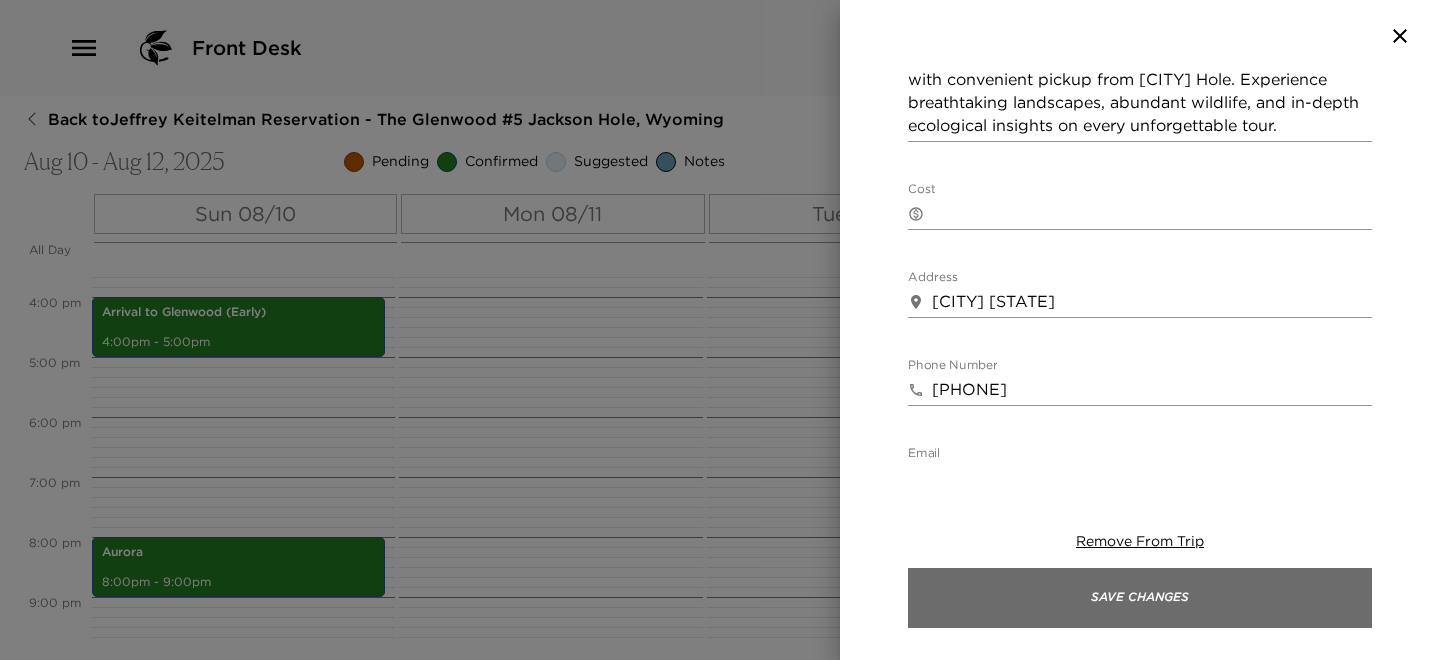 click on "Save Changes" at bounding box center (1140, 598) 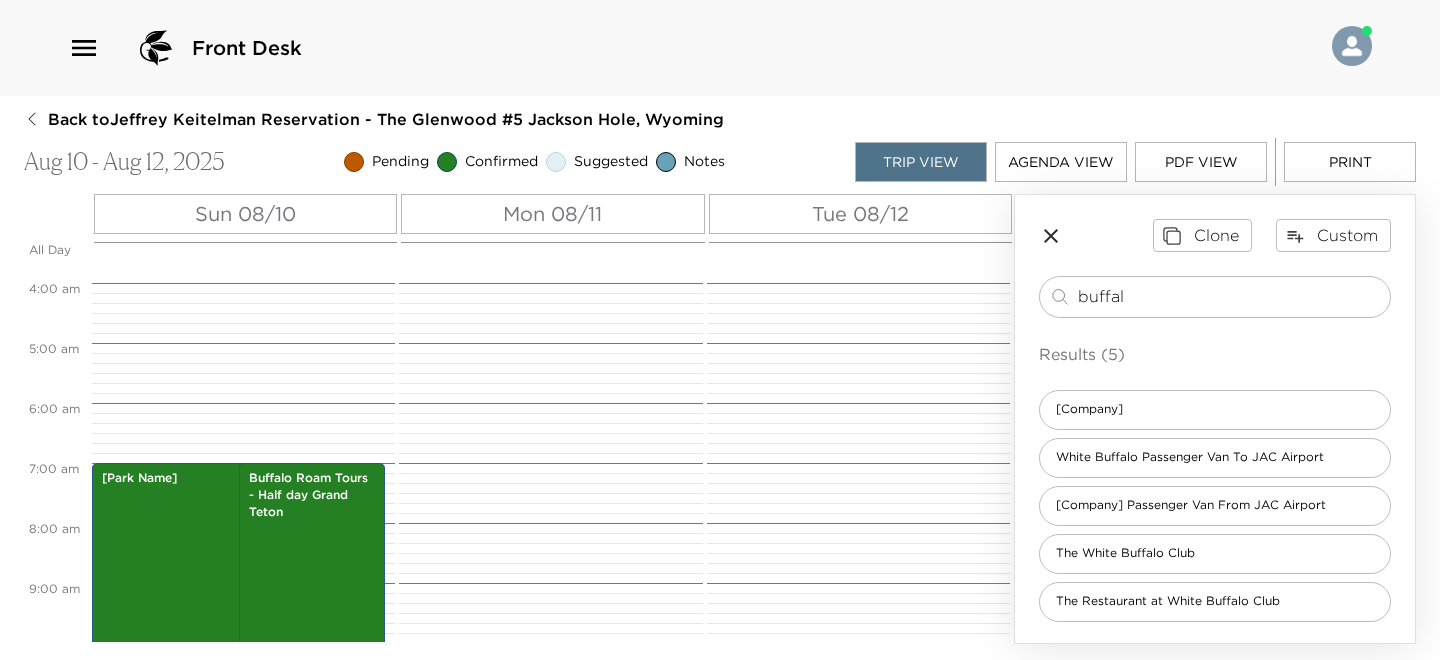 scroll, scrollTop: 255, scrollLeft: 0, axis: vertical 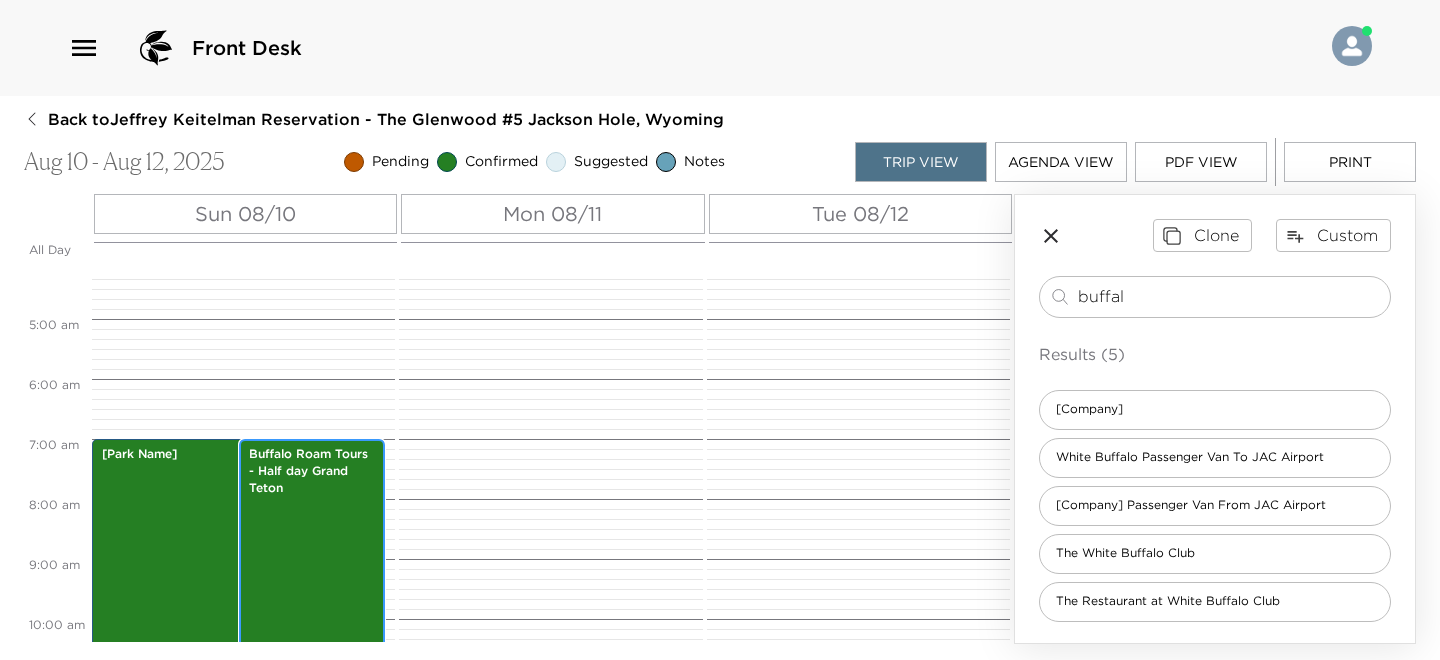 click on "Buffalo Roam Tours - Half day Grand Teton" at bounding box center [312, 471] 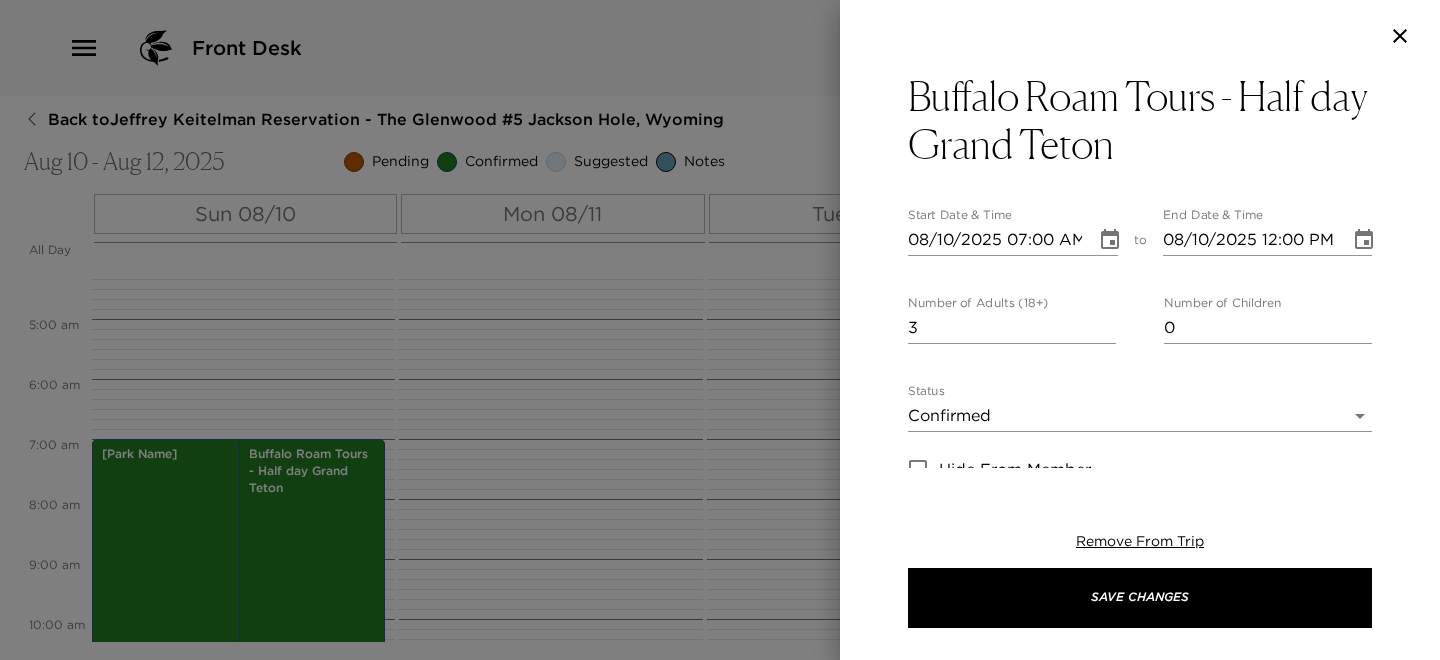 click on "[DATE] [TIME]" at bounding box center (995, 240) 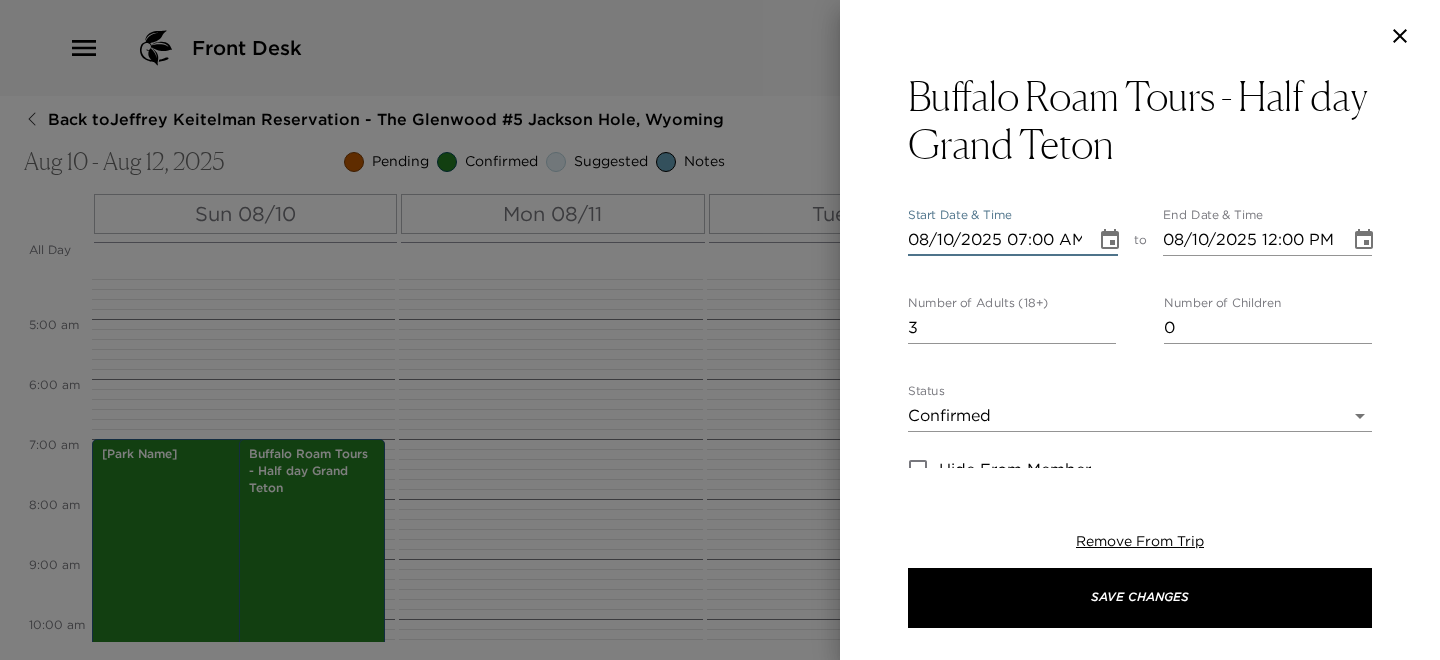 type on "08/01/2025 07:00 AM" 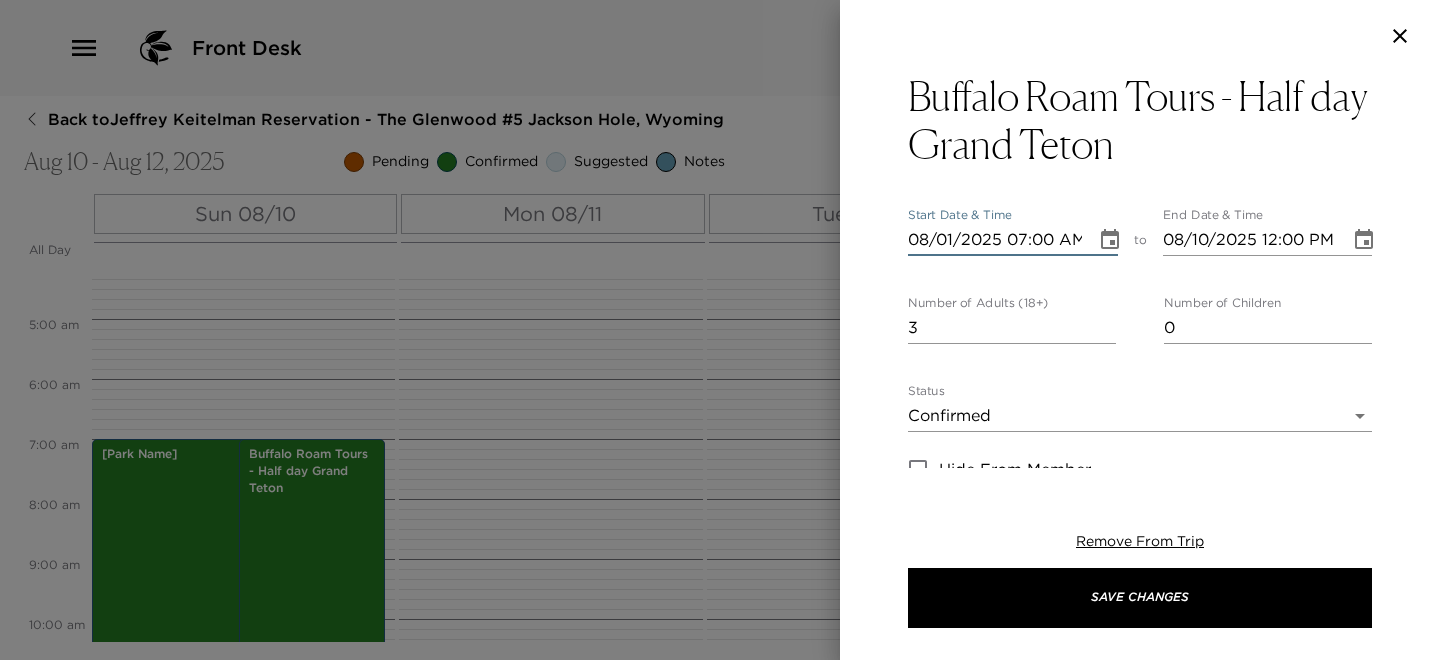 type on "08/01/2025 08:00 AM" 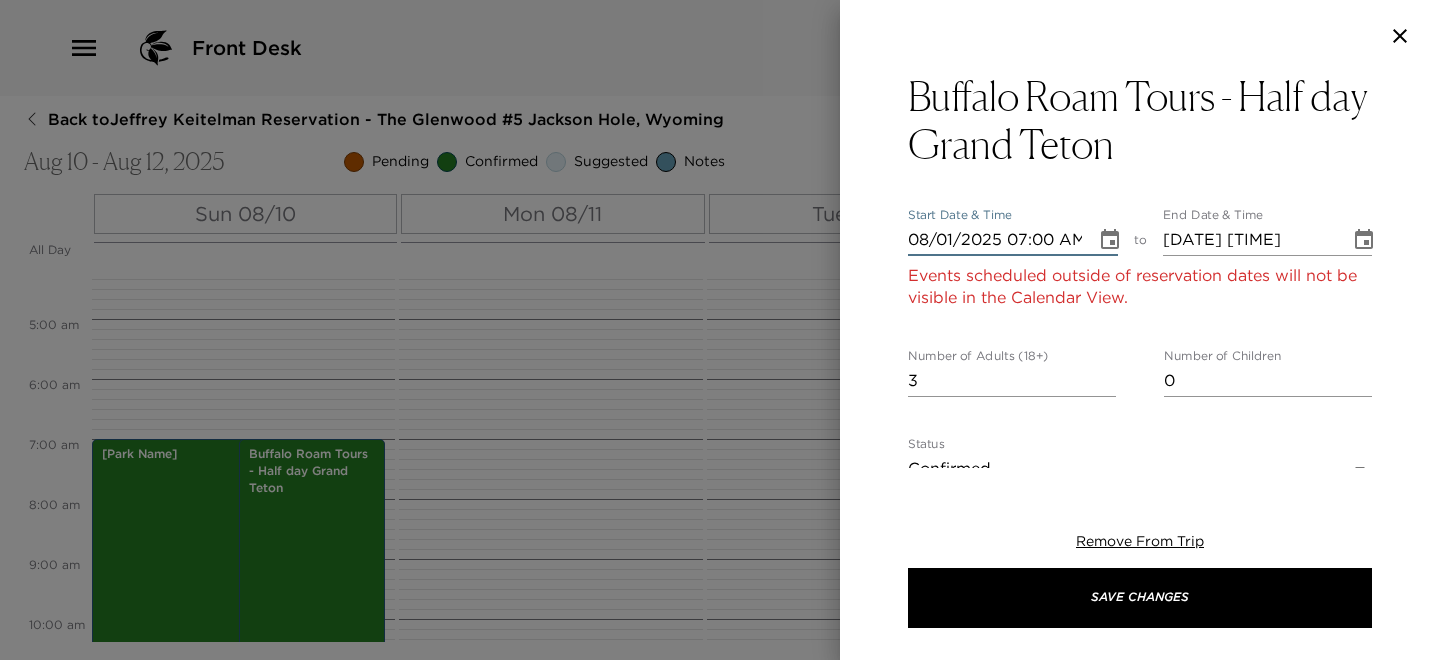 type on "08/11/2025 07:00 AM" 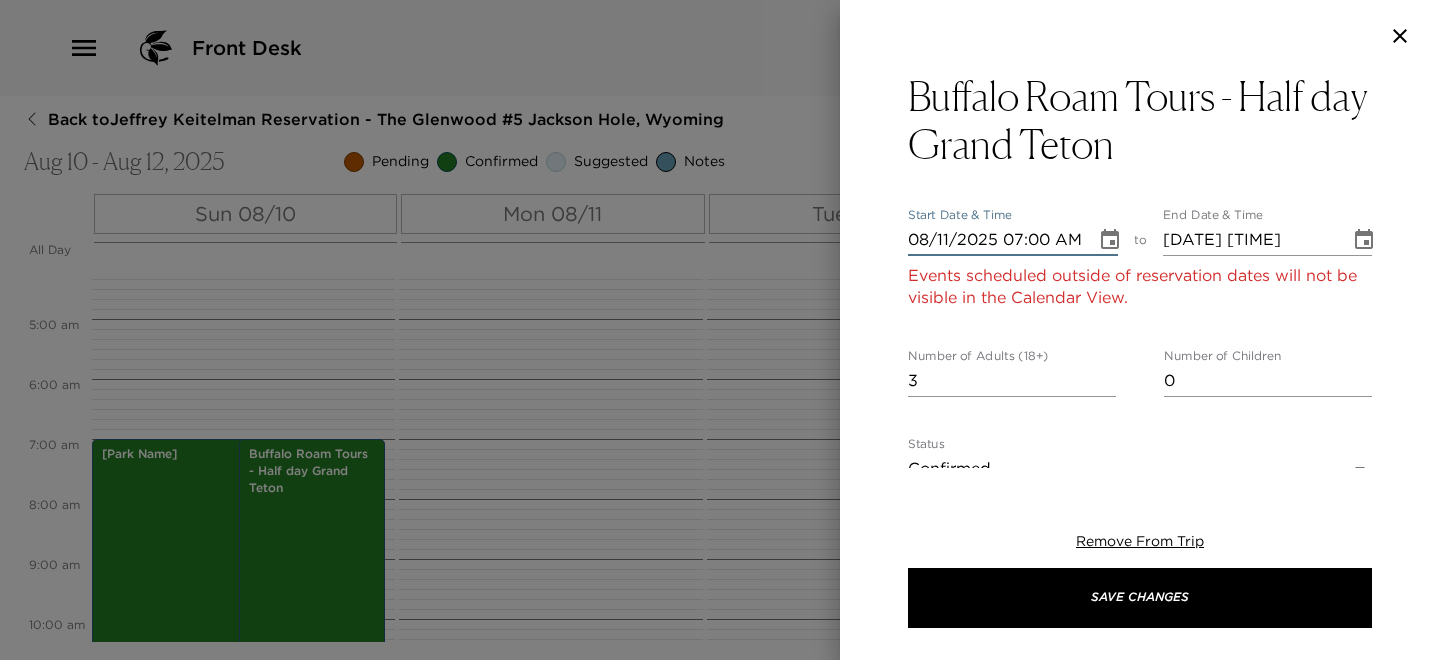 type on "08/11/2025 08:00 AM" 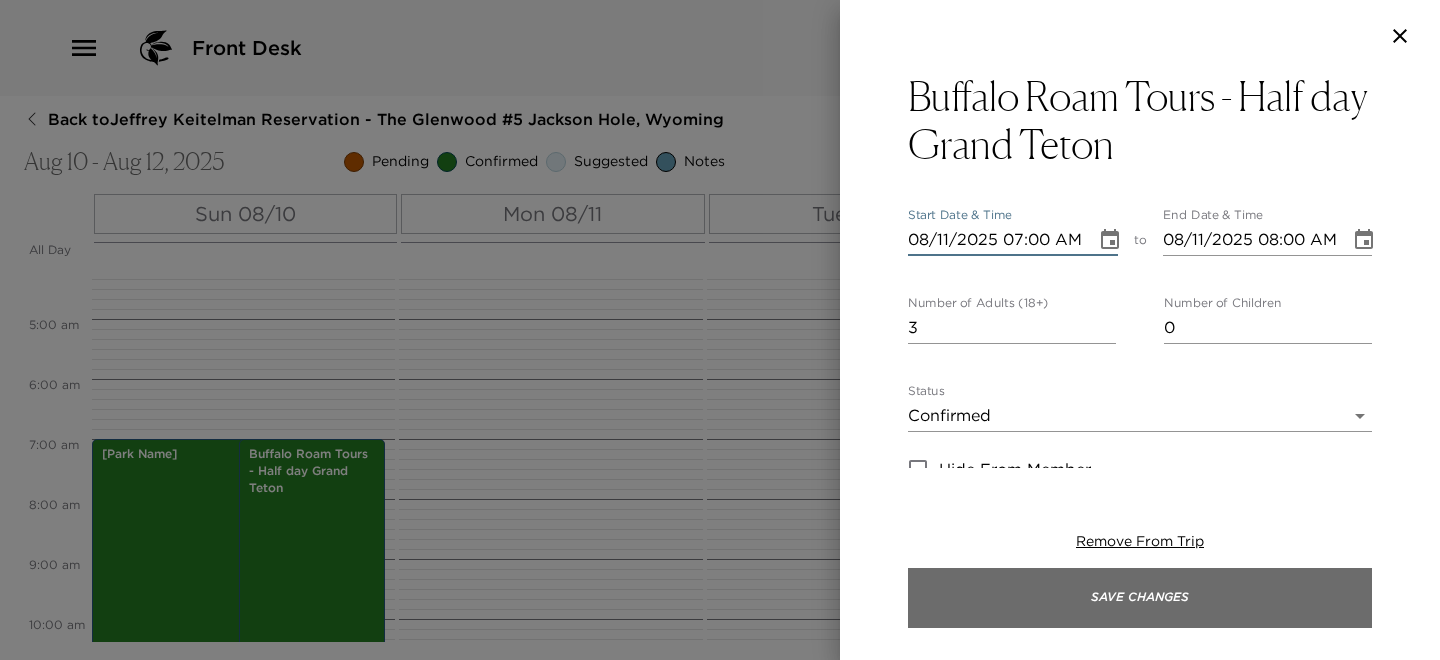 type on "08/11/2025 07:00 AM" 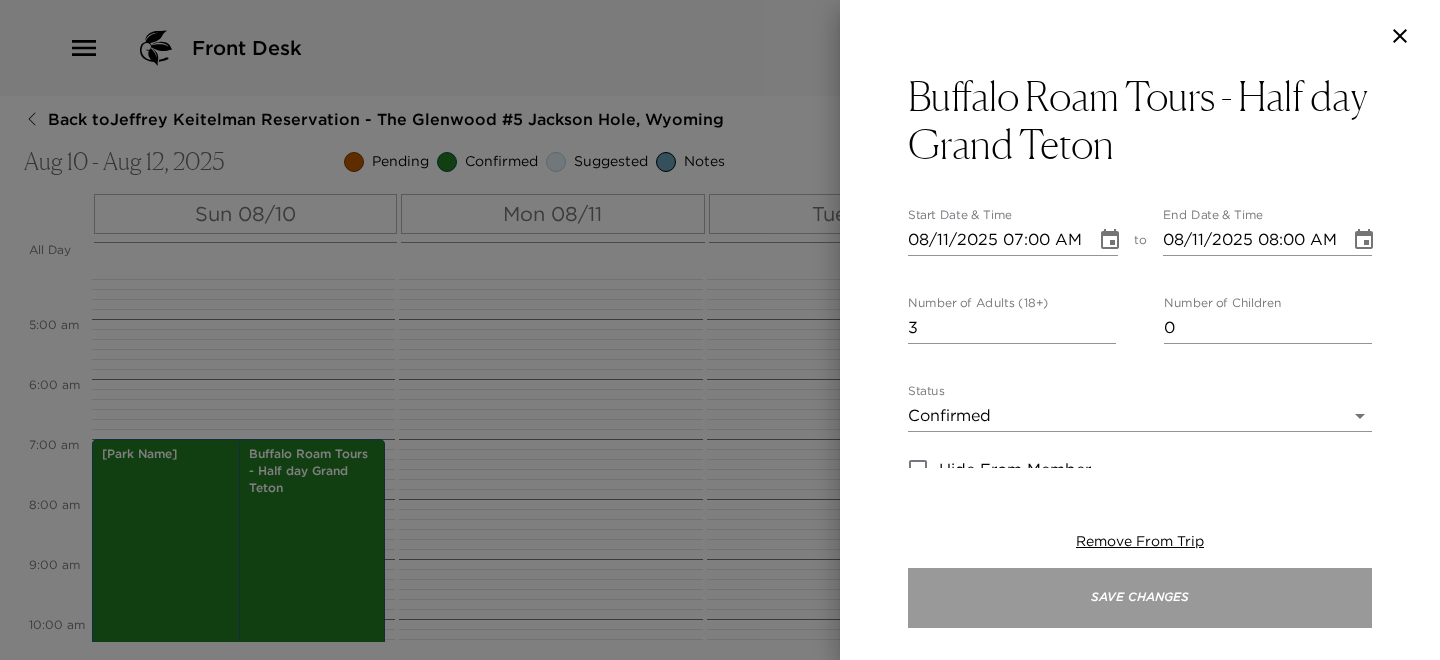 click on "Save Changes" at bounding box center [1140, 598] 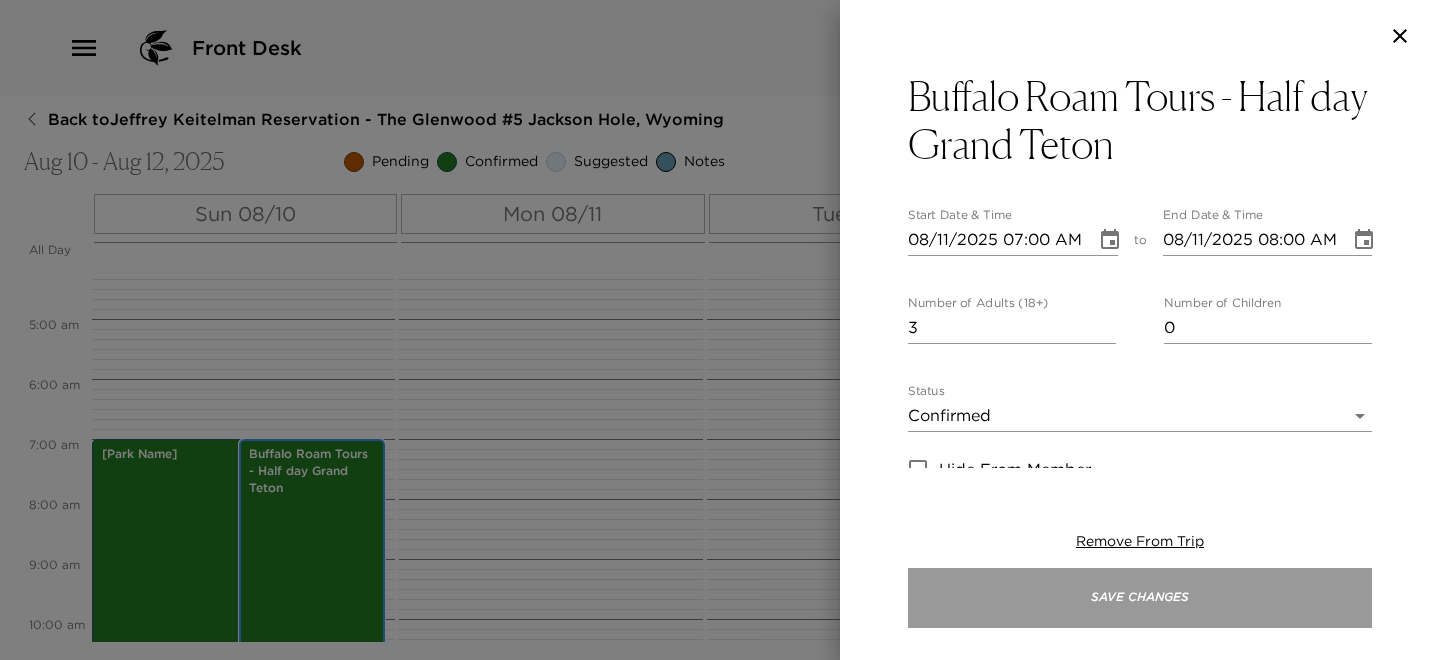 scroll, scrollTop: 351, scrollLeft: 0, axis: vertical 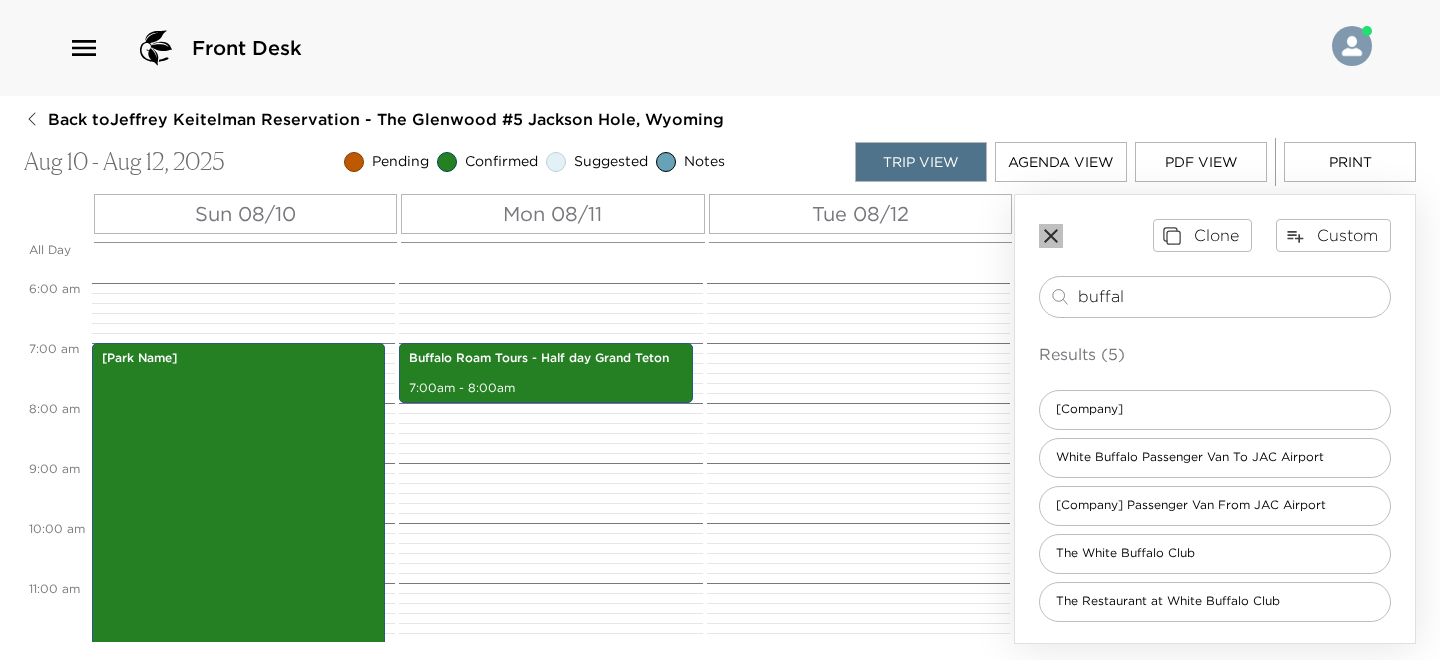 click 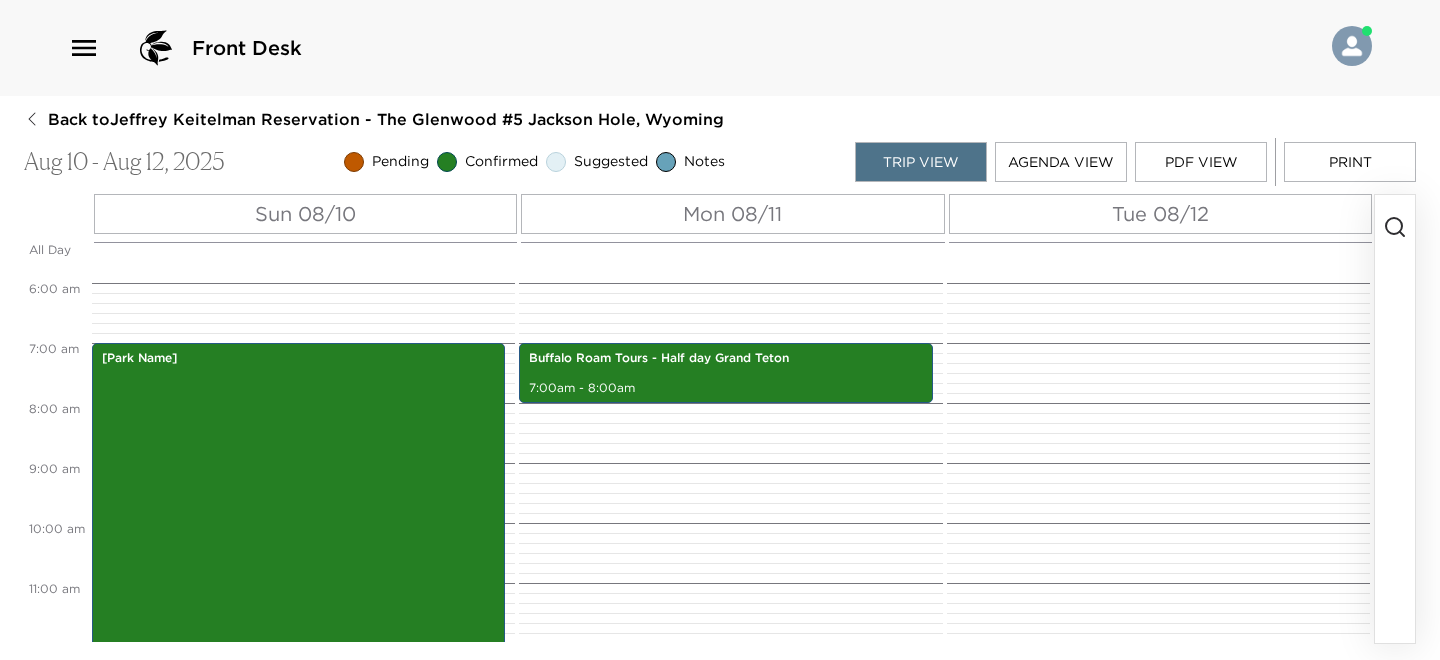 click 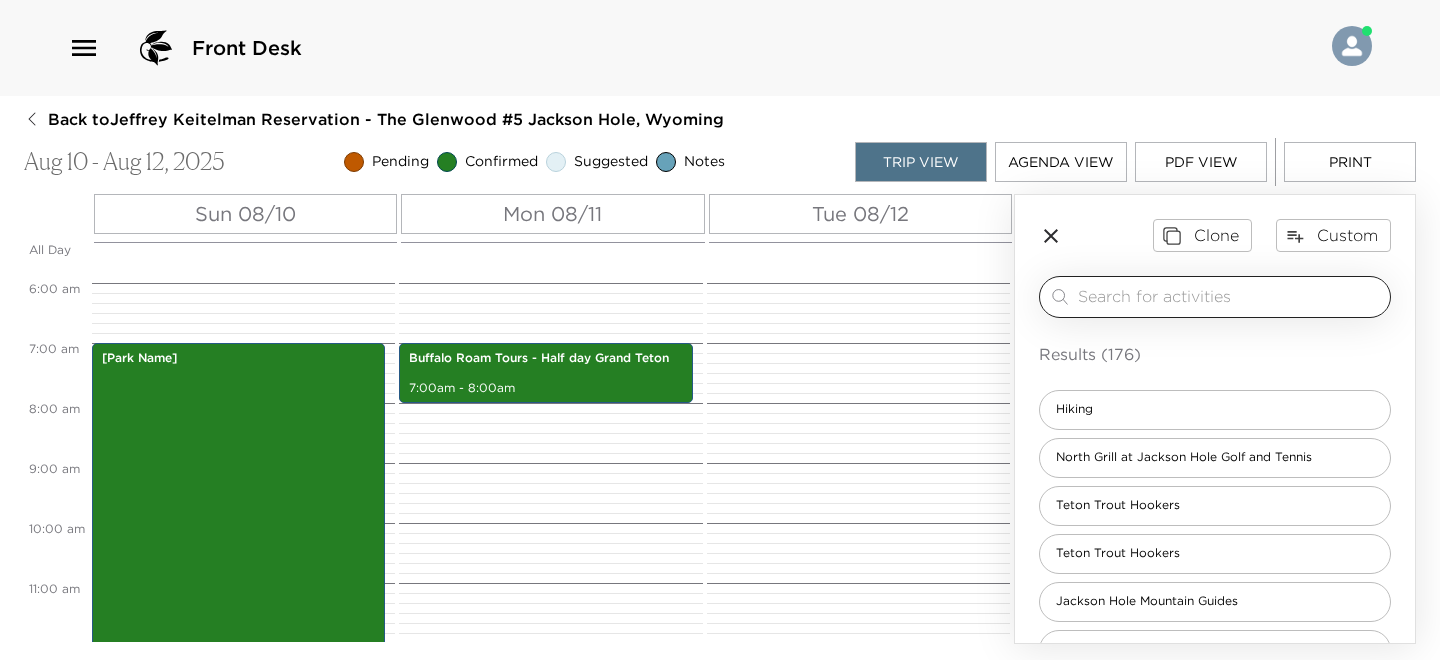 click at bounding box center (1230, 296) 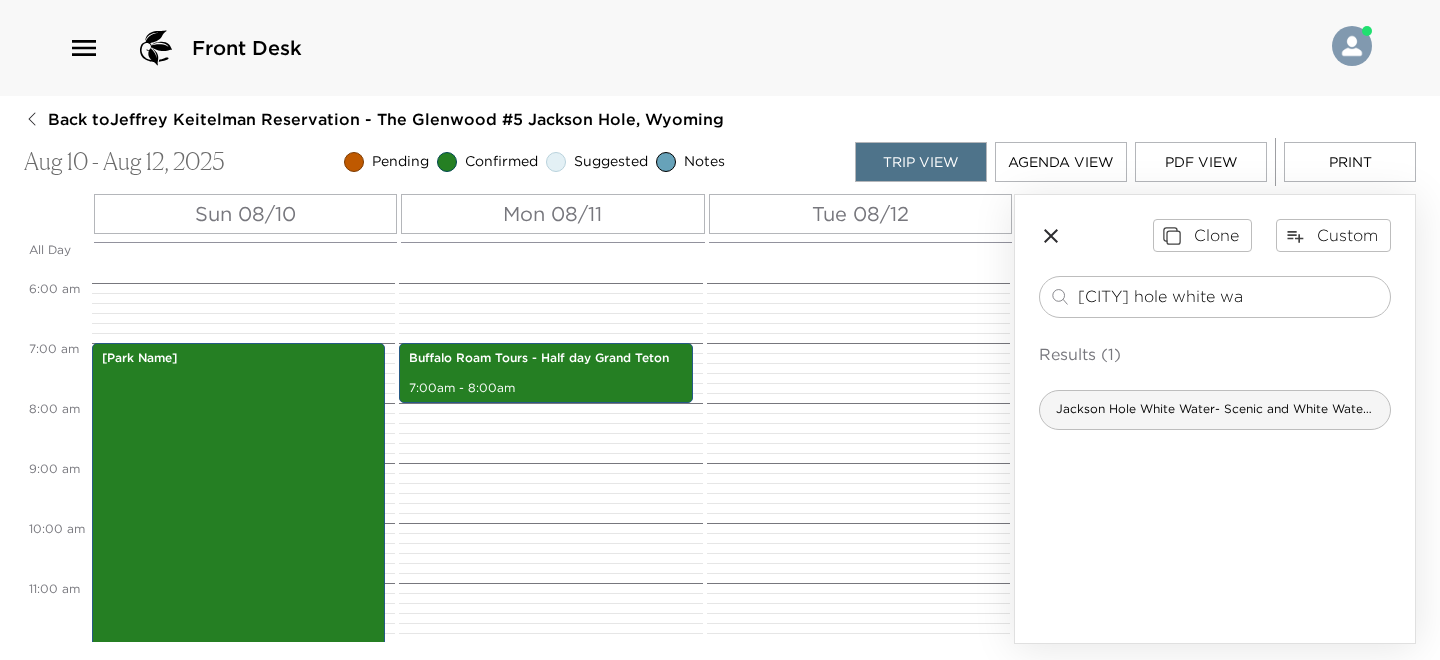 type on "jackson hole white wa" 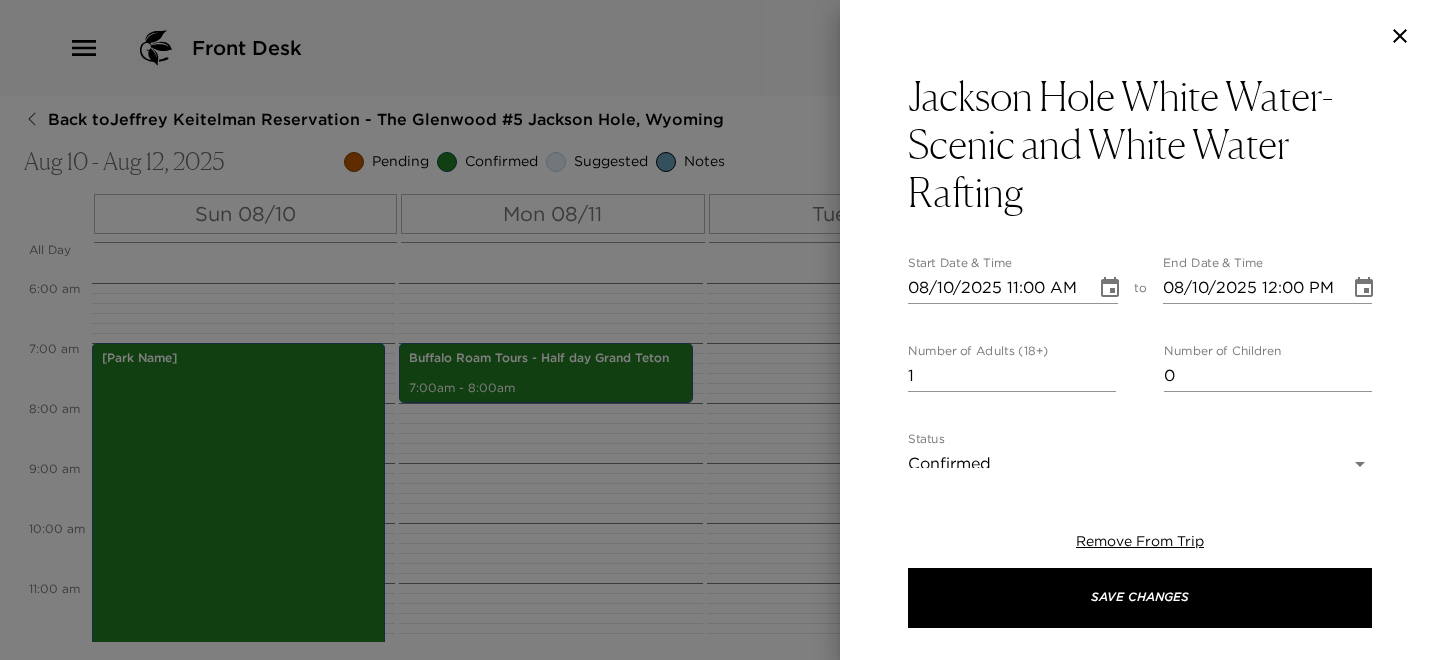 type on "Guided Whitewater trips through the Snake River Canyon, where guests can enjoy thrilling rapids, breathtaking
views of the Teton Range, and opportunities to spot local wildlife and learn about the area's natural history." 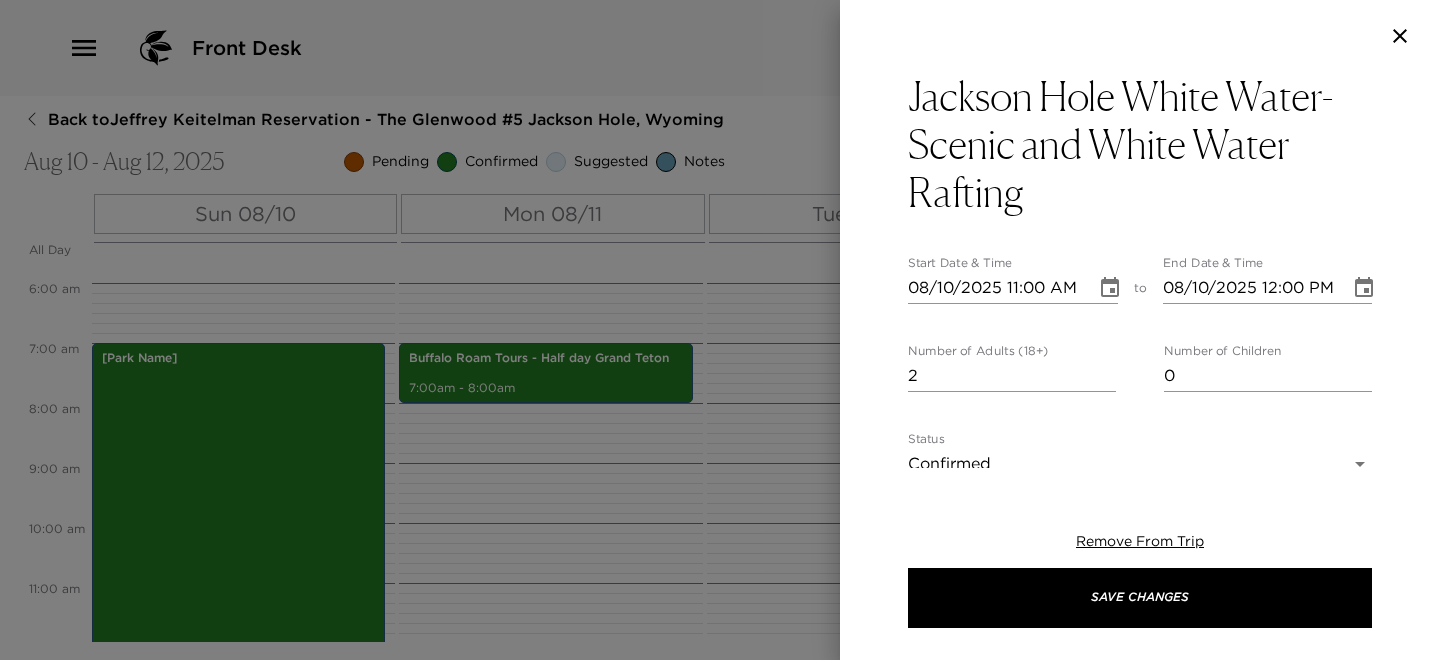 click on "2" at bounding box center (1012, 376) 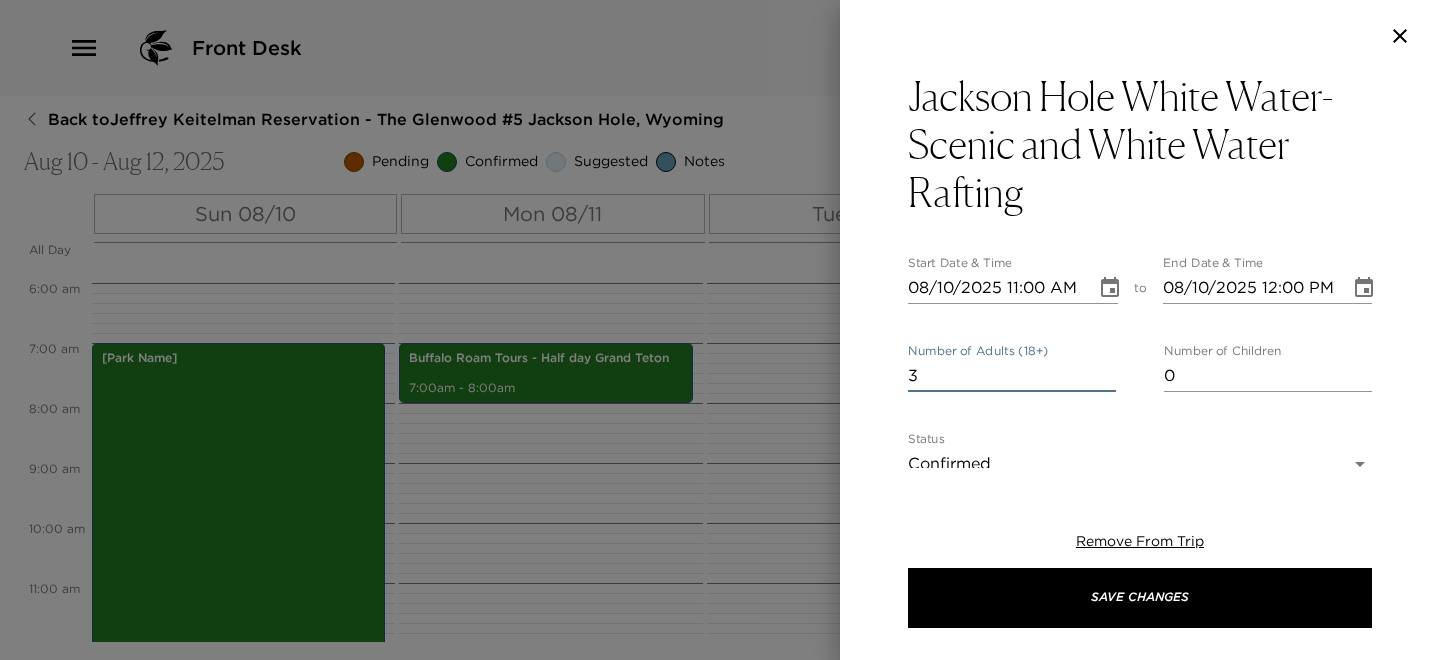 type on "3" 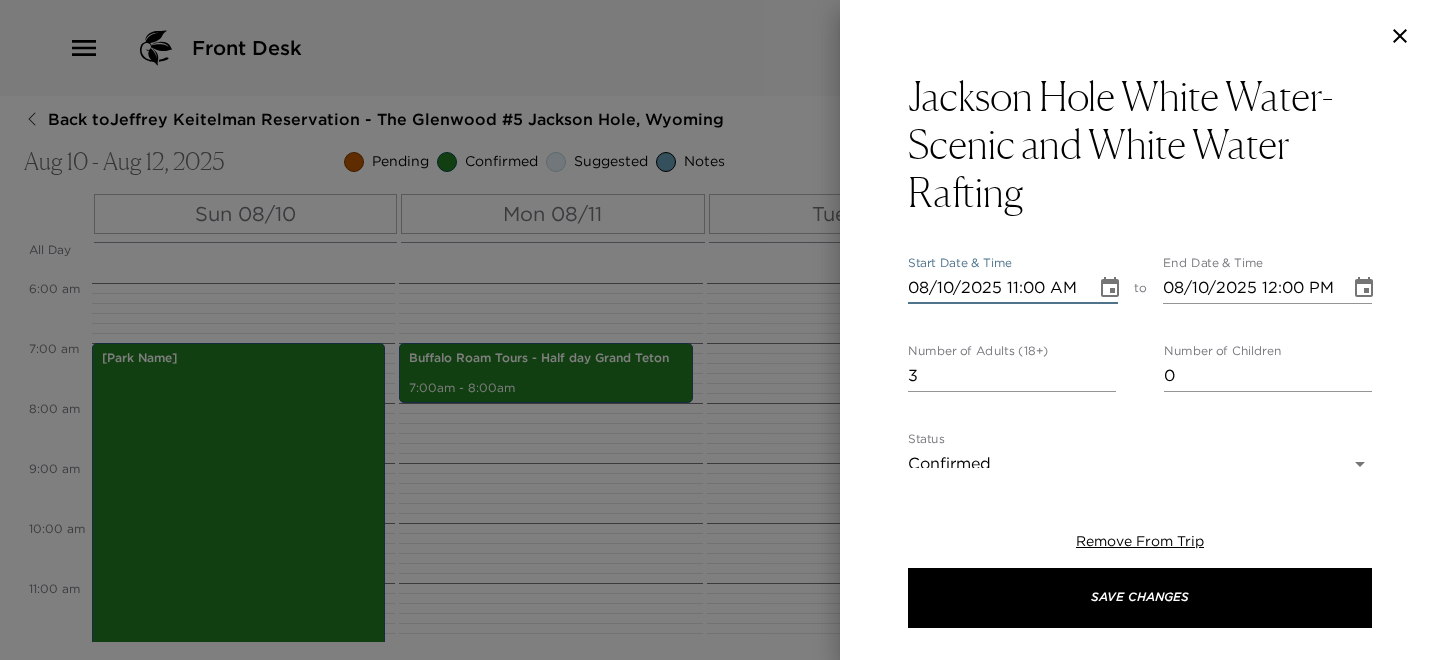 click on "08/10/2025 11:00 AM" at bounding box center [995, 288] 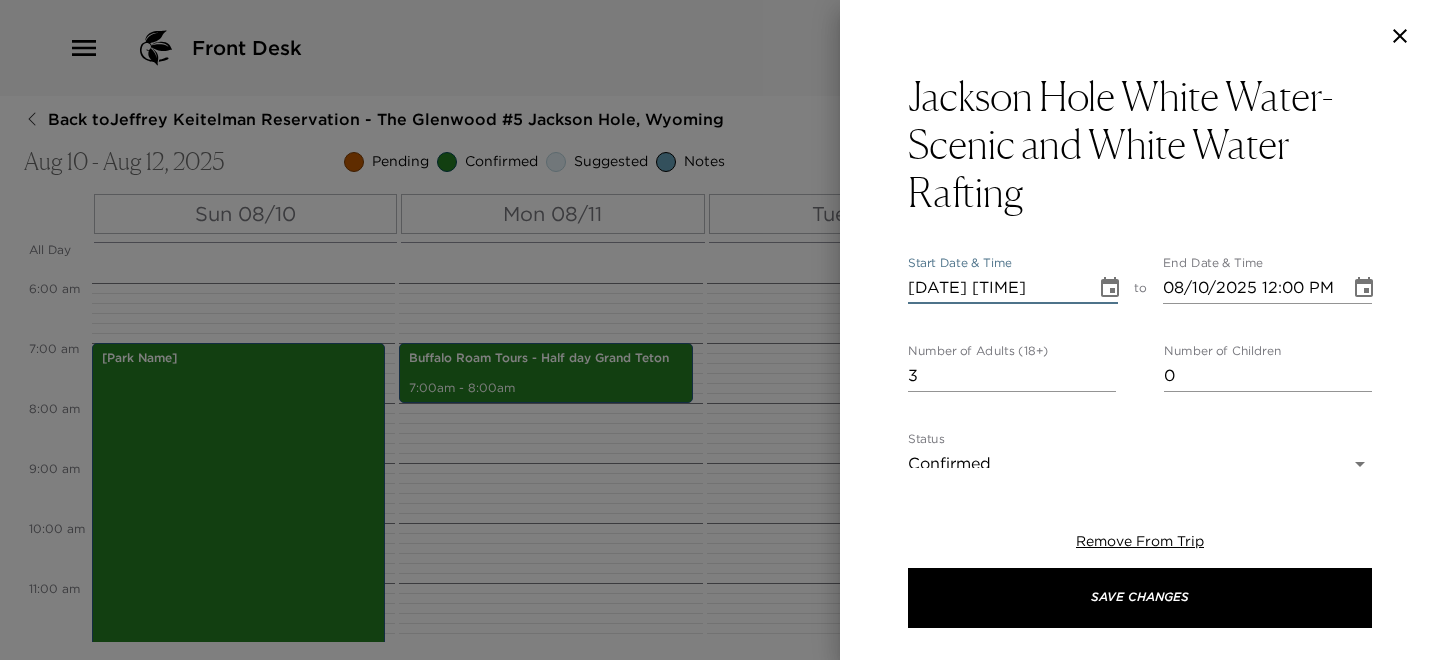 click on "08/10/2025 02:00 AM" at bounding box center (995, 288) 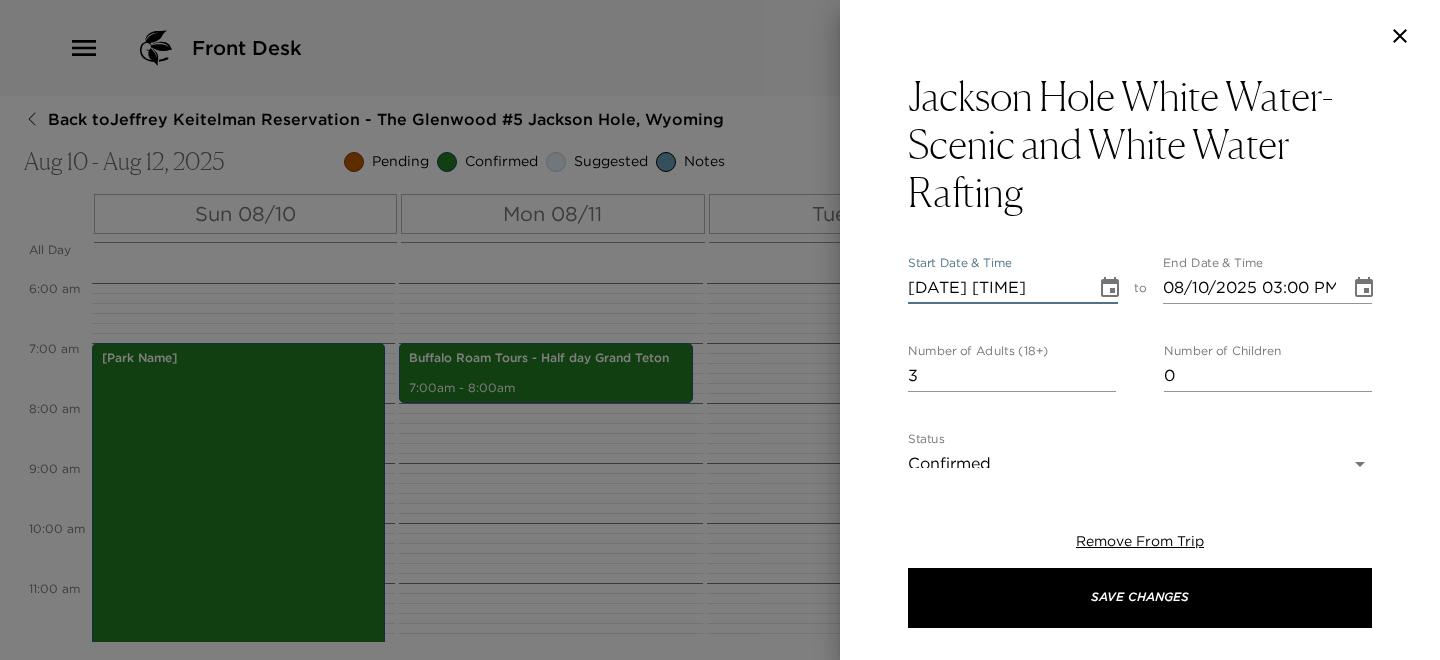 type on "08/10/2025 02:00 PM" 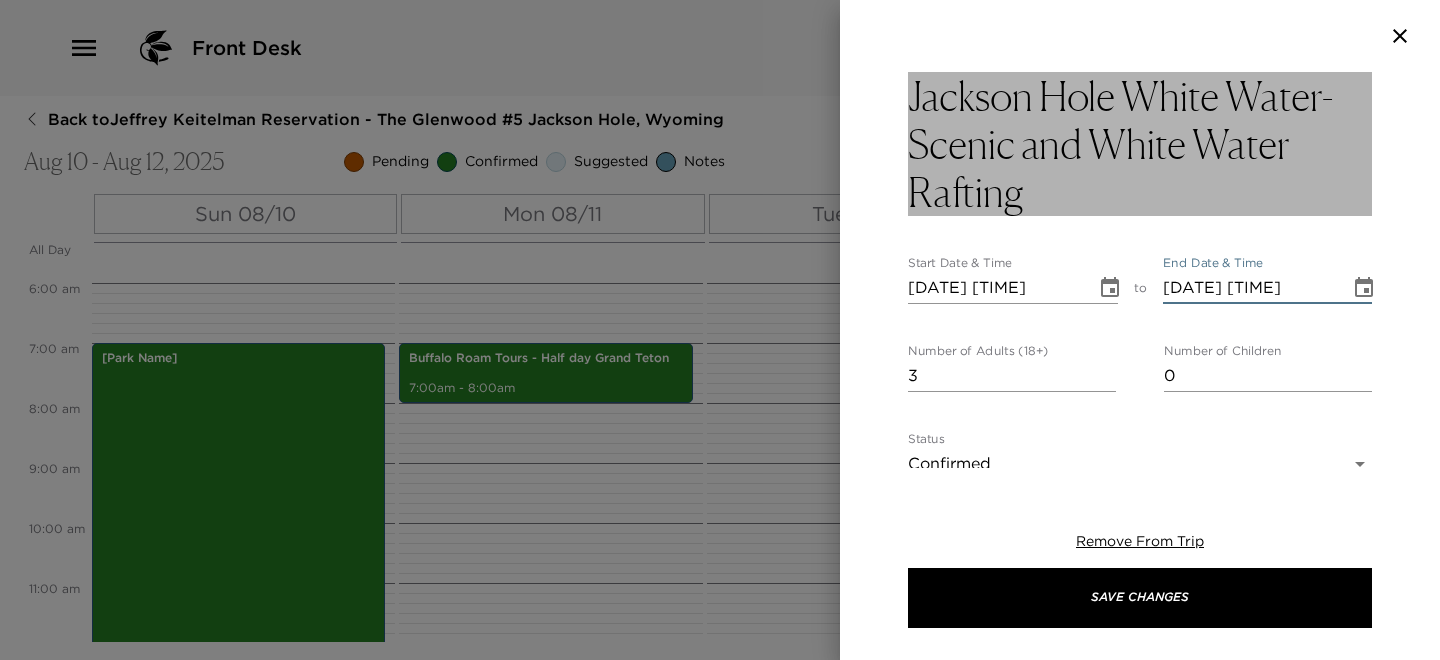 type on "08/10/2025 06:00 PM" 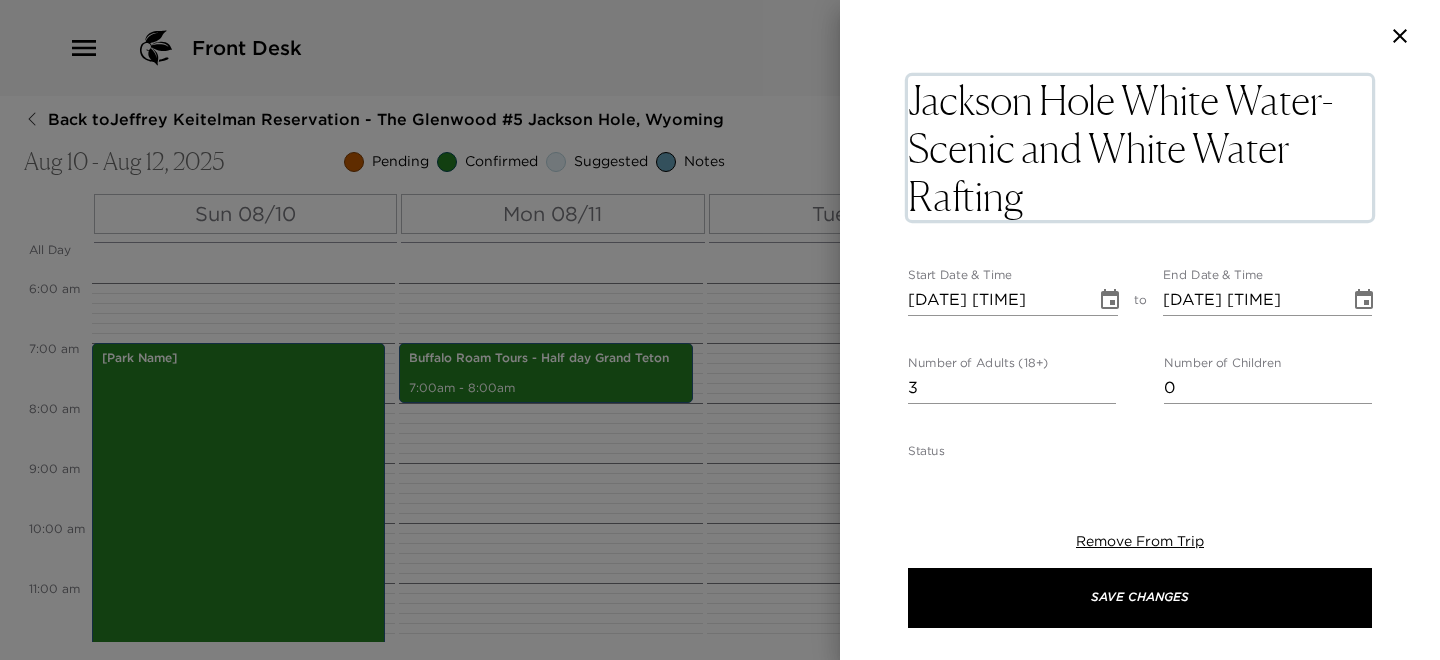 drag, startPoint x: 1104, startPoint y: 213, endPoint x: 930, endPoint y: 155, distance: 183.41211 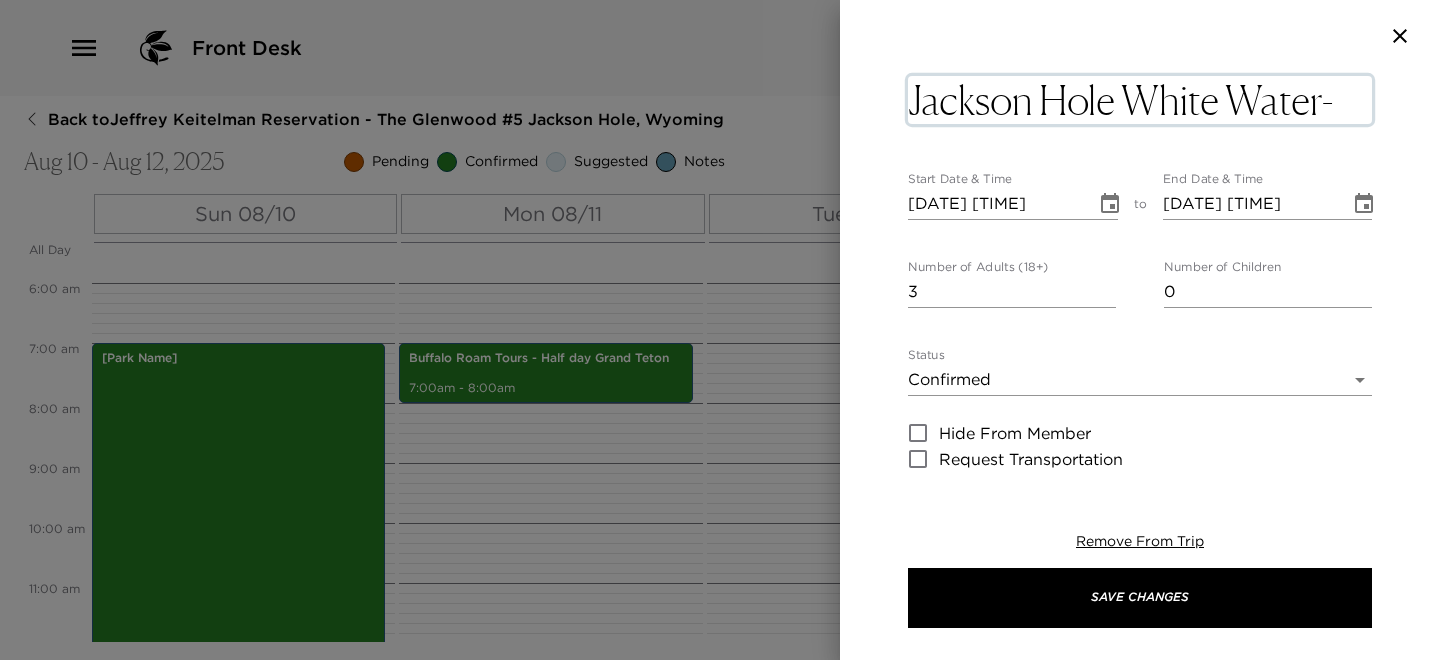type on "Jackson Hole White Water" 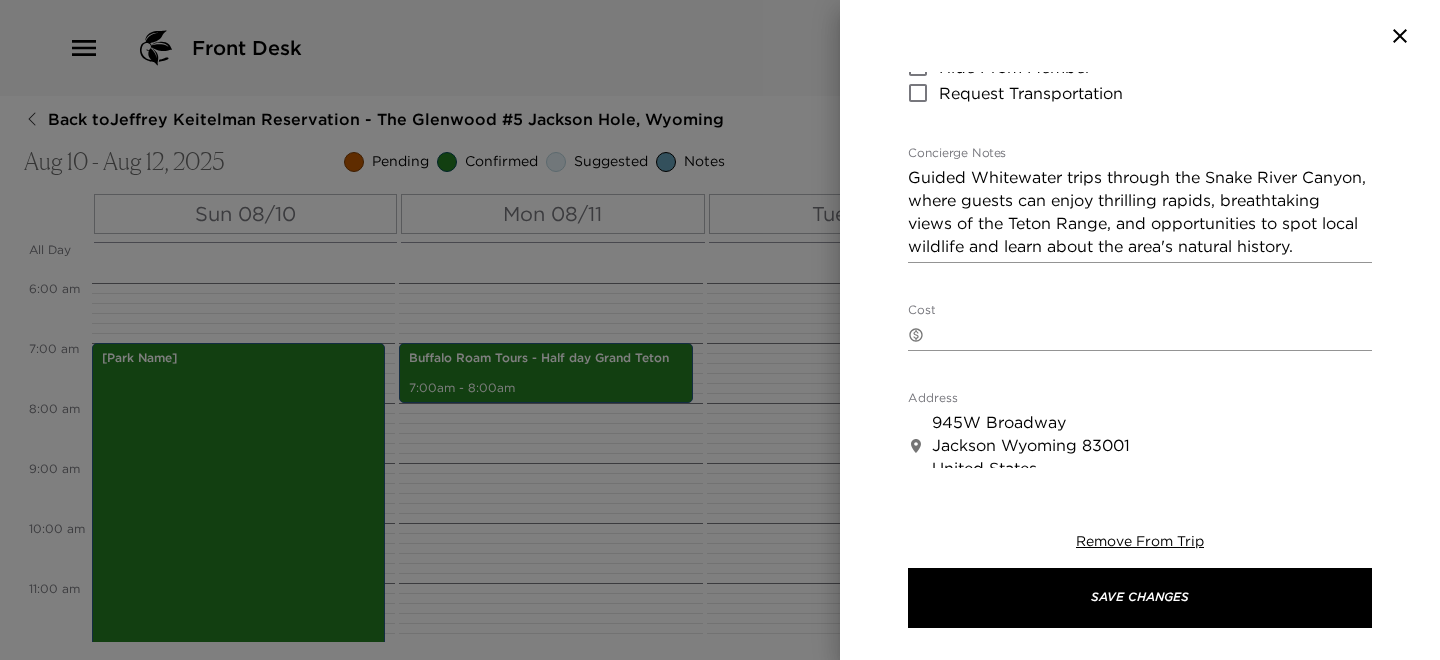 scroll, scrollTop: 0, scrollLeft: 0, axis: both 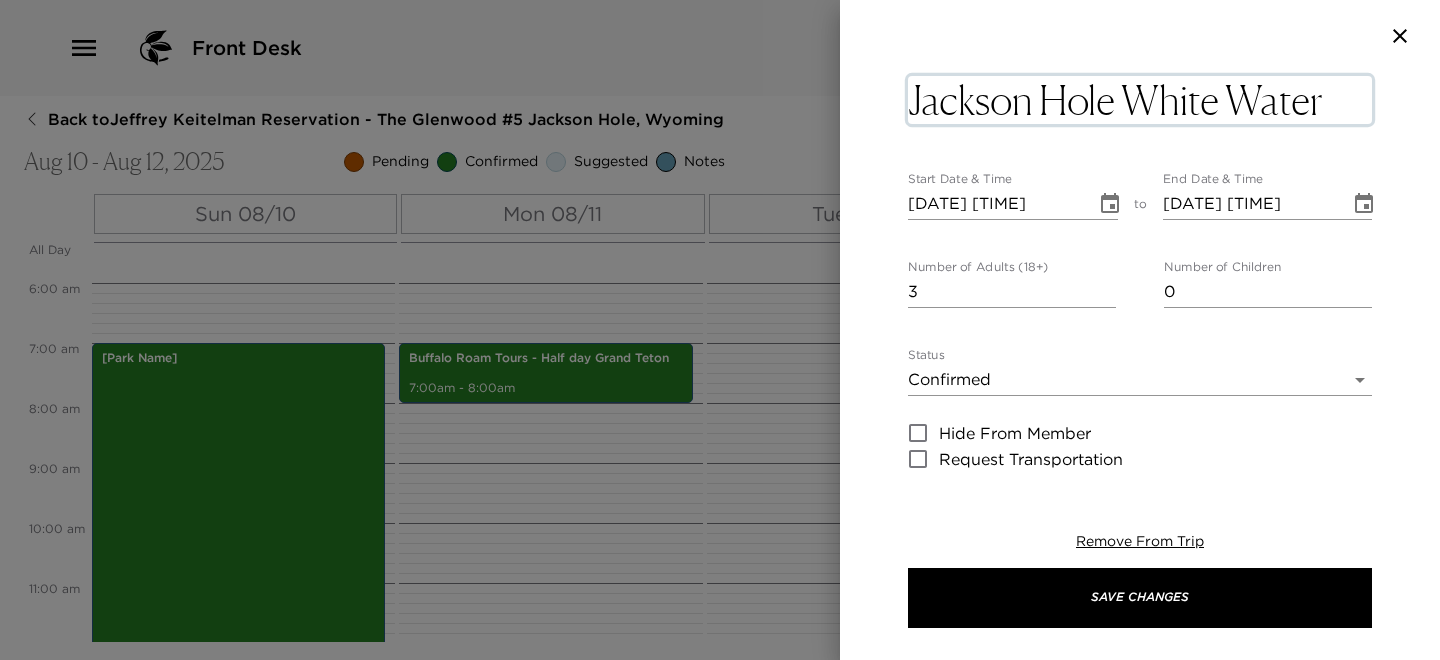 click on "08/10/2025 02:00 PM" at bounding box center [995, 204] 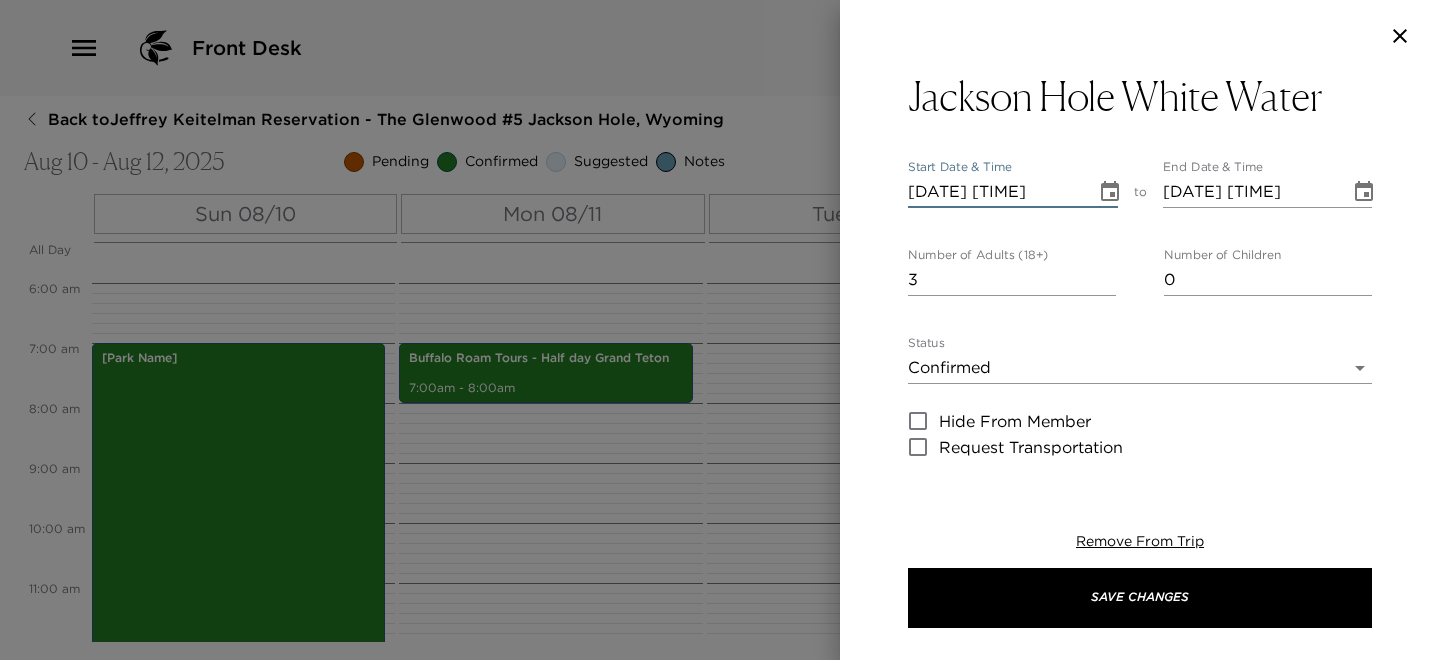 type on "01/10/2025 02:00 PM" 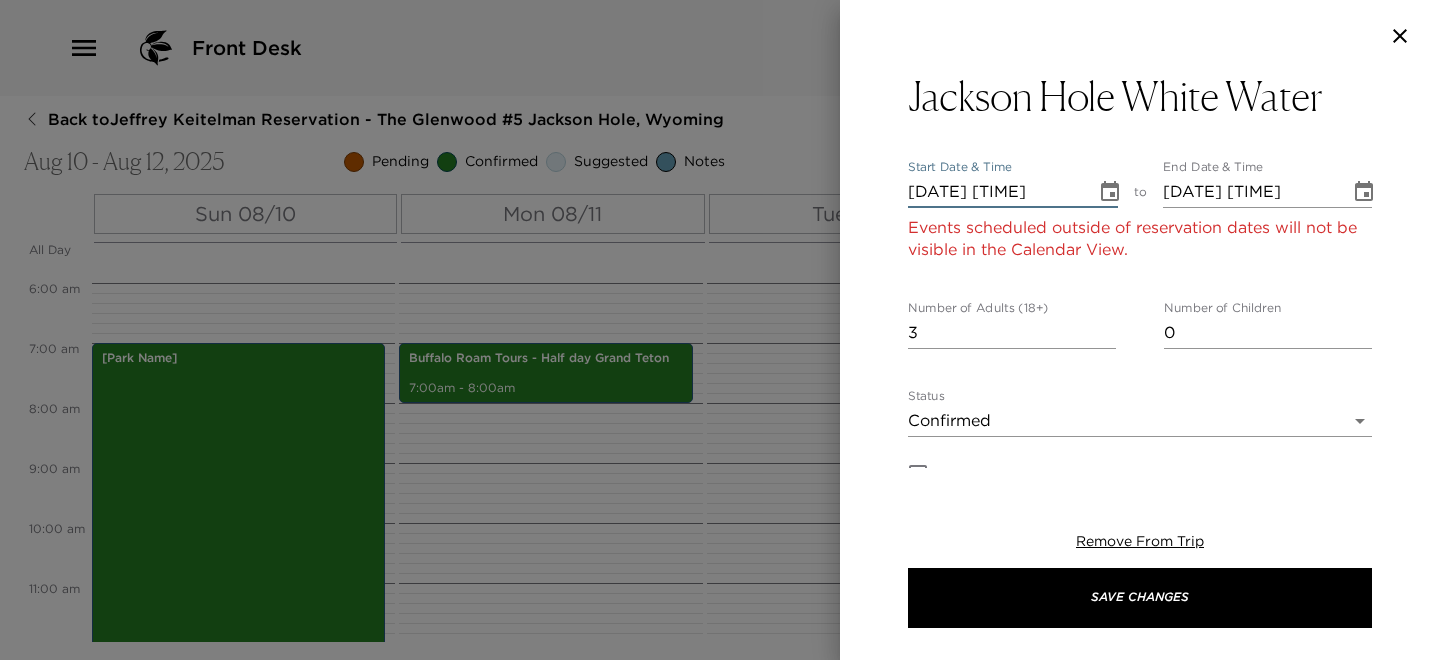 click on "11/10/2025 03:00 PM" at bounding box center [1250, 192] 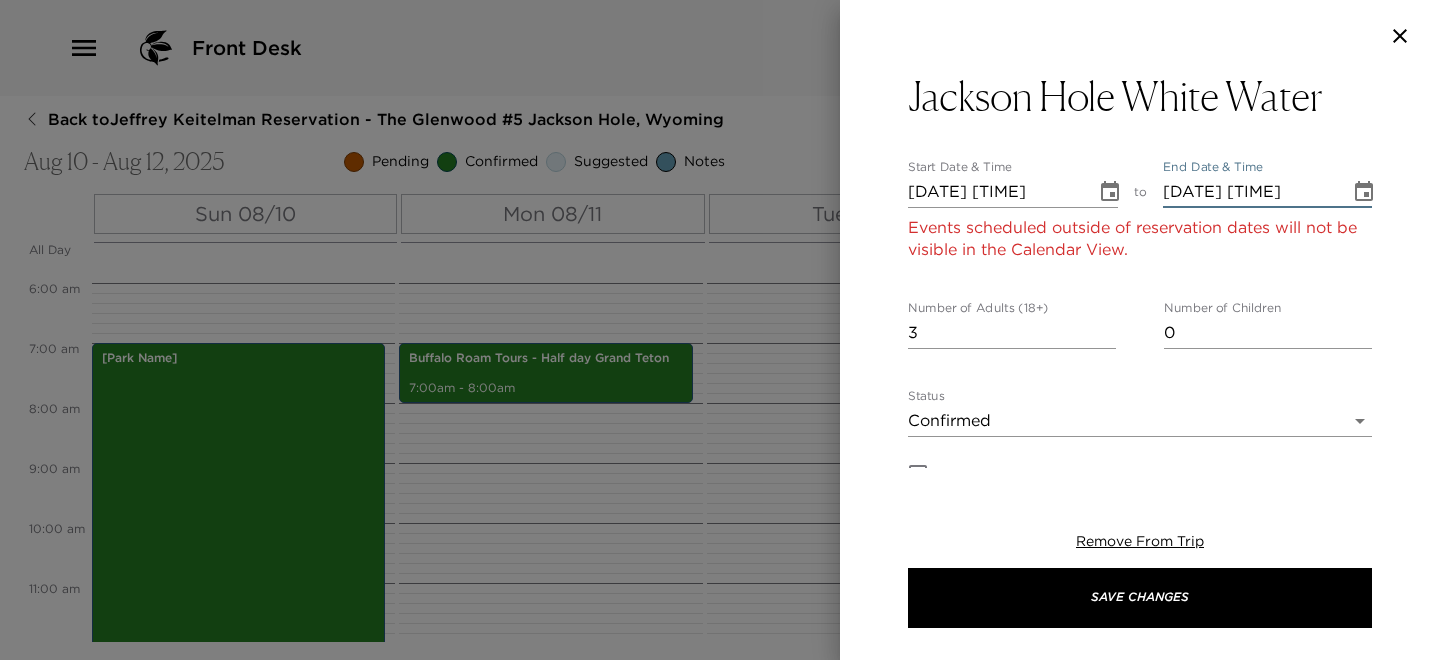 click on "11/10/2025 02:00 PM" at bounding box center [995, 192] 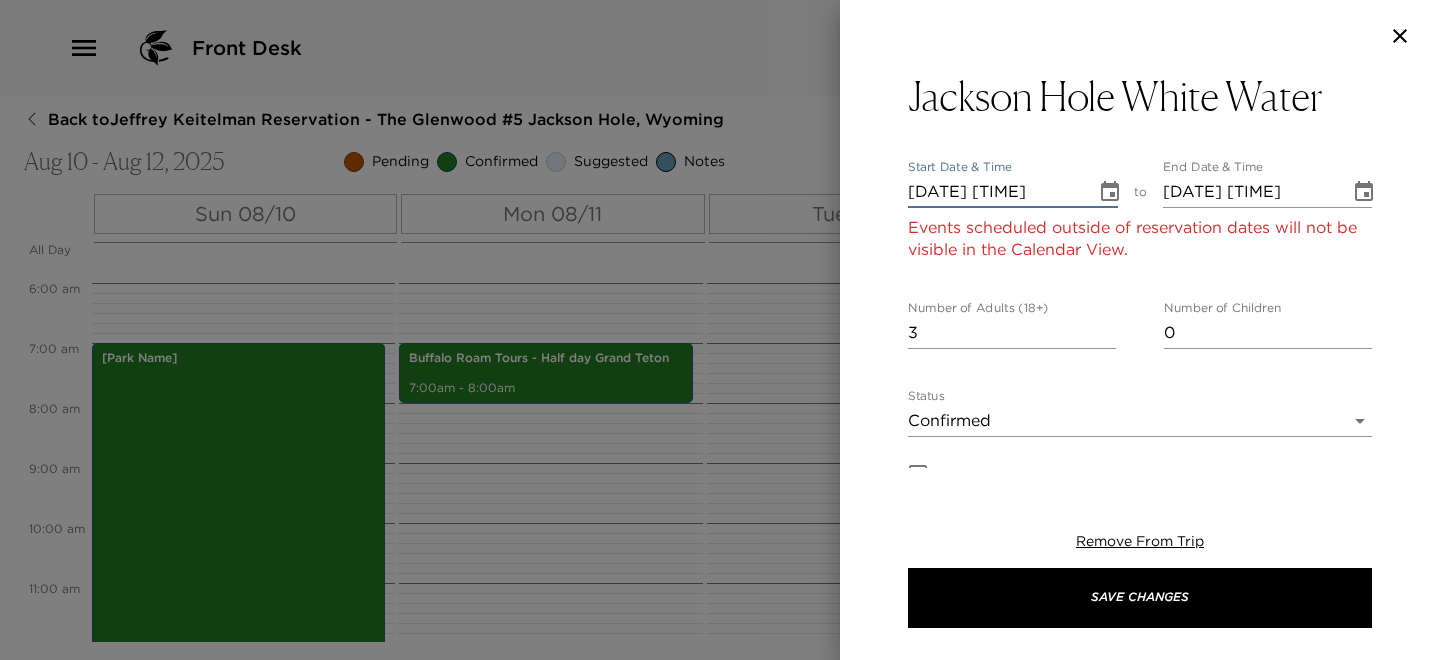 type on "11/01/2025 02:00 PM" 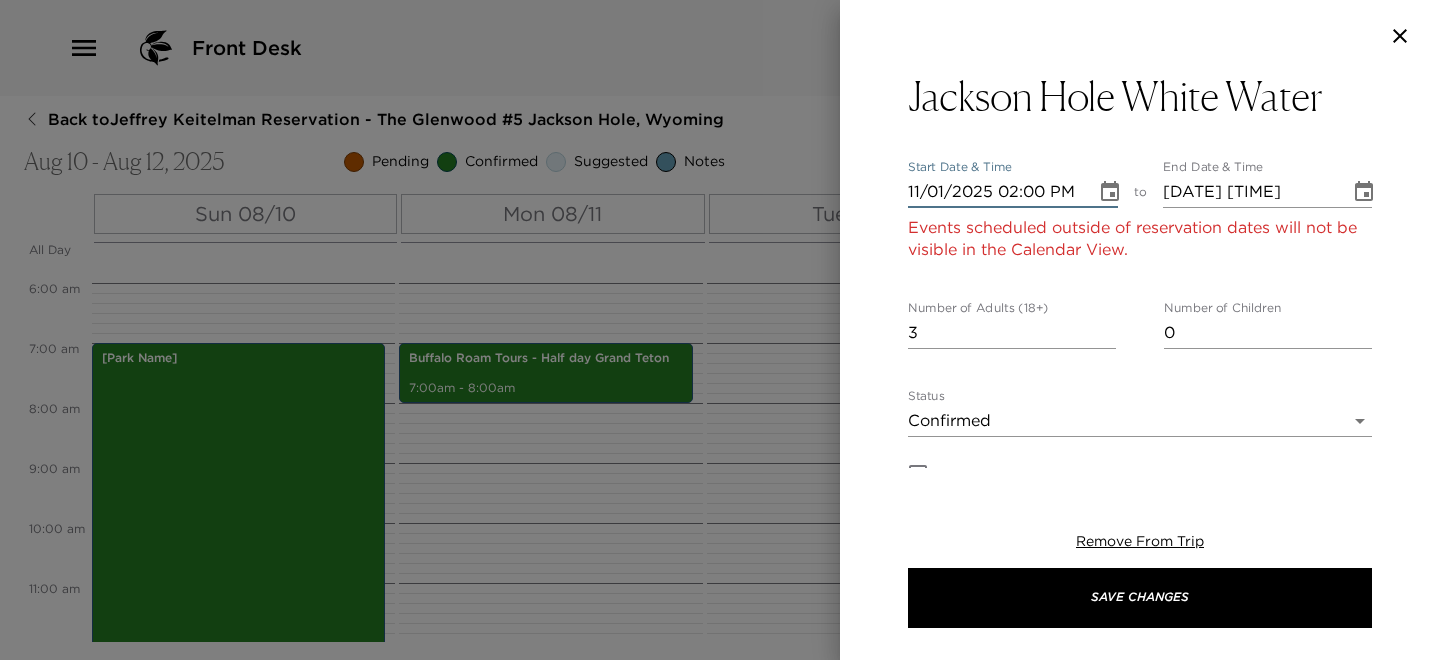 type on "11/01/2025 03:00 PM" 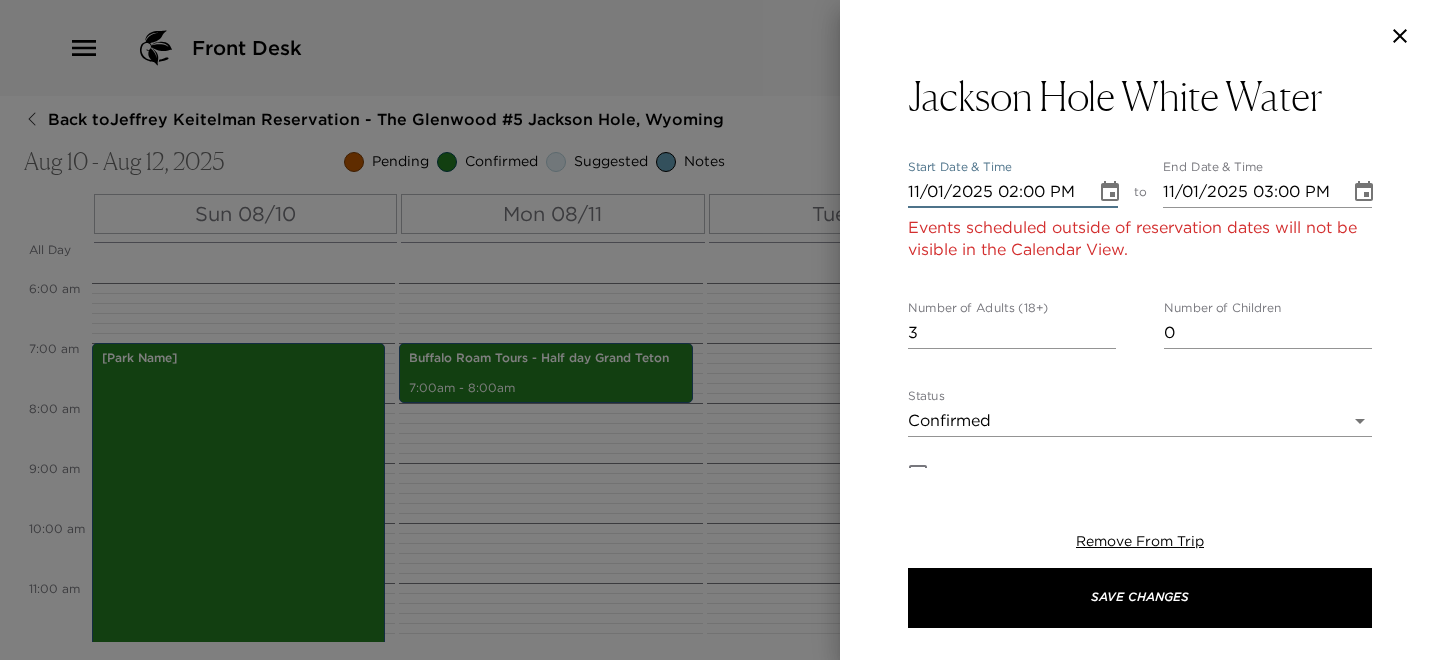 type on "11/11/2025 02:00 PM" 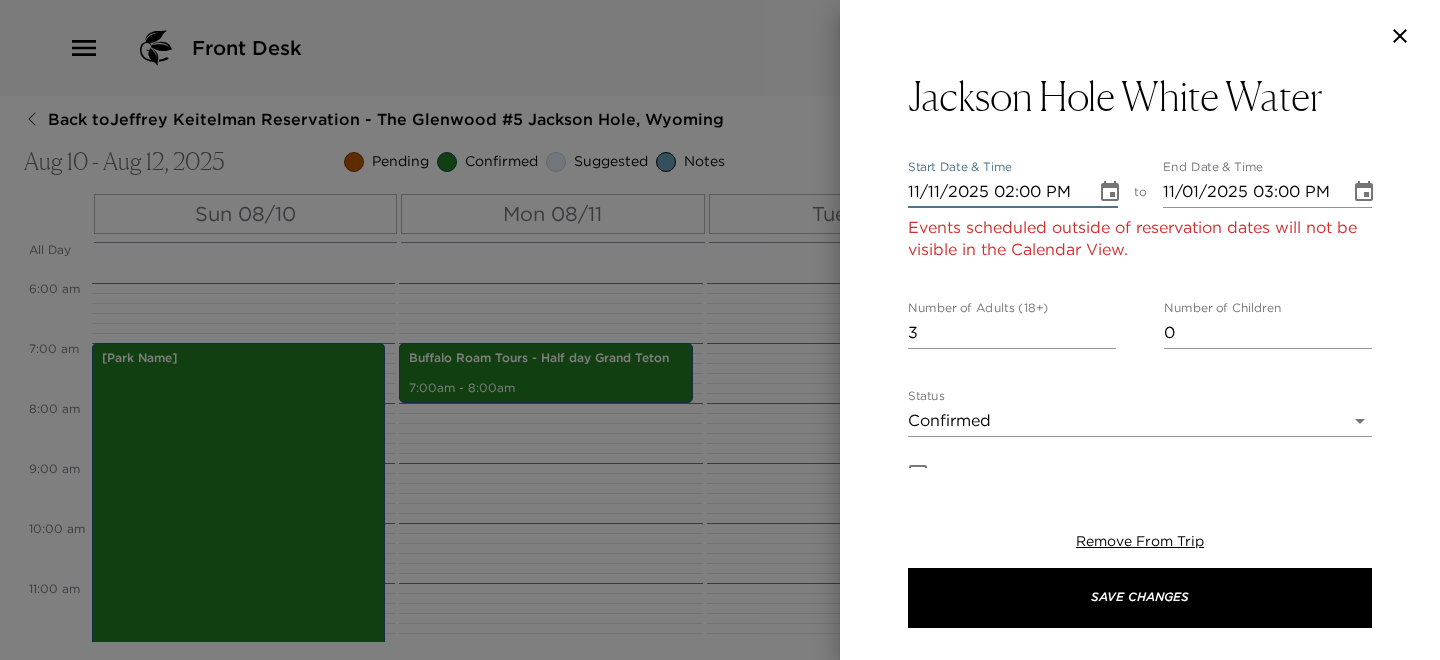 type on "11/11/2025 03:00 PM" 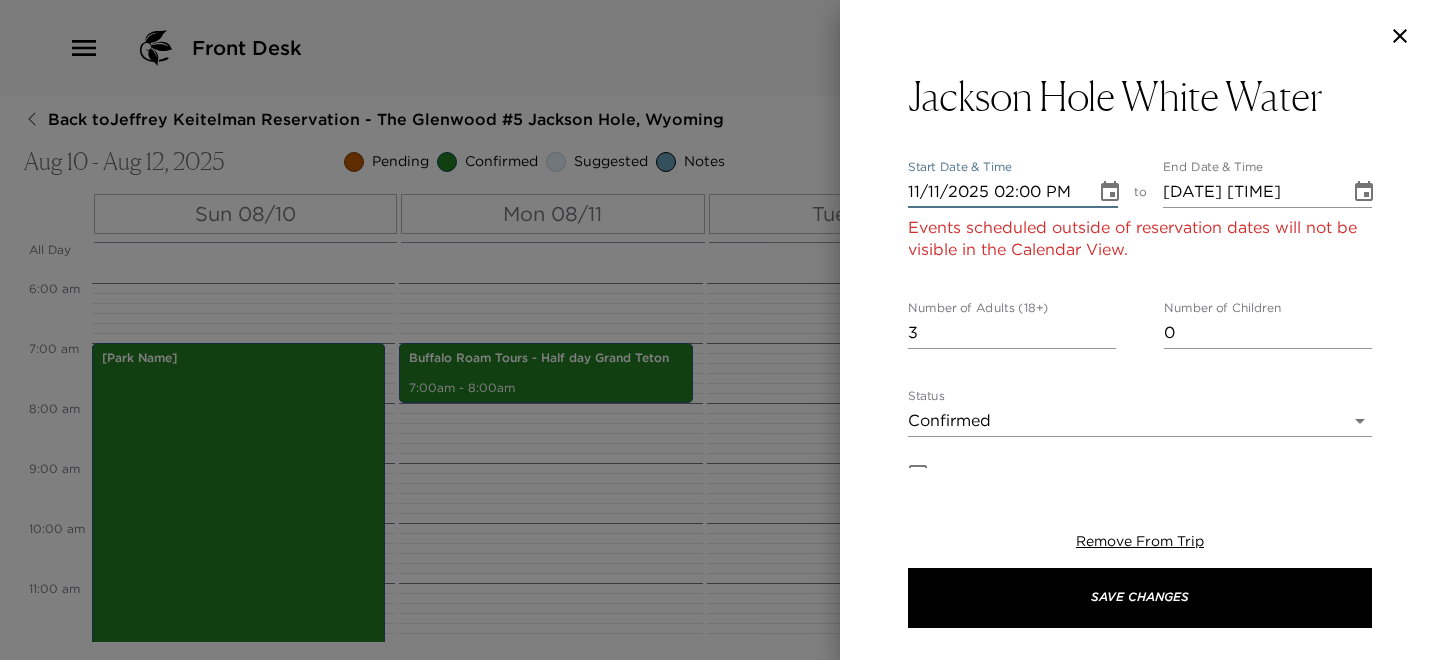 type on "11/11/2025 02:00 PM" 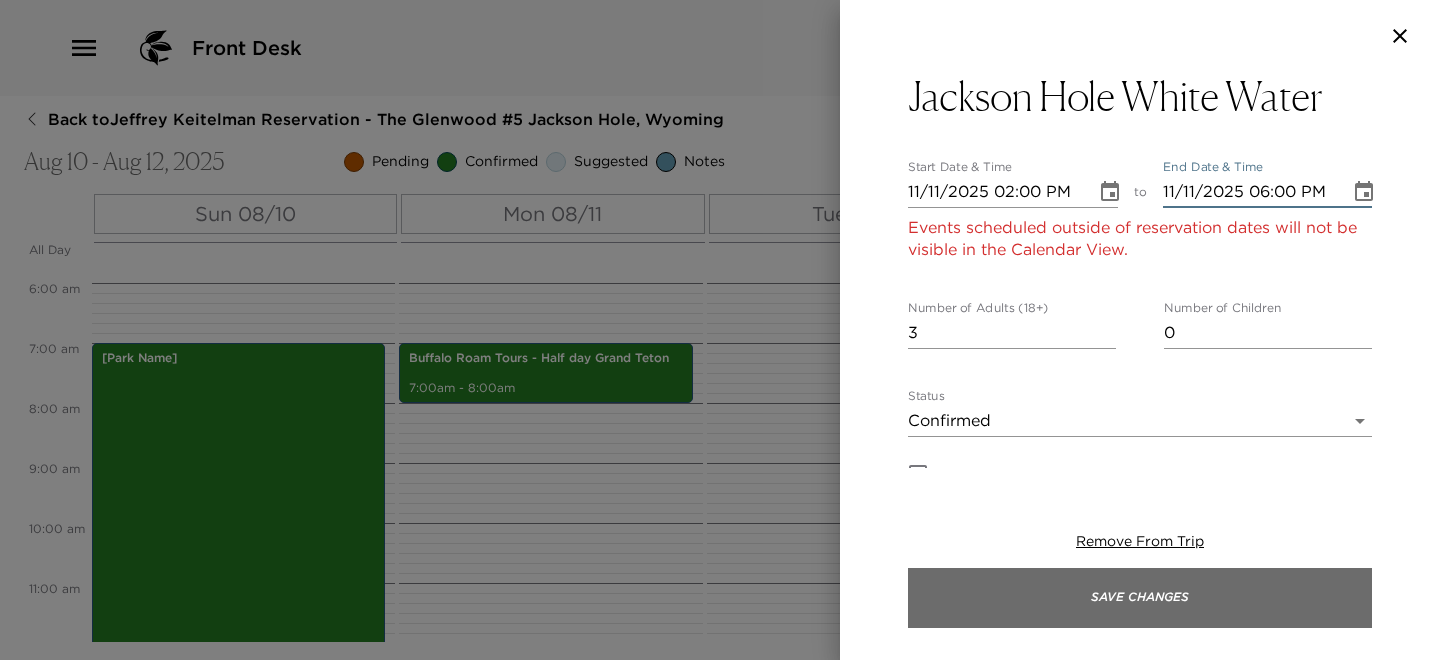type on "11/11/2025 06:00 PM" 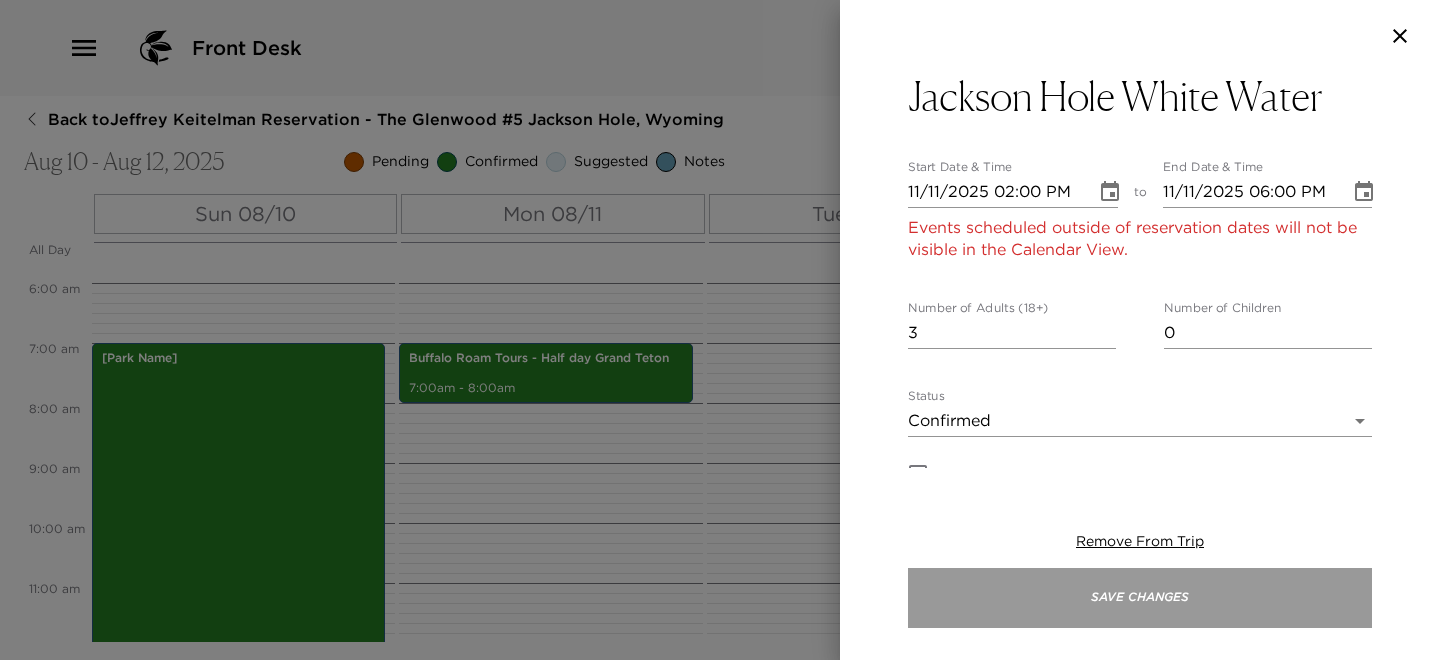 click on "Save Changes" at bounding box center (1140, 598) 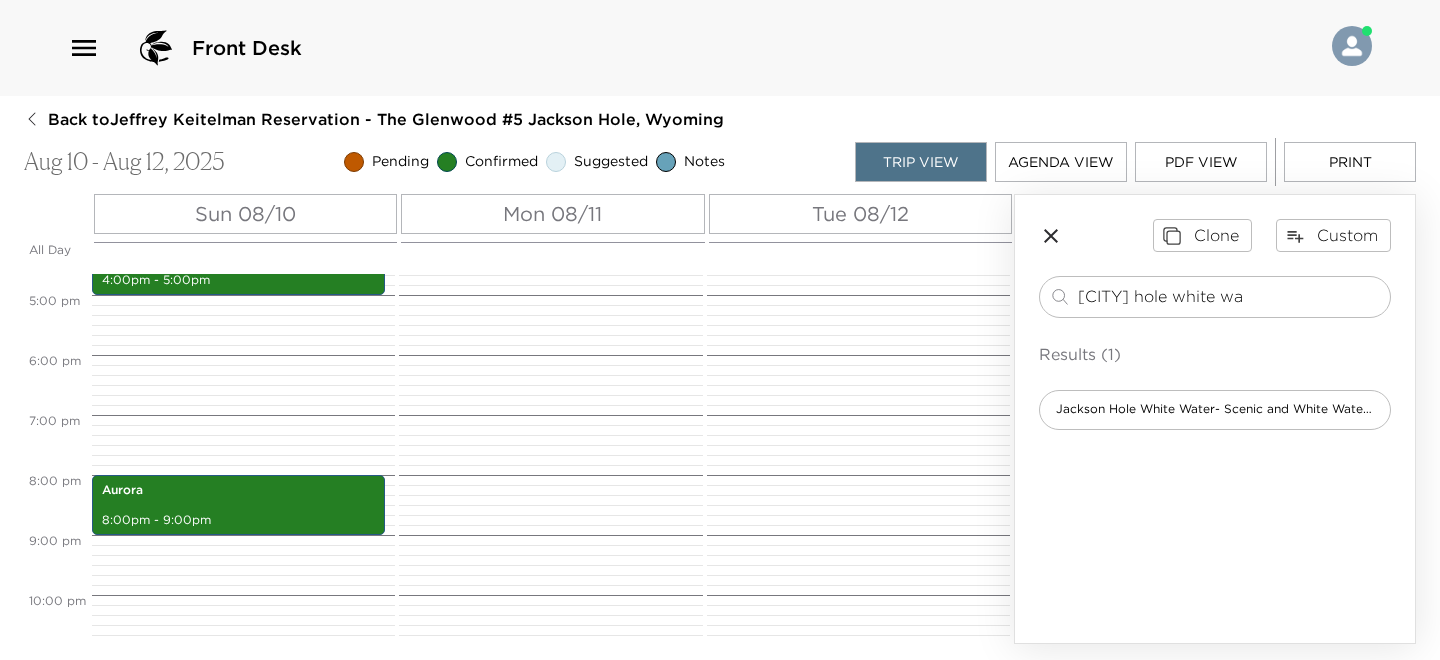 scroll, scrollTop: 1072, scrollLeft: 0, axis: vertical 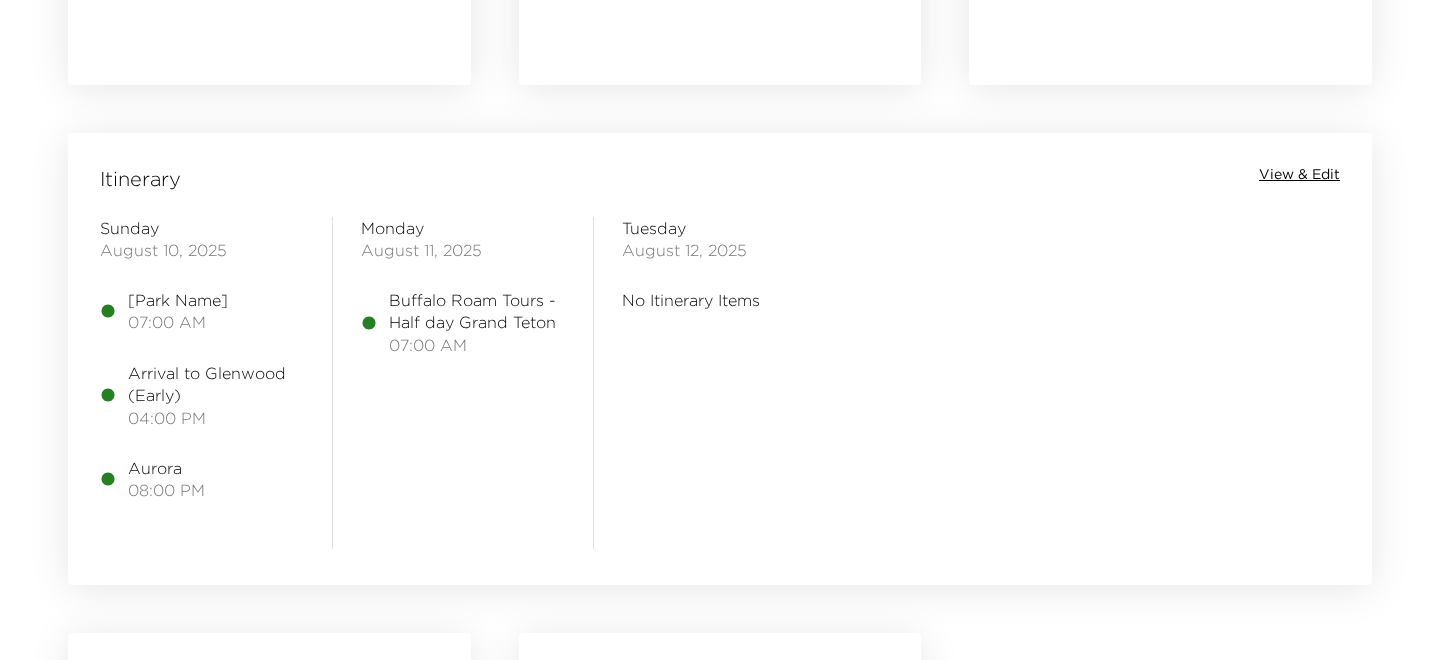 click on "View & Edit" at bounding box center [1299, 175] 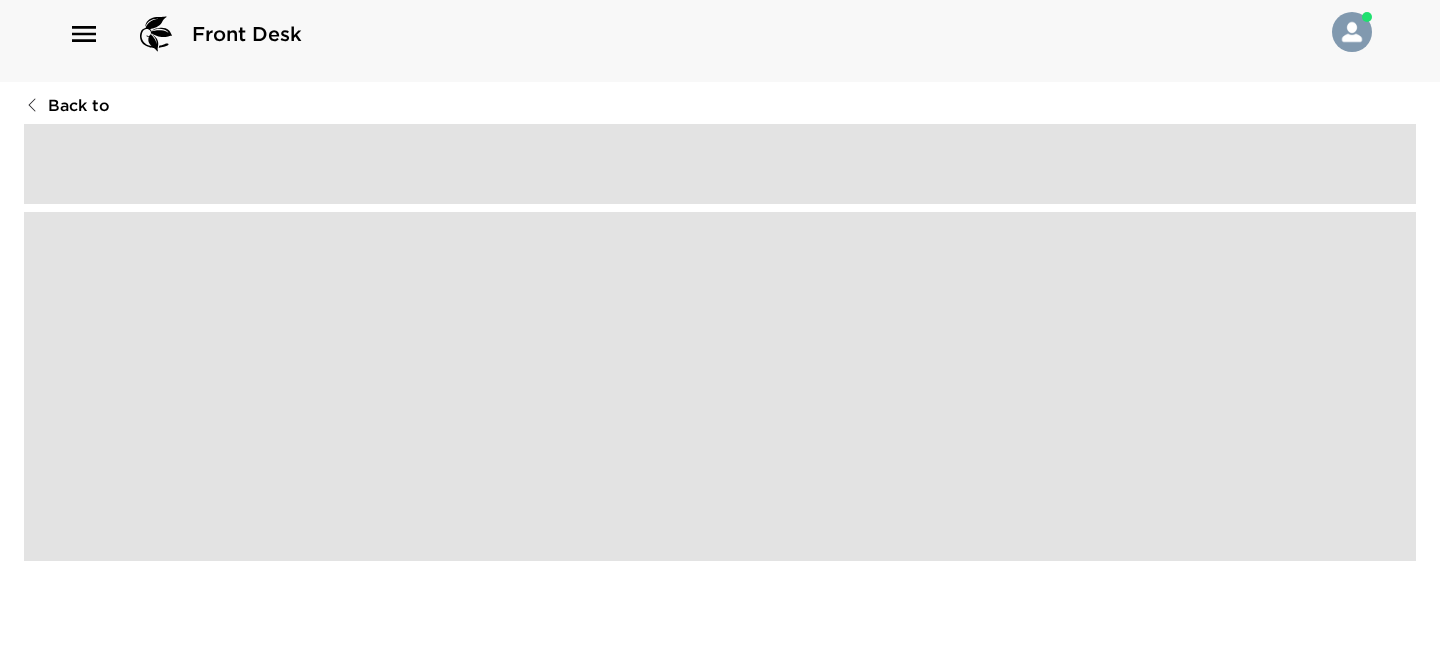 scroll, scrollTop: 0, scrollLeft: 0, axis: both 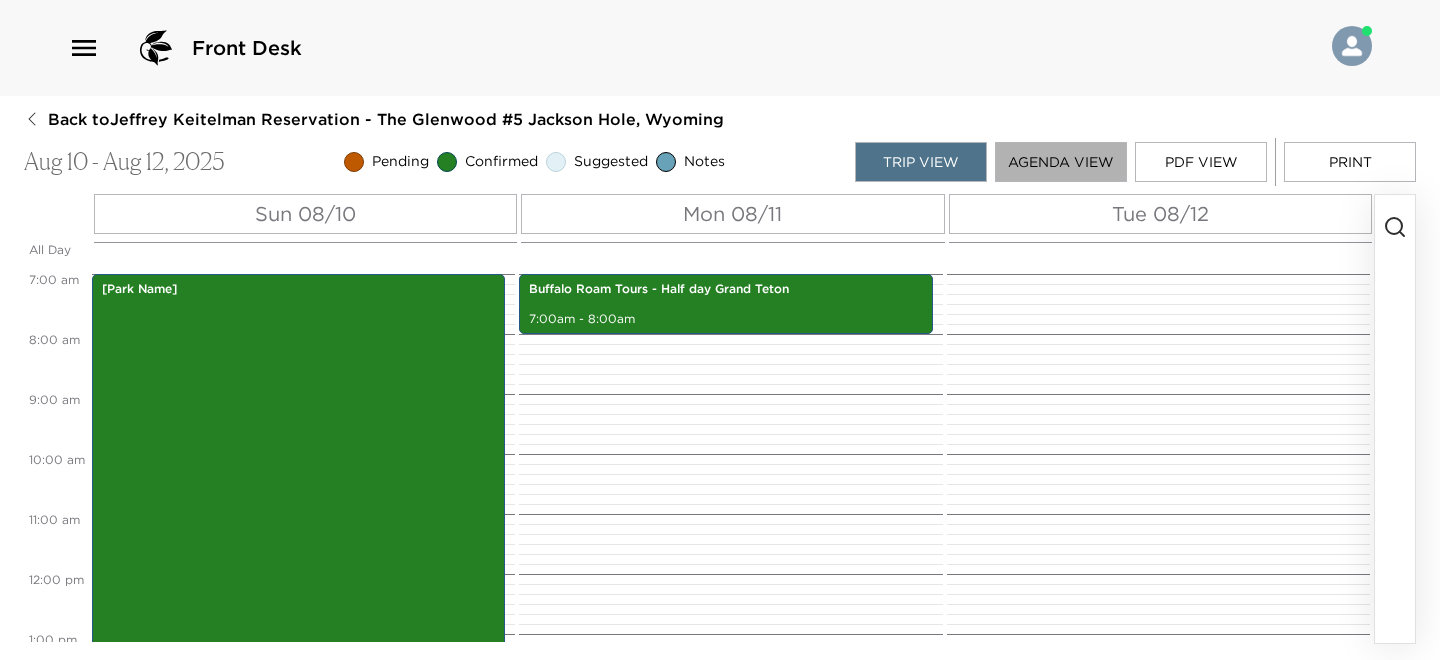 click on "Agenda View" at bounding box center [1061, 162] 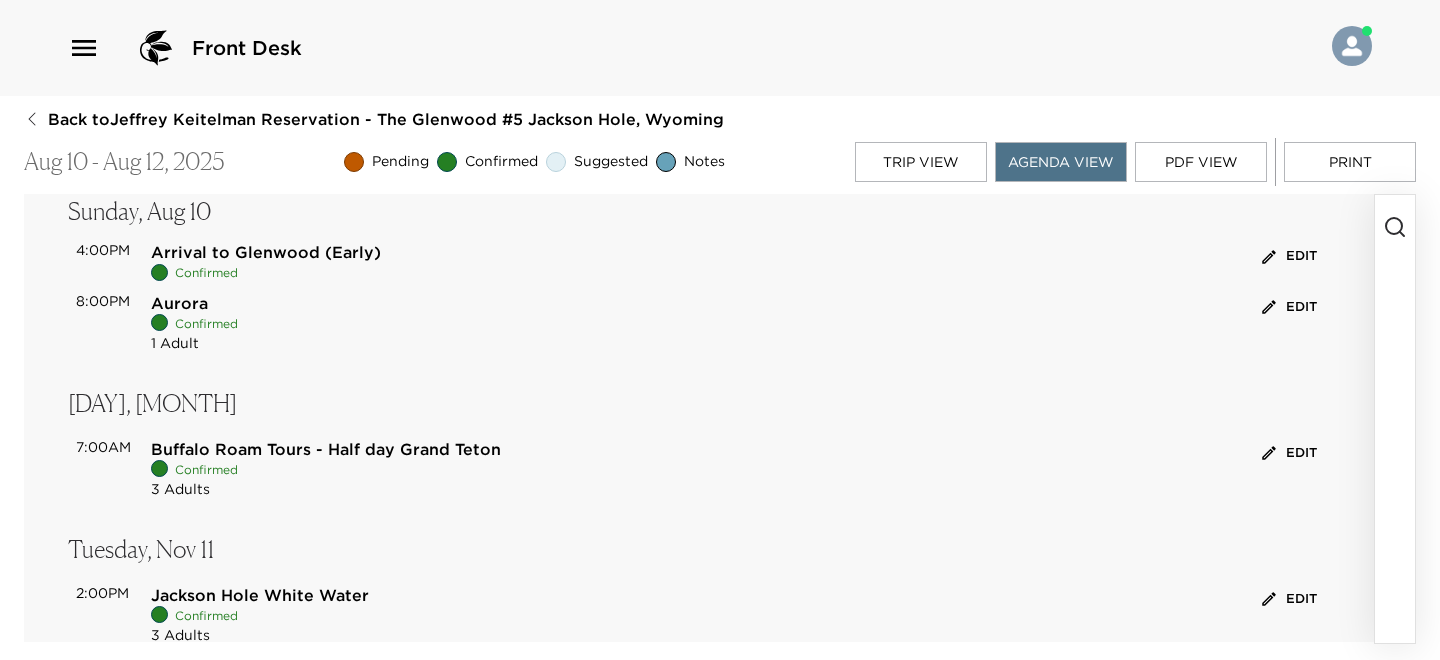 scroll, scrollTop: 166, scrollLeft: 0, axis: vertical 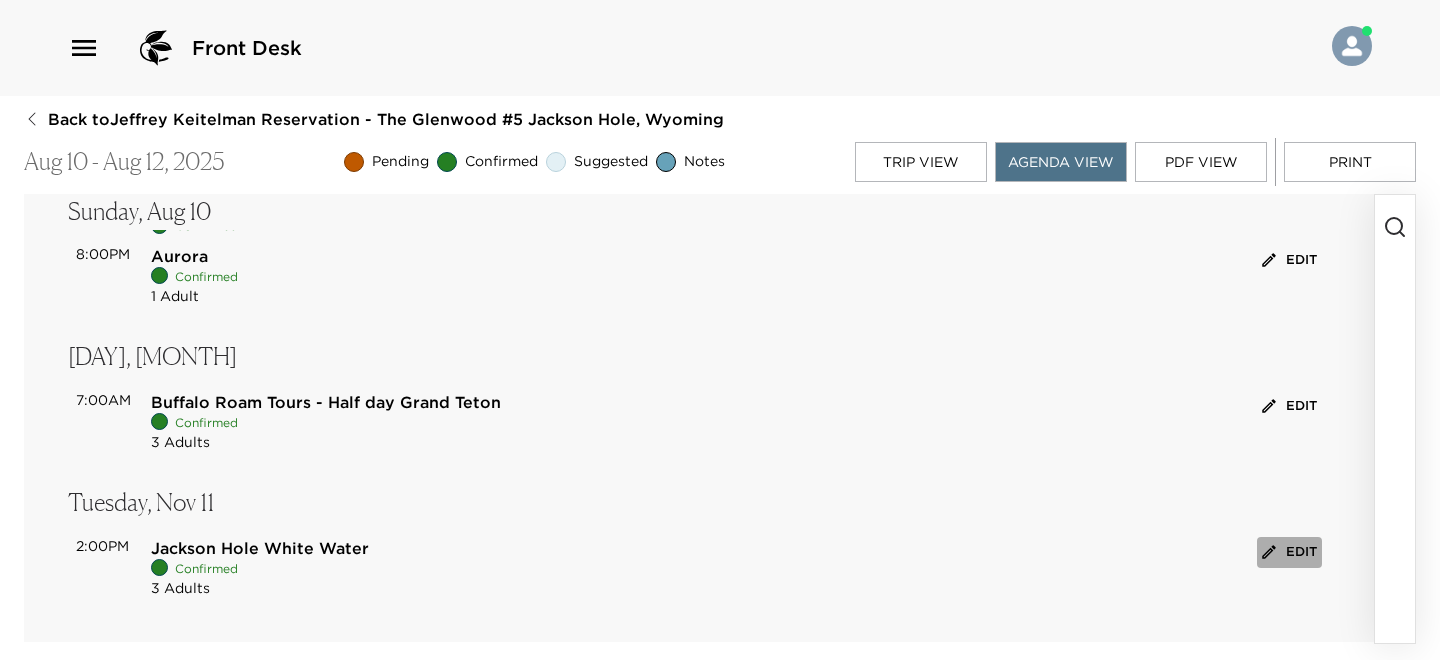 click on "Edit" at bounding box center [1289, 552] 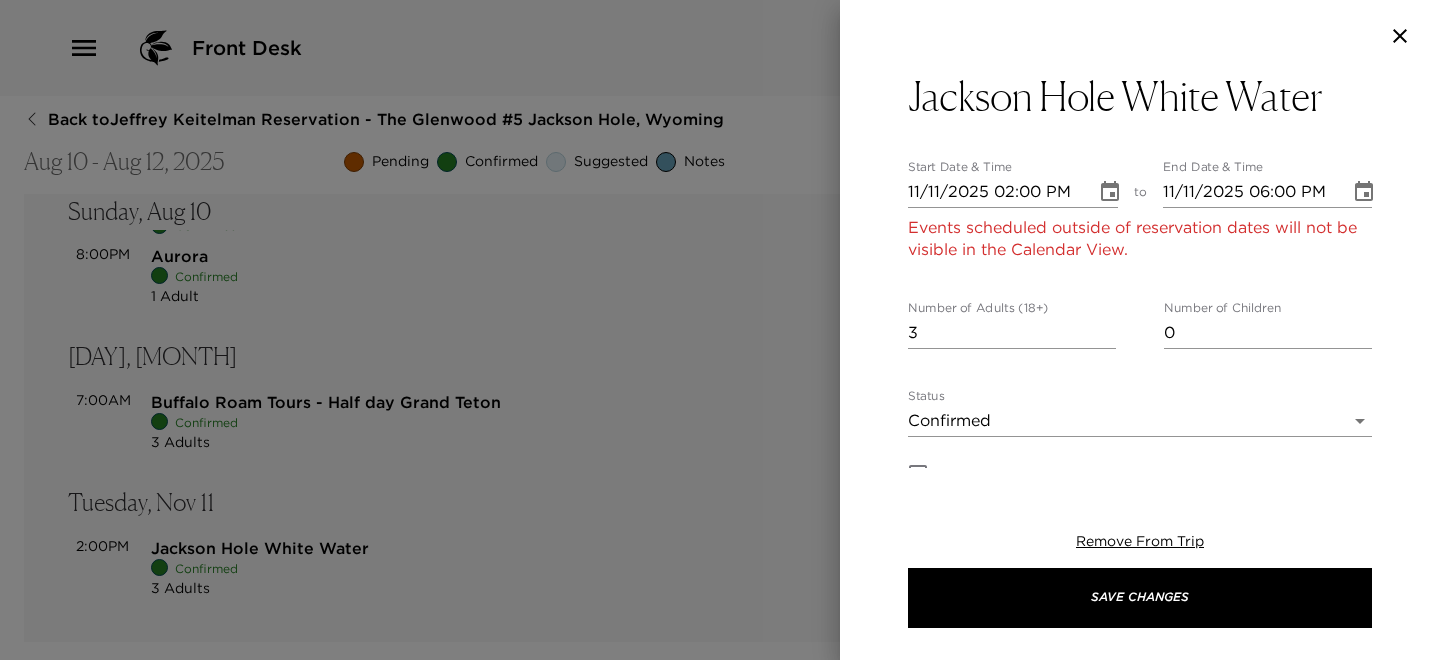 click on "11/11/2025 02:00 PM" at bounding box center (995, 192) 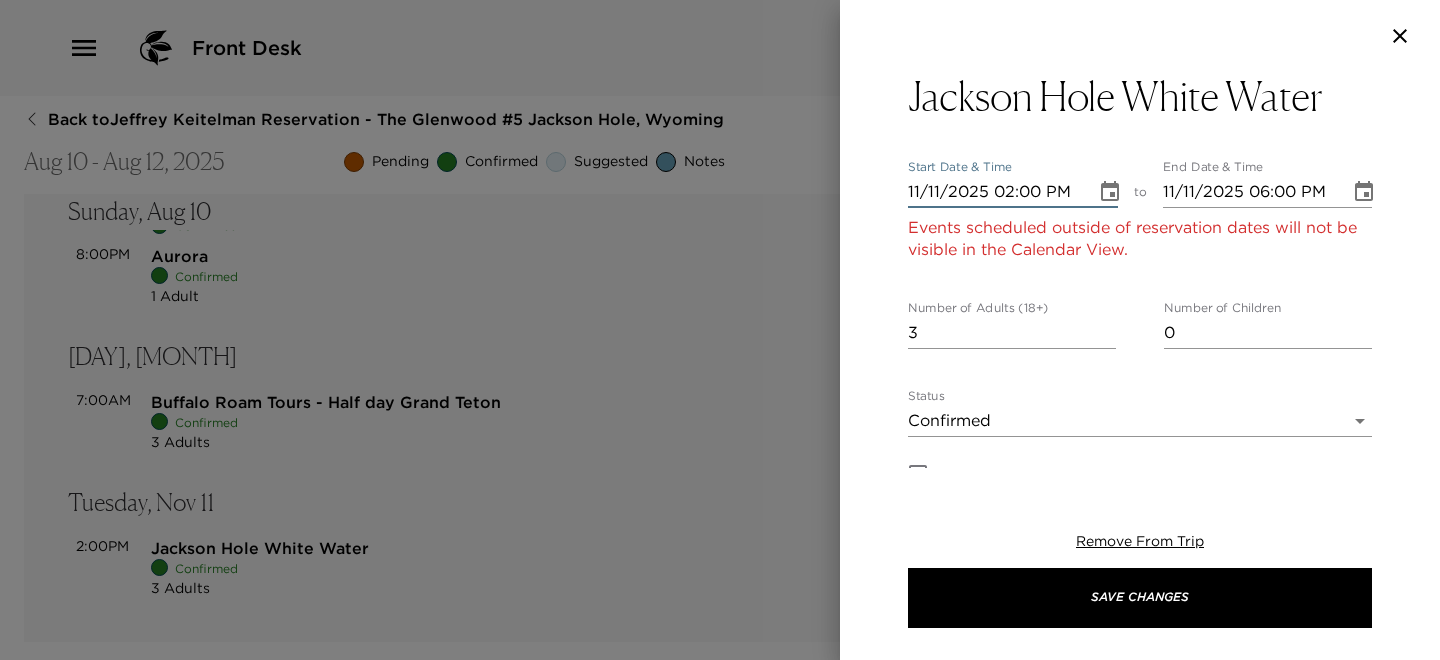 type on "08/11/2025 02:00 PM" 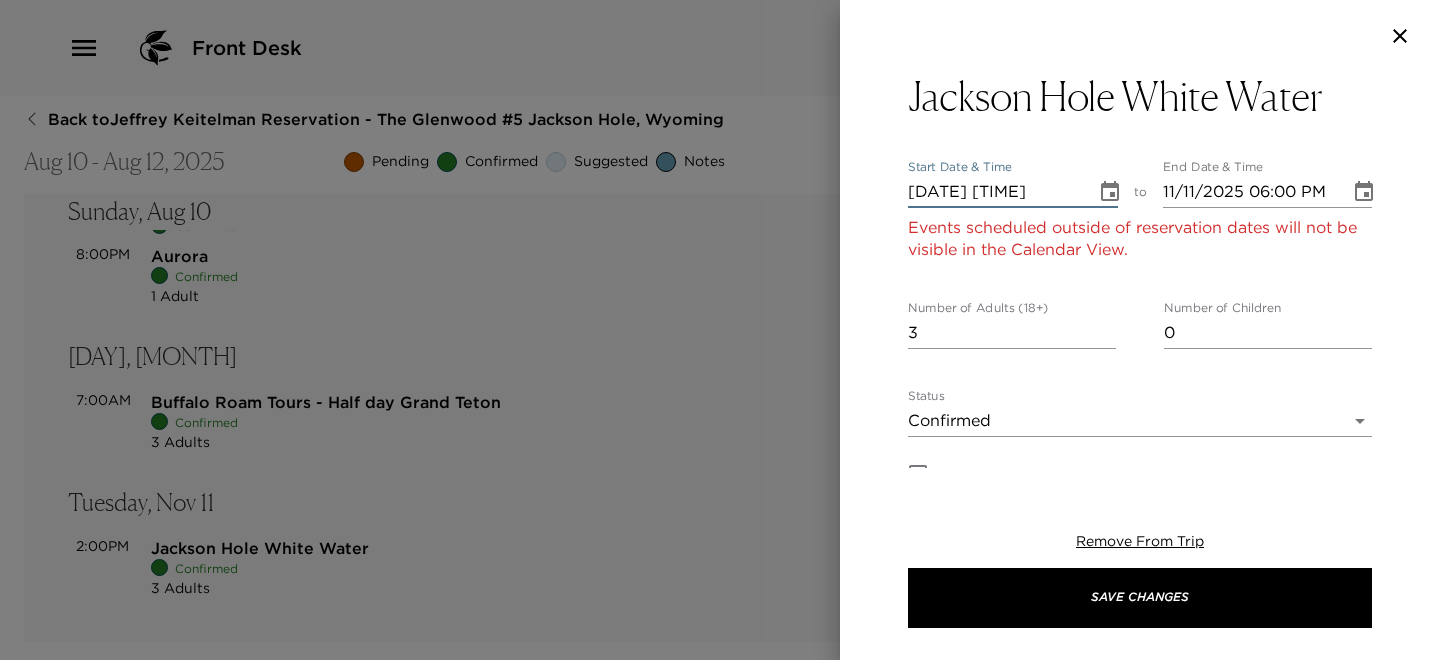 type on "08/11/2025 03:00 PM" 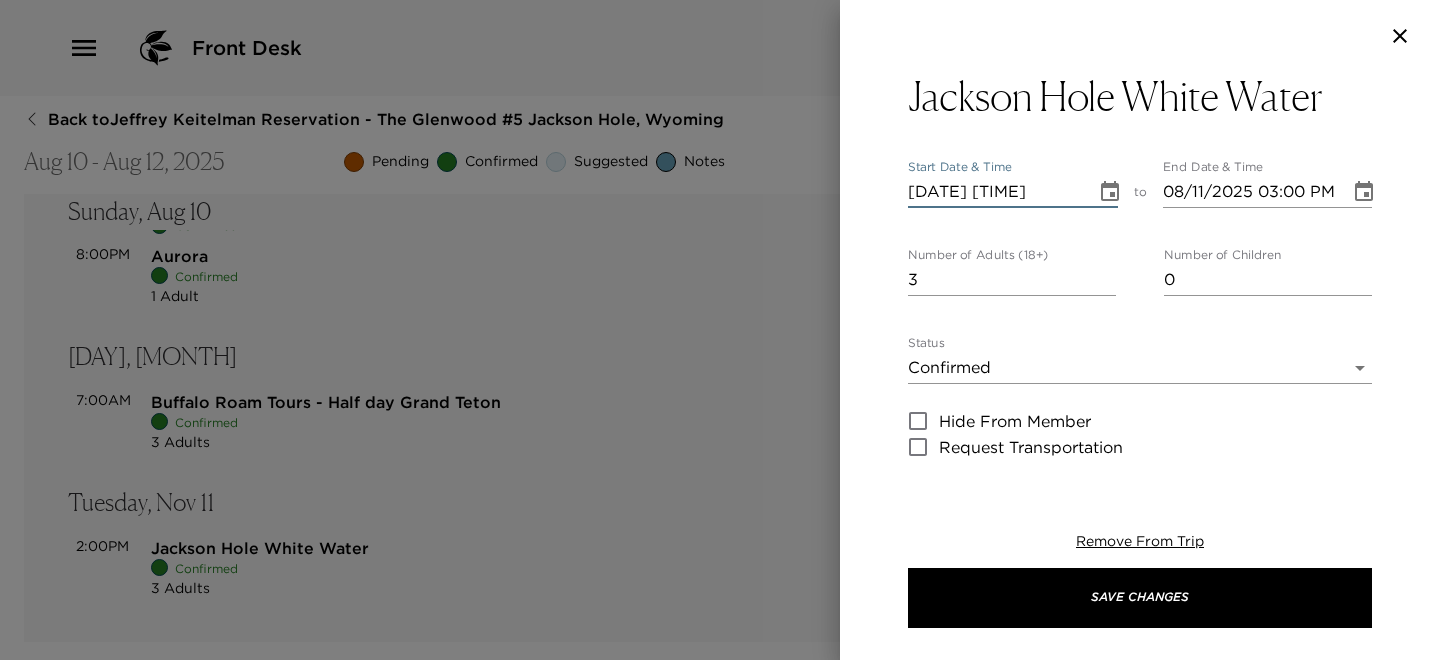 type on "08/11/2025 02:00 PM" 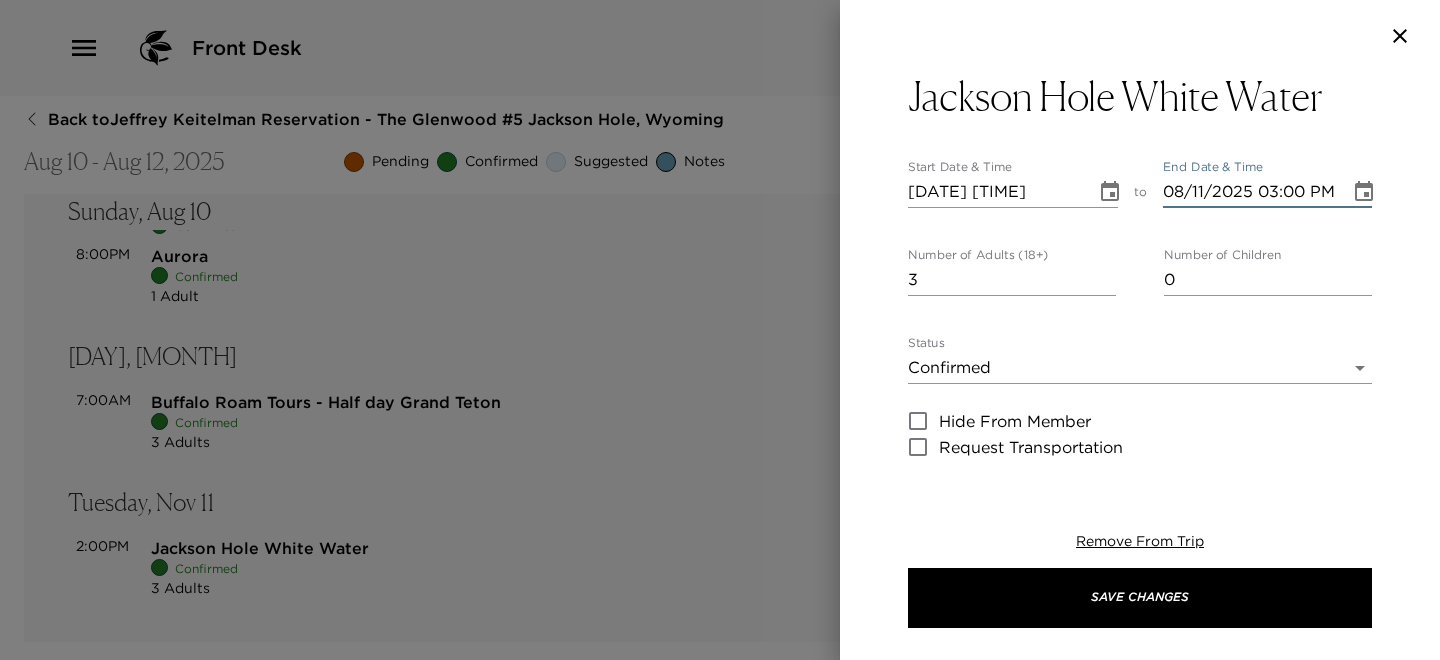 click on "08/11/2025 03:00 PM" at bounding box center [1250, 192] 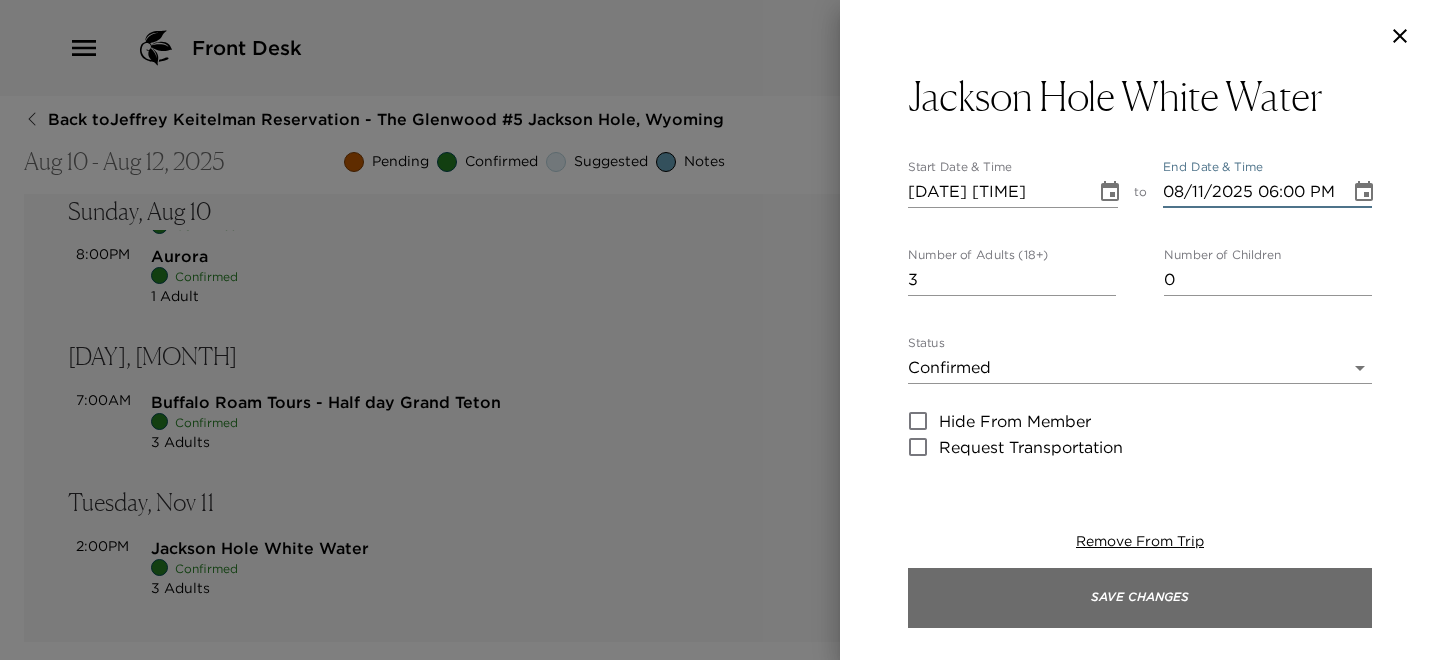 type on "08/11/2025 06:00 PM" 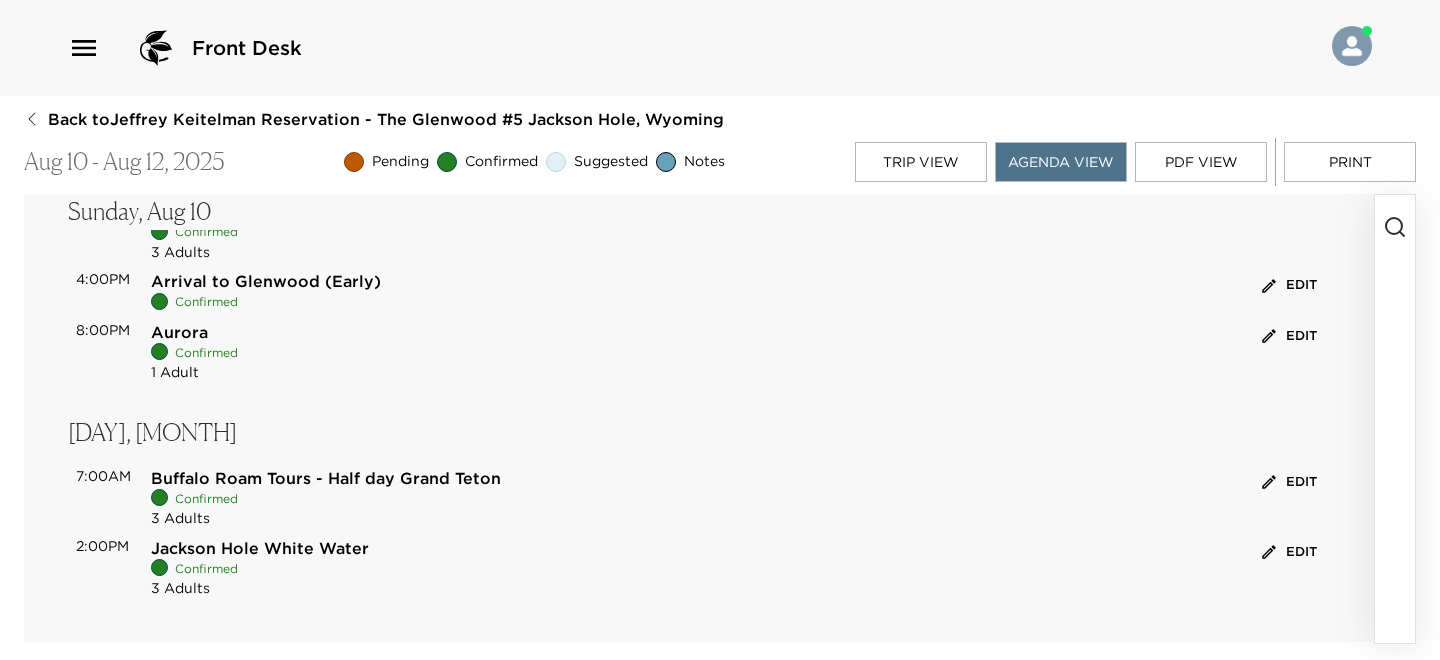 scroll, scrollTop: 90, scrollLeft: 0, axis: vertical 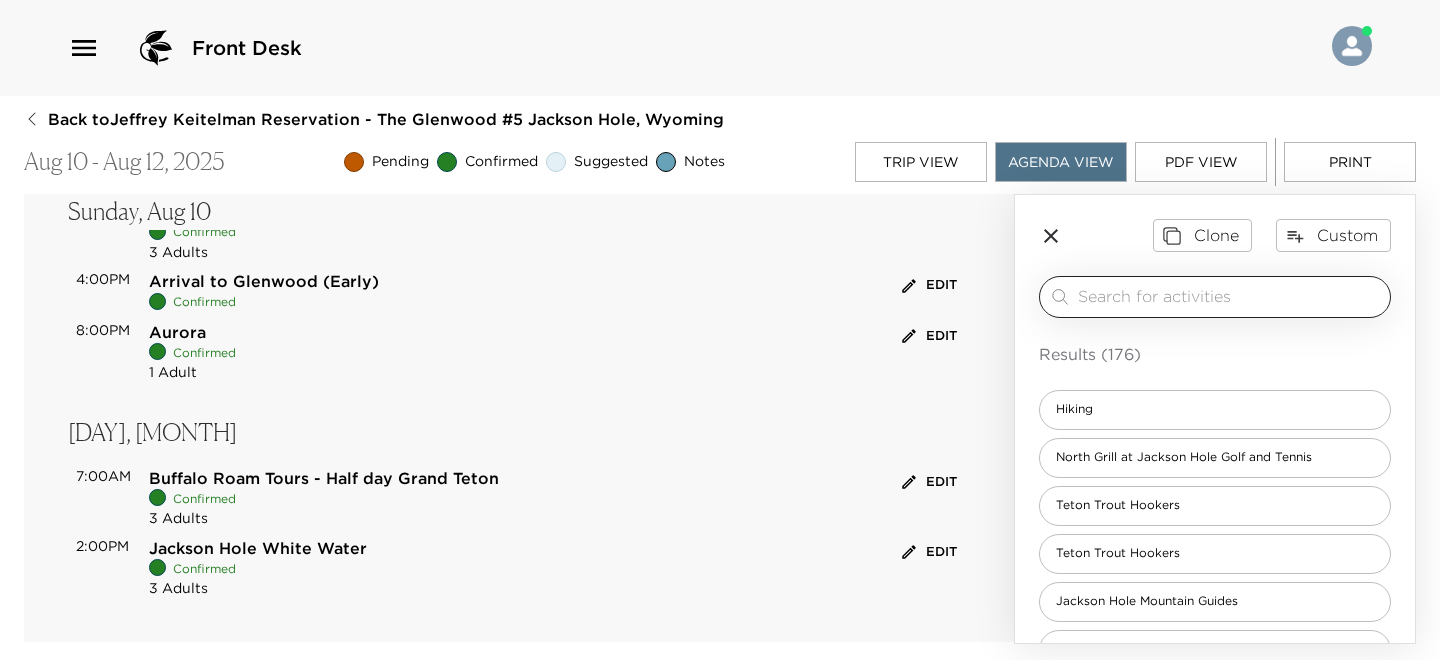 click at bounding box center [1230, 296] 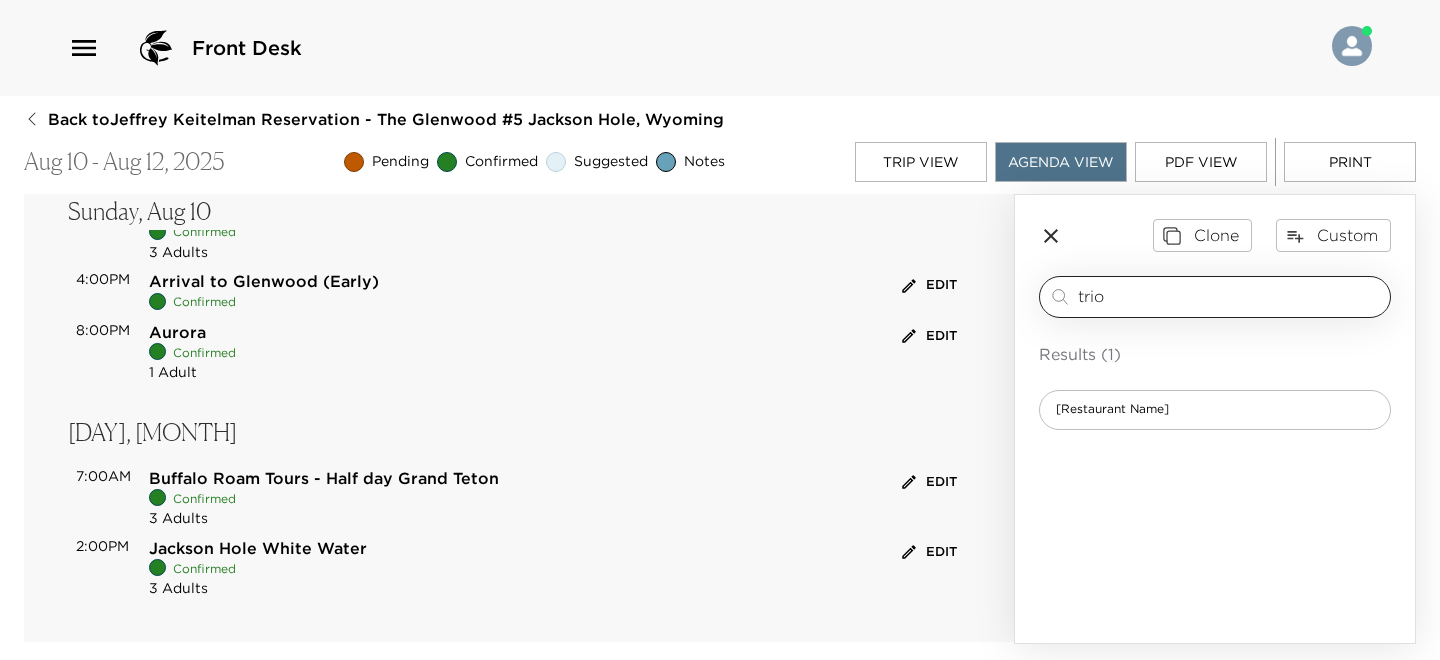 type on "trio" 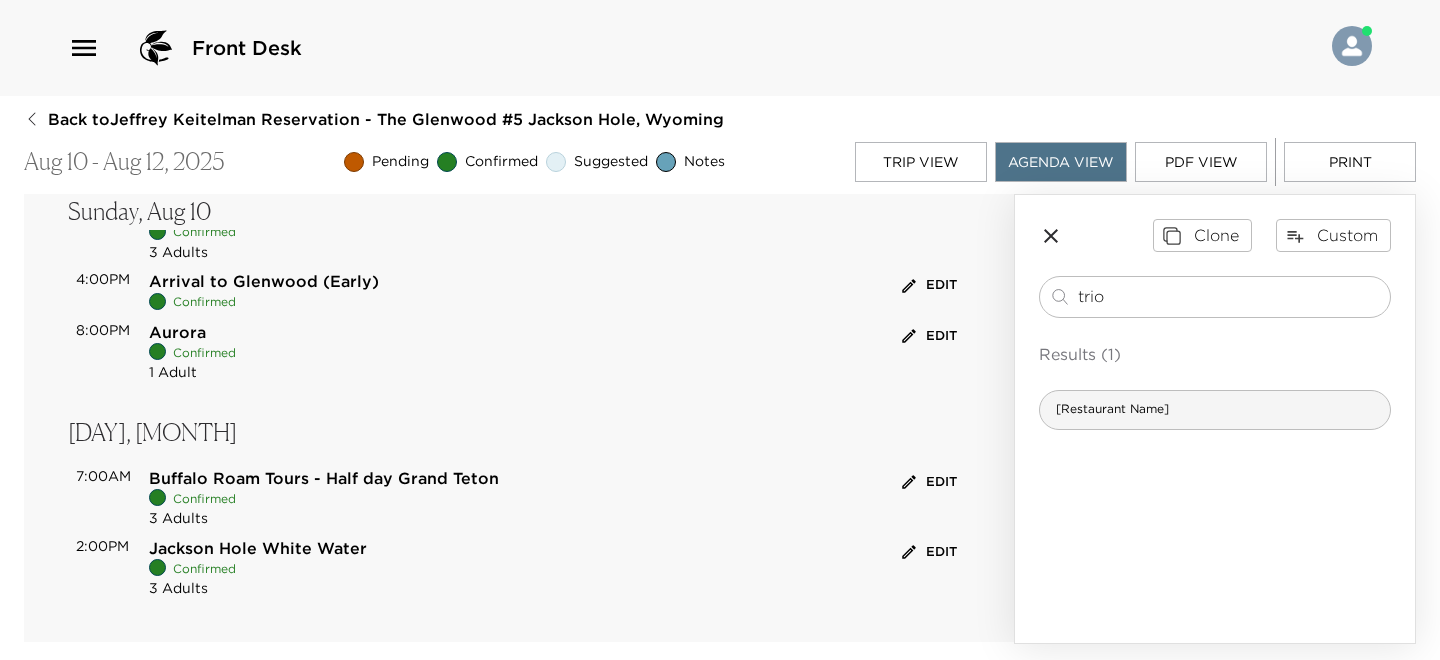 click on "Trio | An American Bistro" at bounding box center (1215, 410) 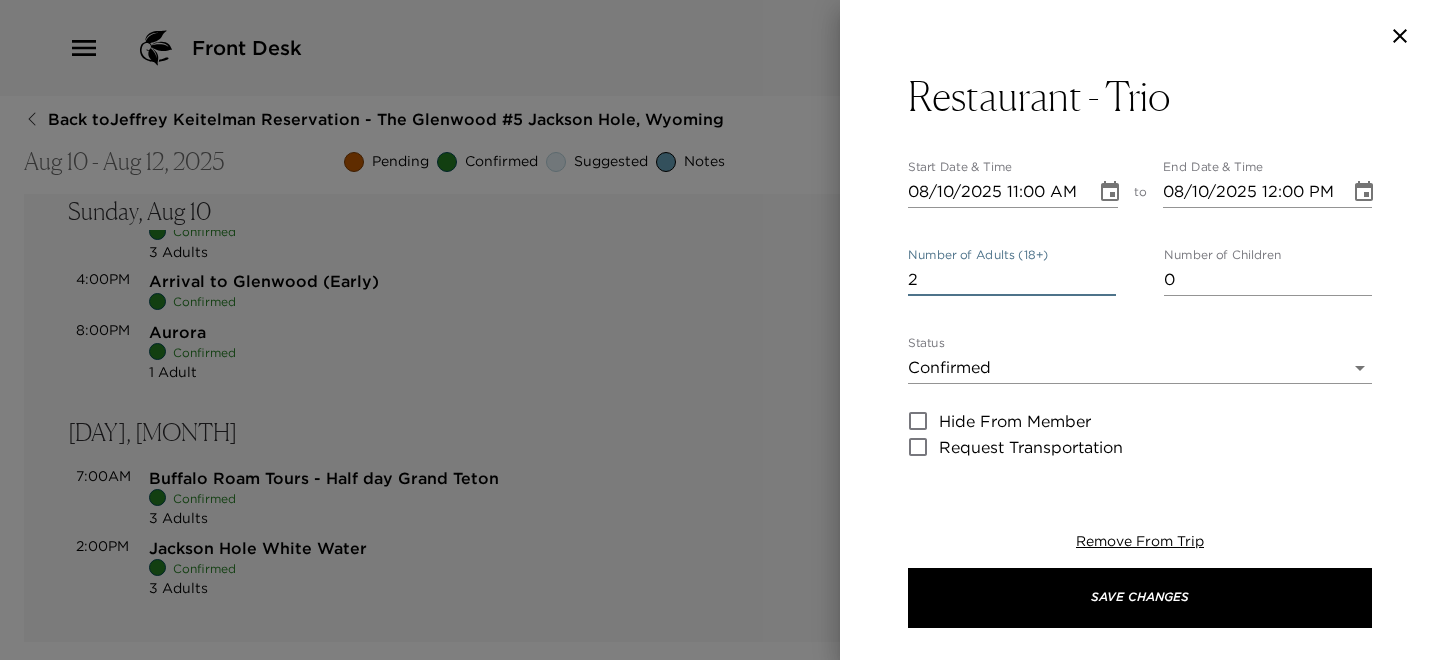 click on "2" at bounding box center (1012, 280) 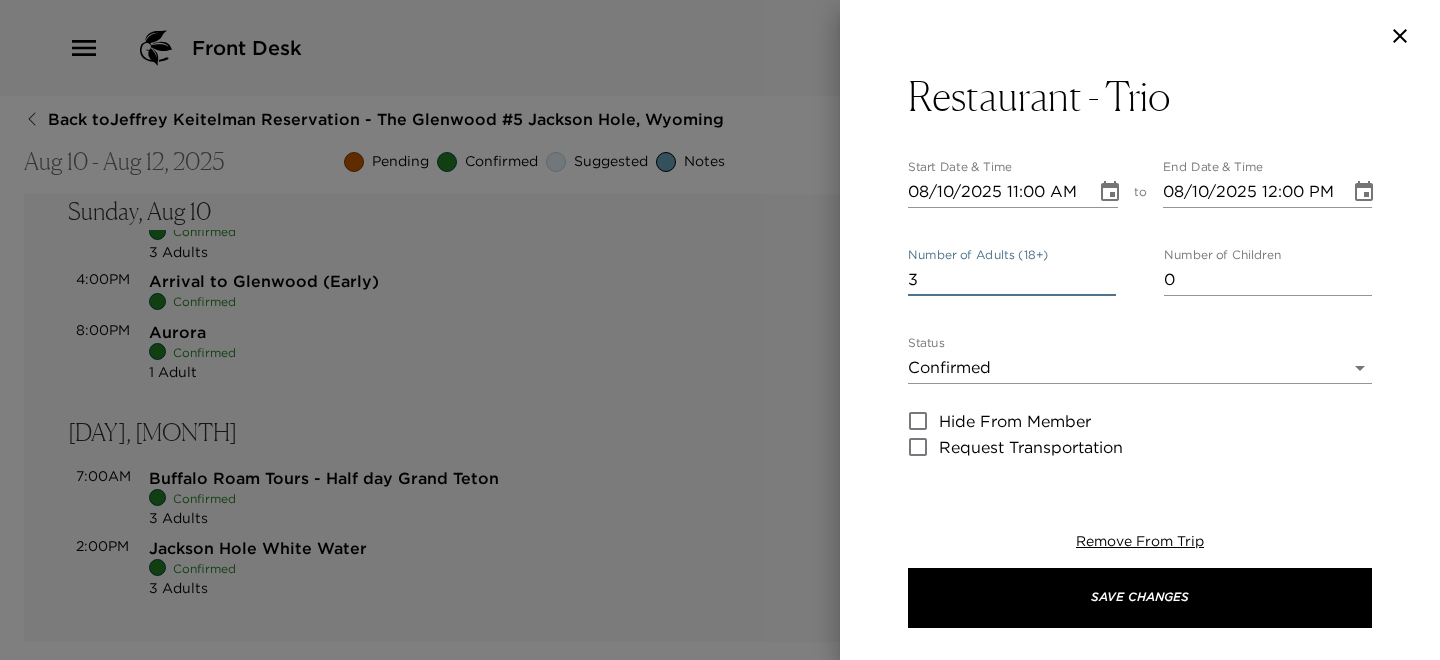 type on "3" 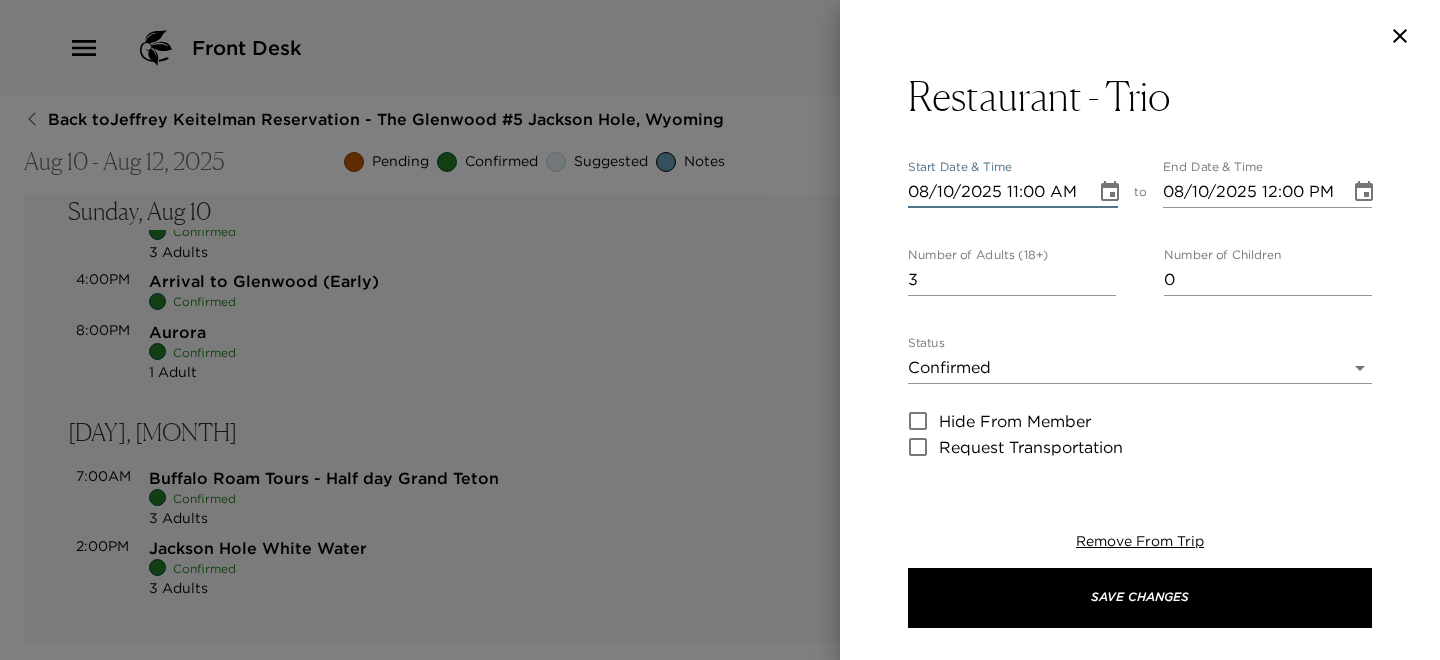 click on "08/10/2025 11:00 AM" at bounding box center [995, 192] 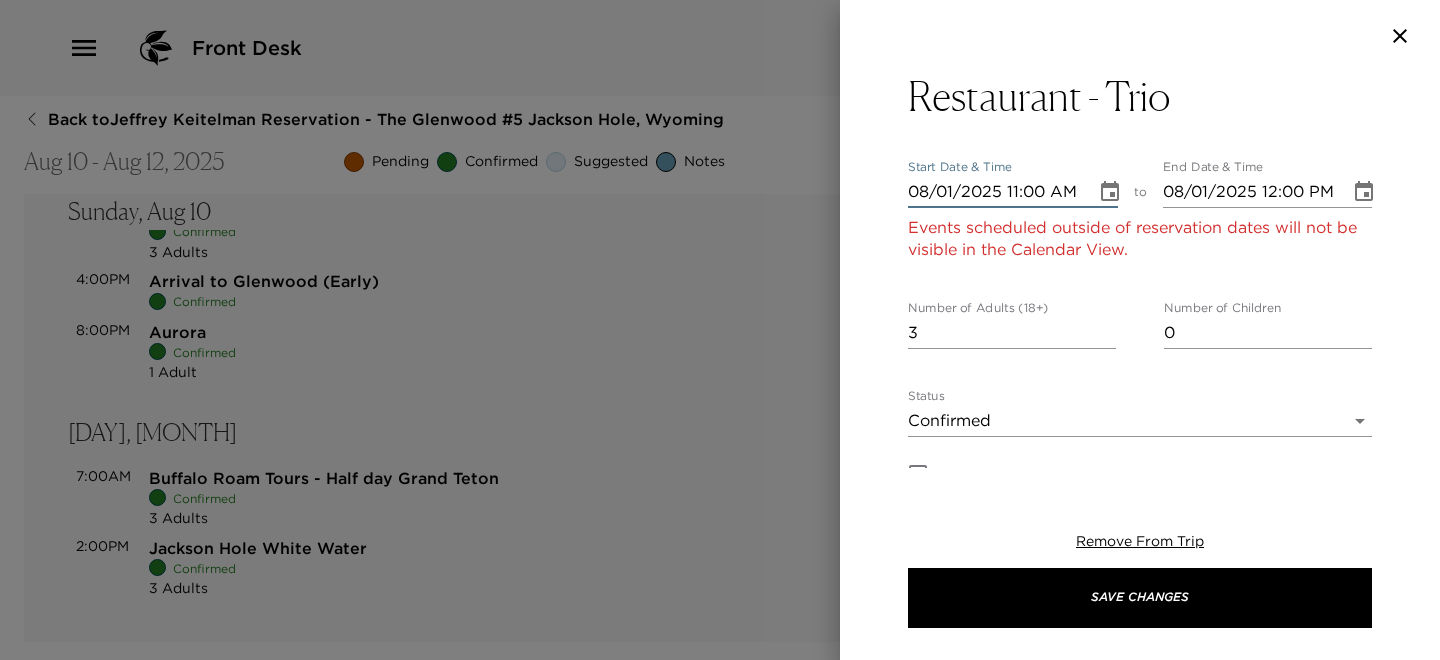 type on "08/01/2025 12:00 PM" 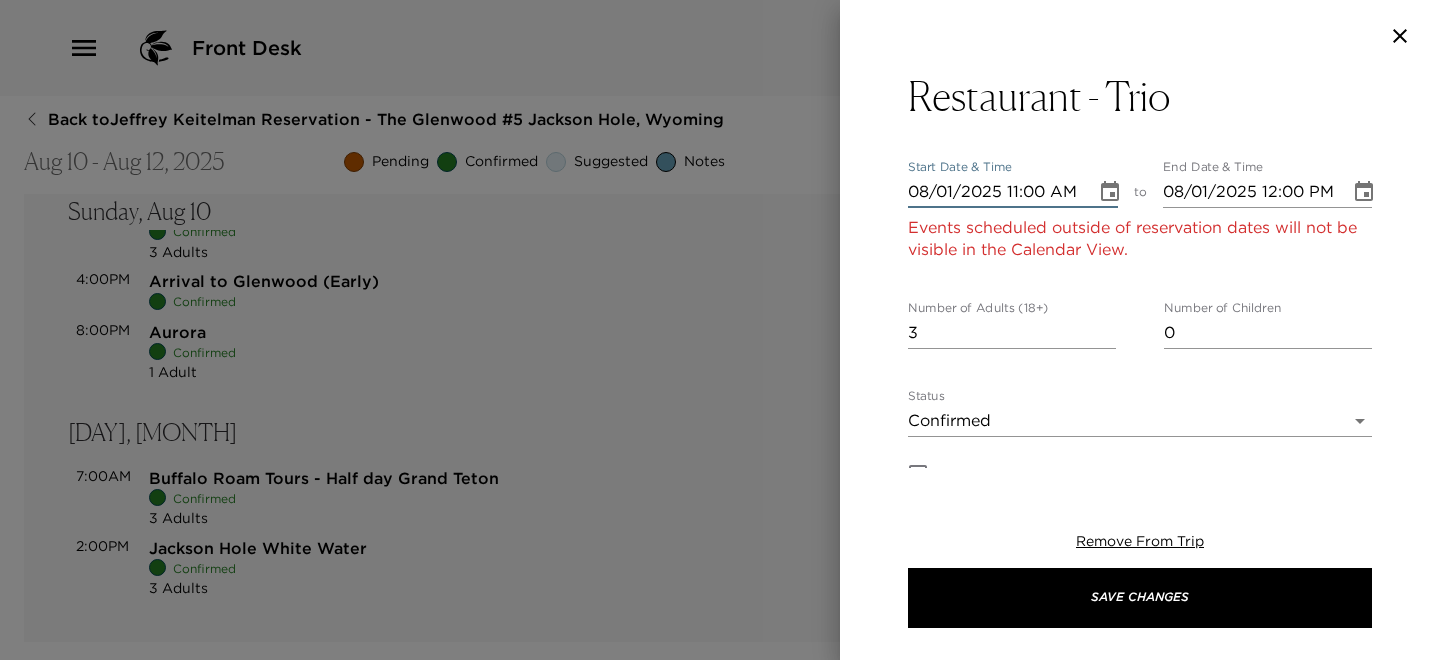 type on "08/11/2025 11:00 AM" 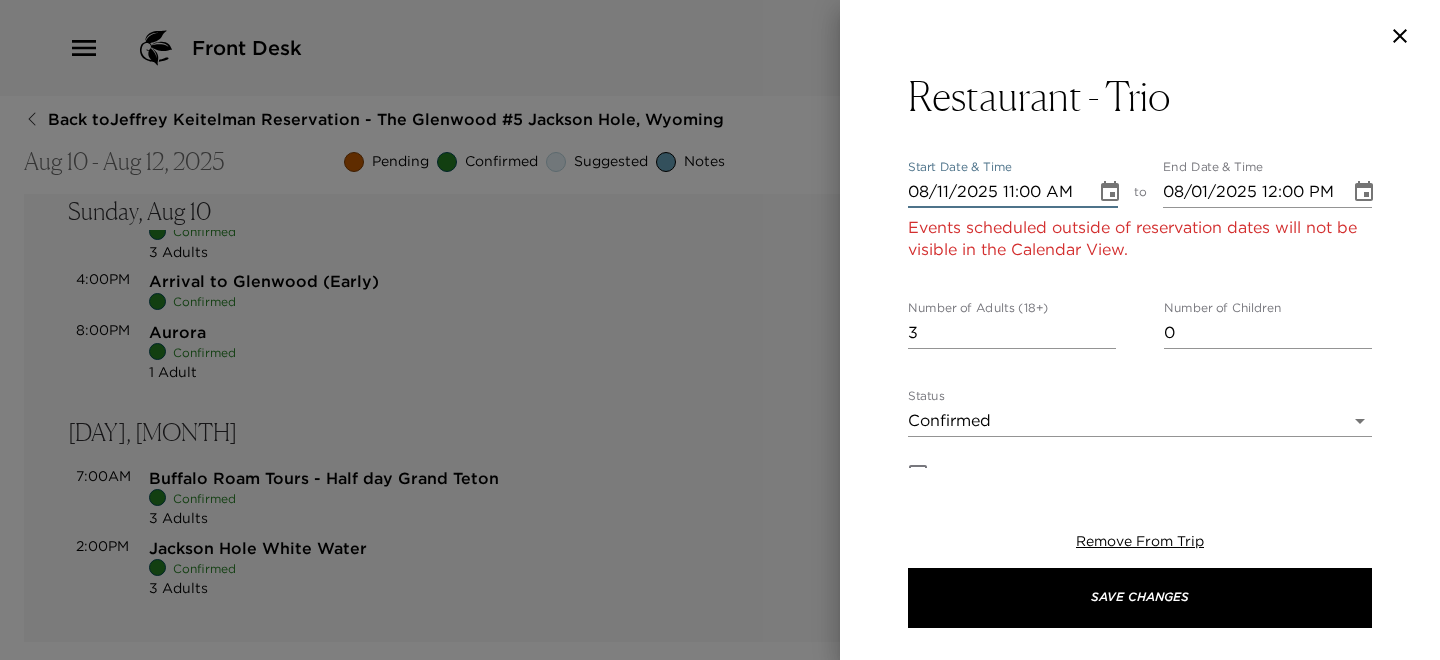 type on "08/11/2025 12:00 PM" 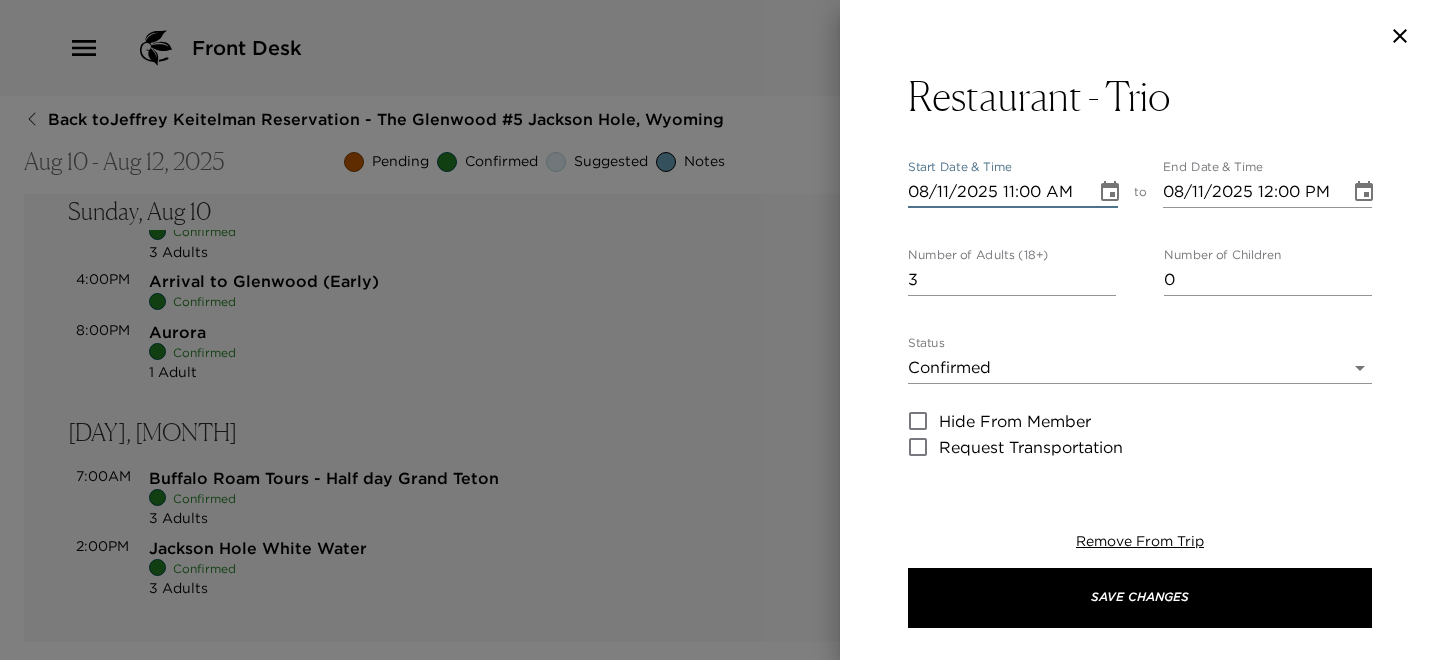 click on "08/11/2025 11:00 AM" at bounding box center [995, 192] 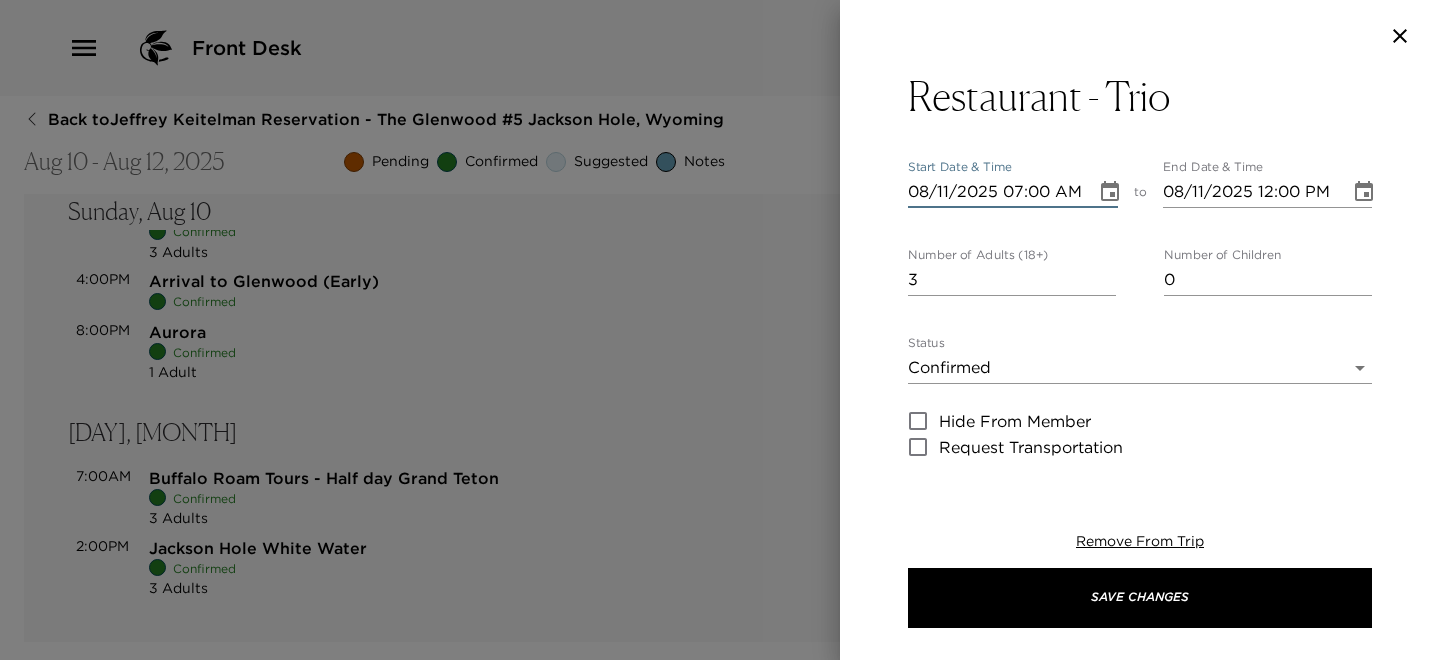 click on "08/11/2025 07:00 AM" at bounding box center (995, 192) 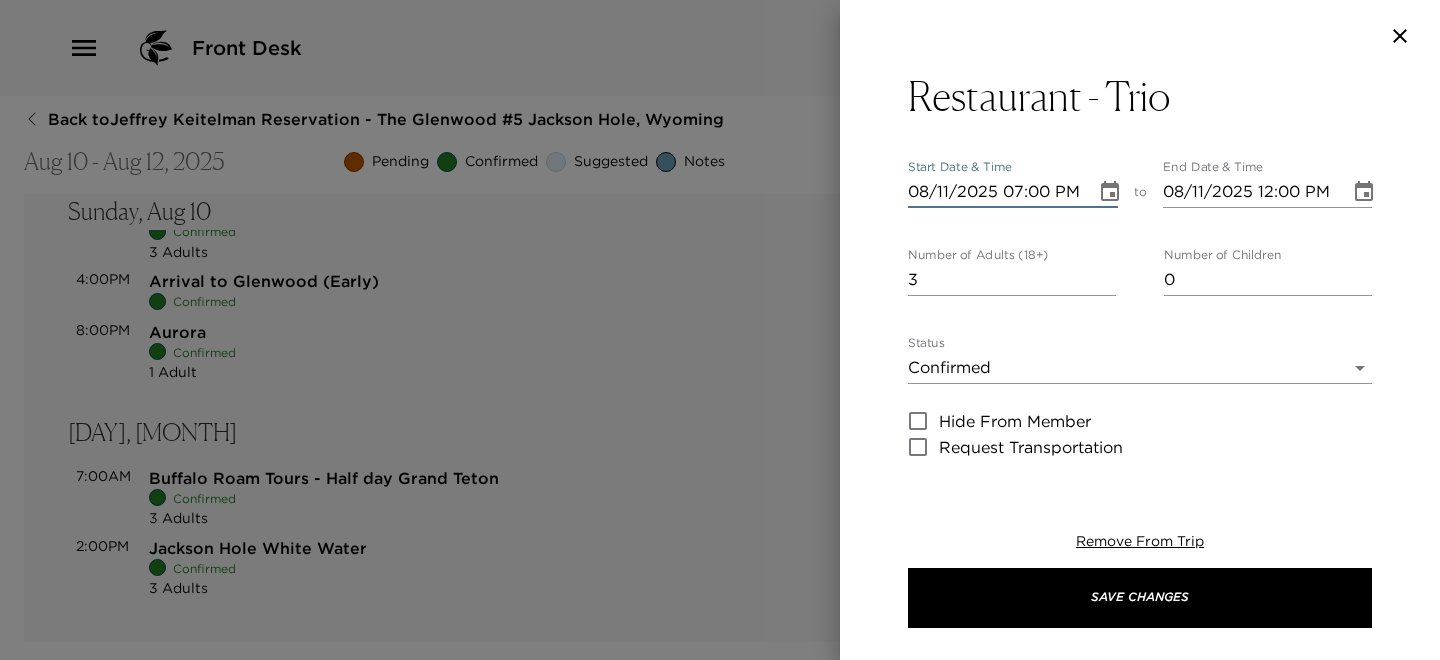 type on "08/11/2025 08:00 PM" 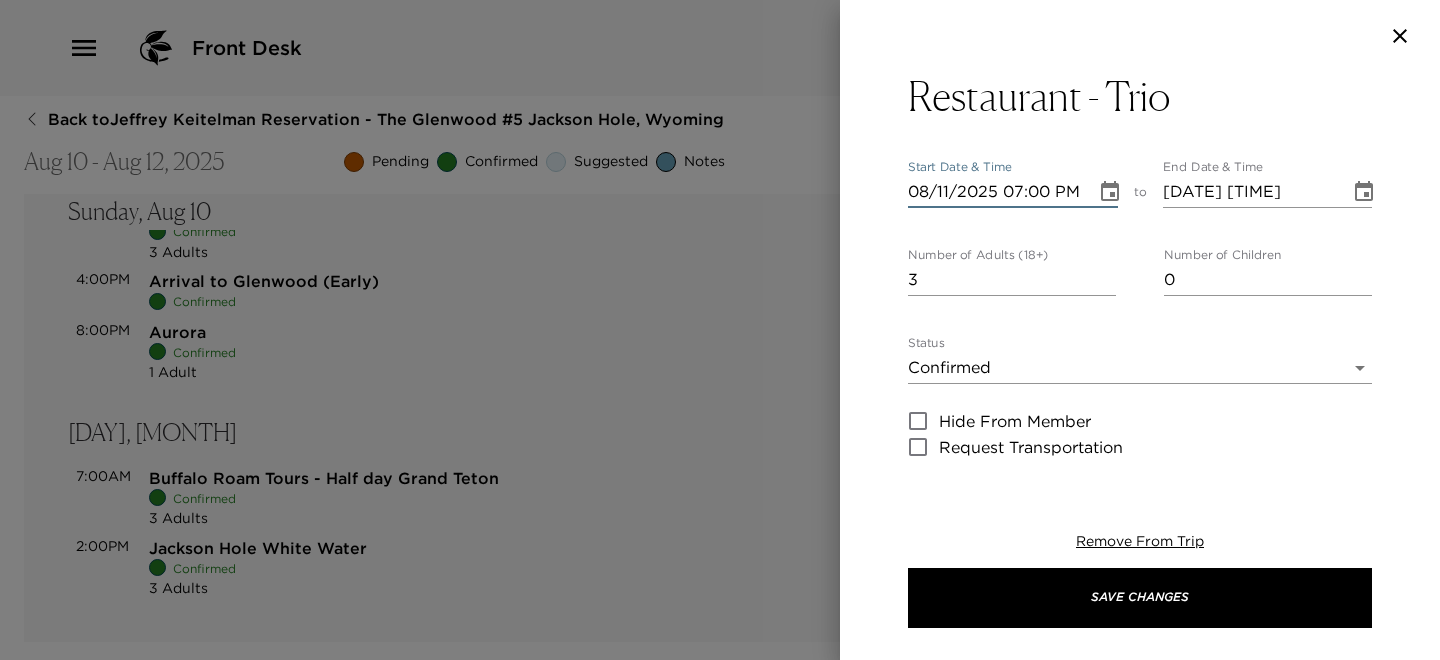 type on "08/11/2025 07:00 PM" 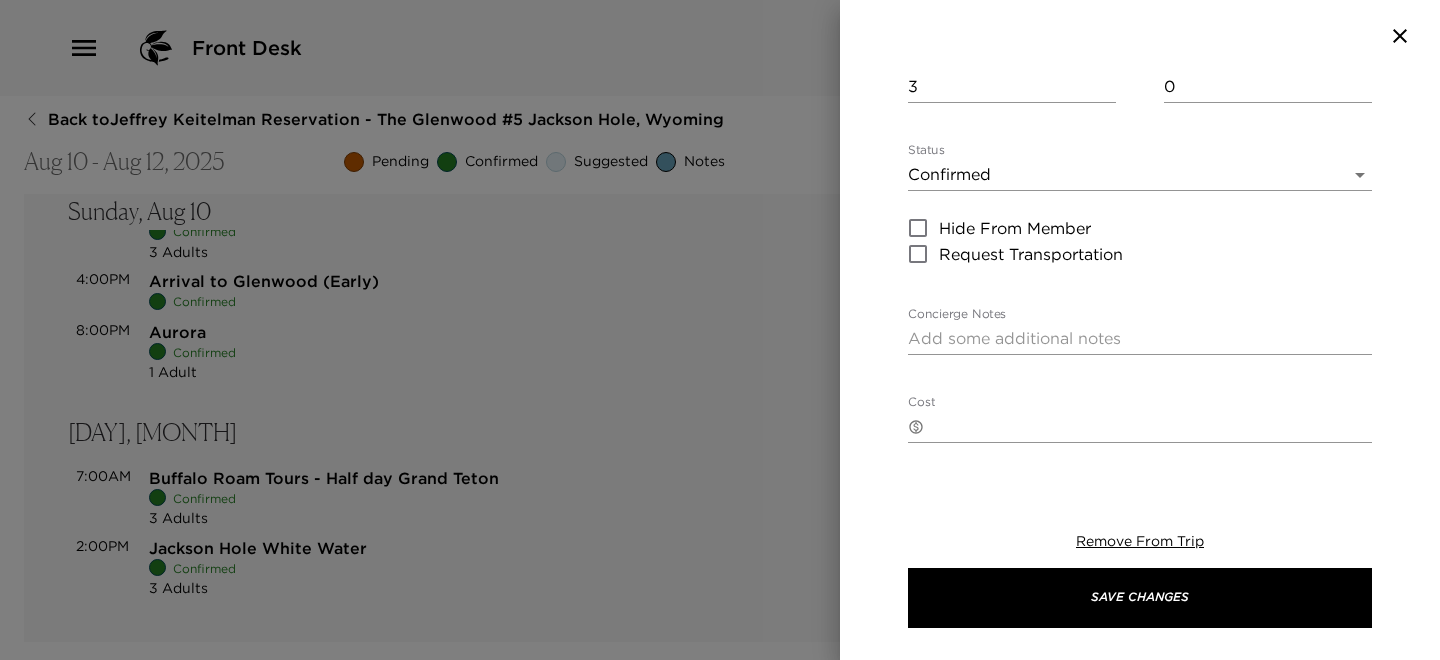 scroll, scrollTop: 492, scrollLeft: 0, axis: vertical 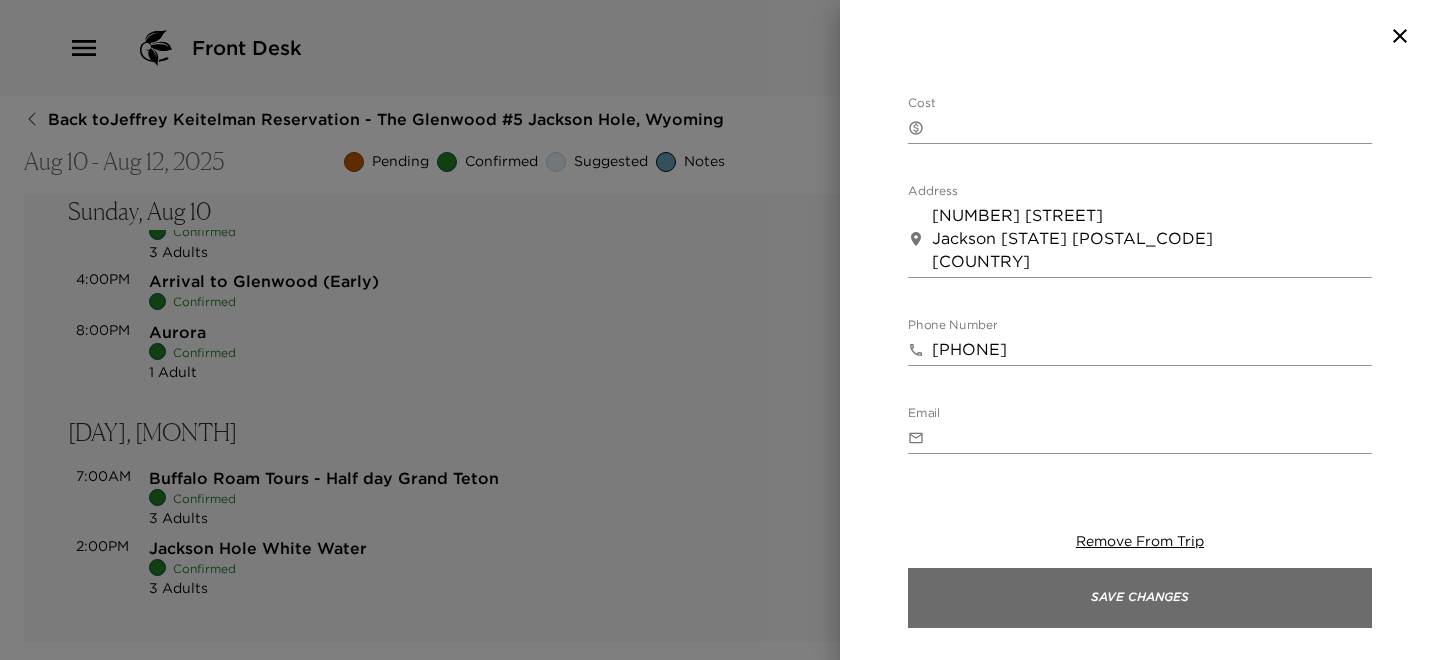 type on "08/11/2025 09:00 PM" 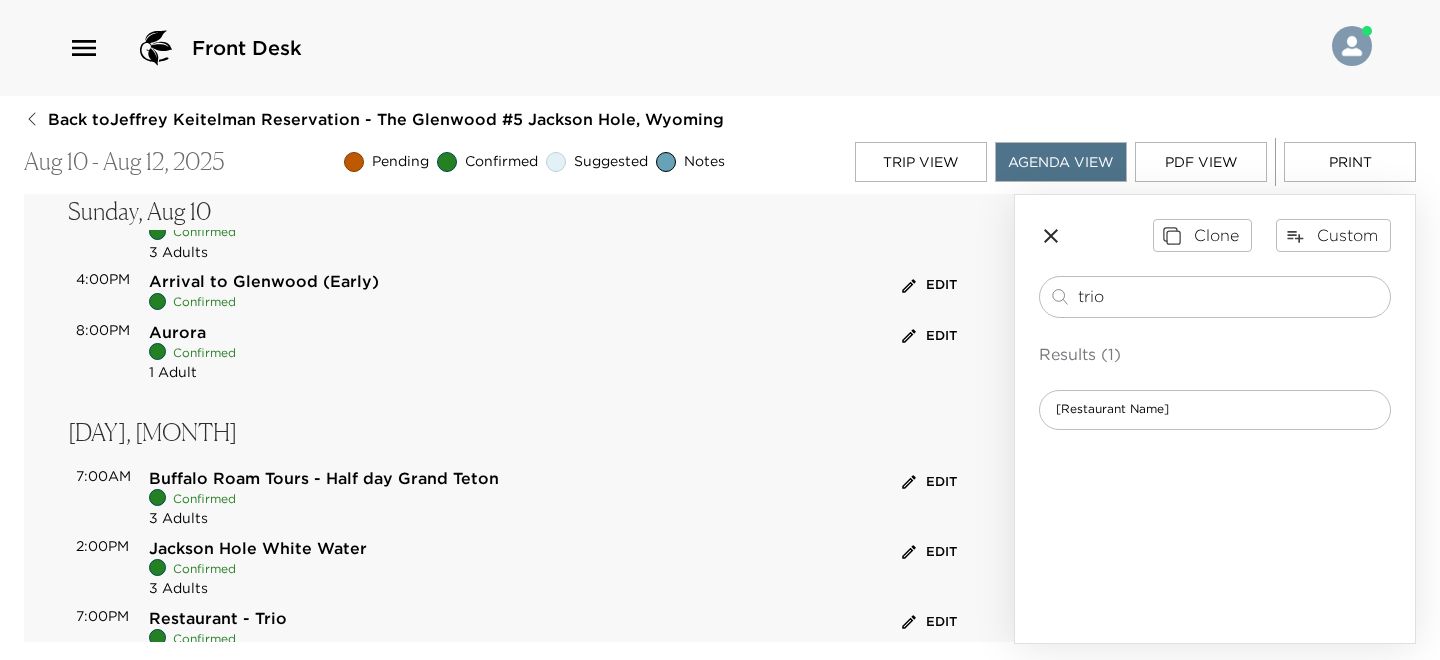 scroll, scrollTop: 160, scrollLeft: 0, axis: vertical 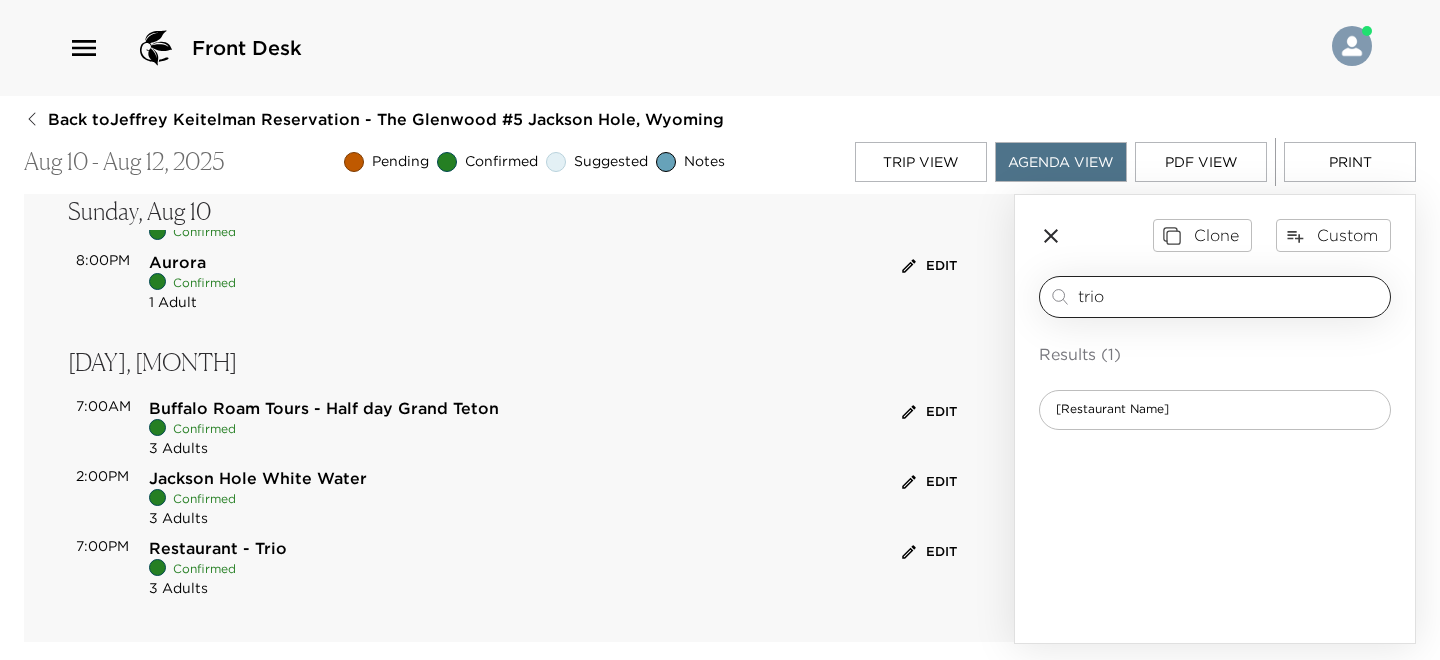click on "trio" at bounding box center (1230, 296) 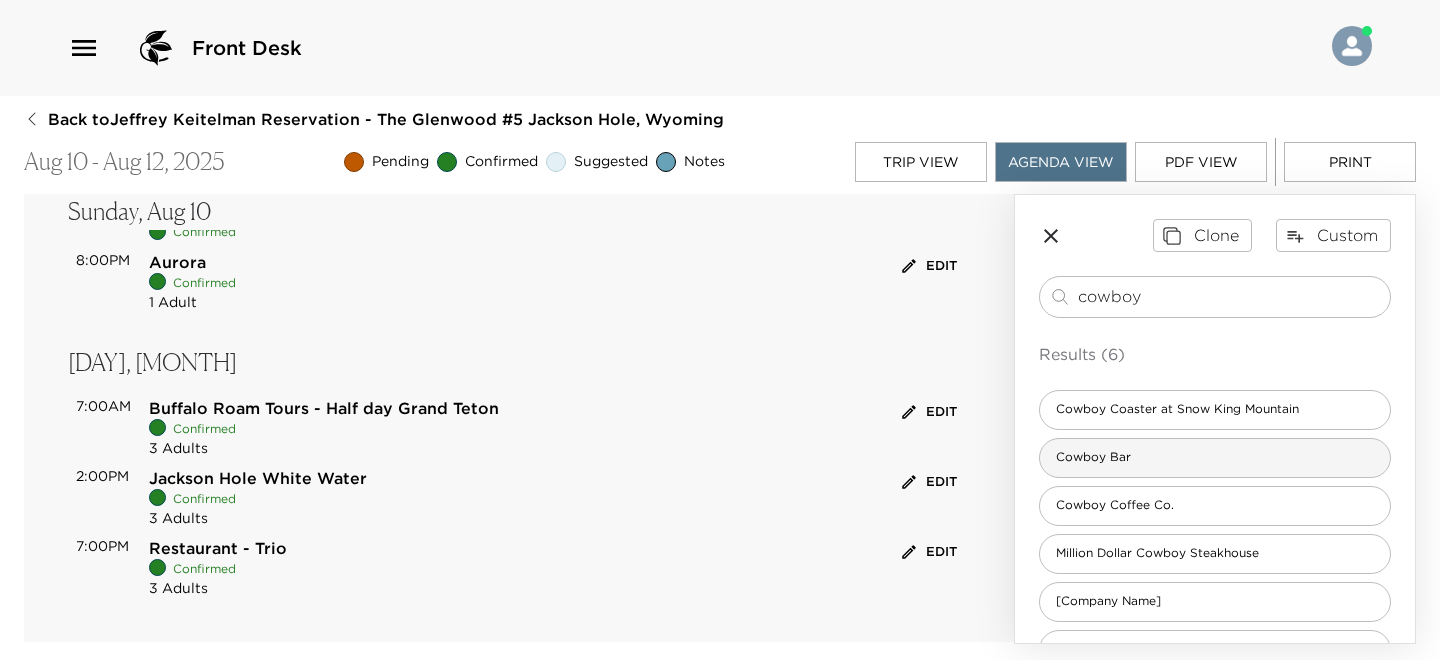 type on "cowboy" 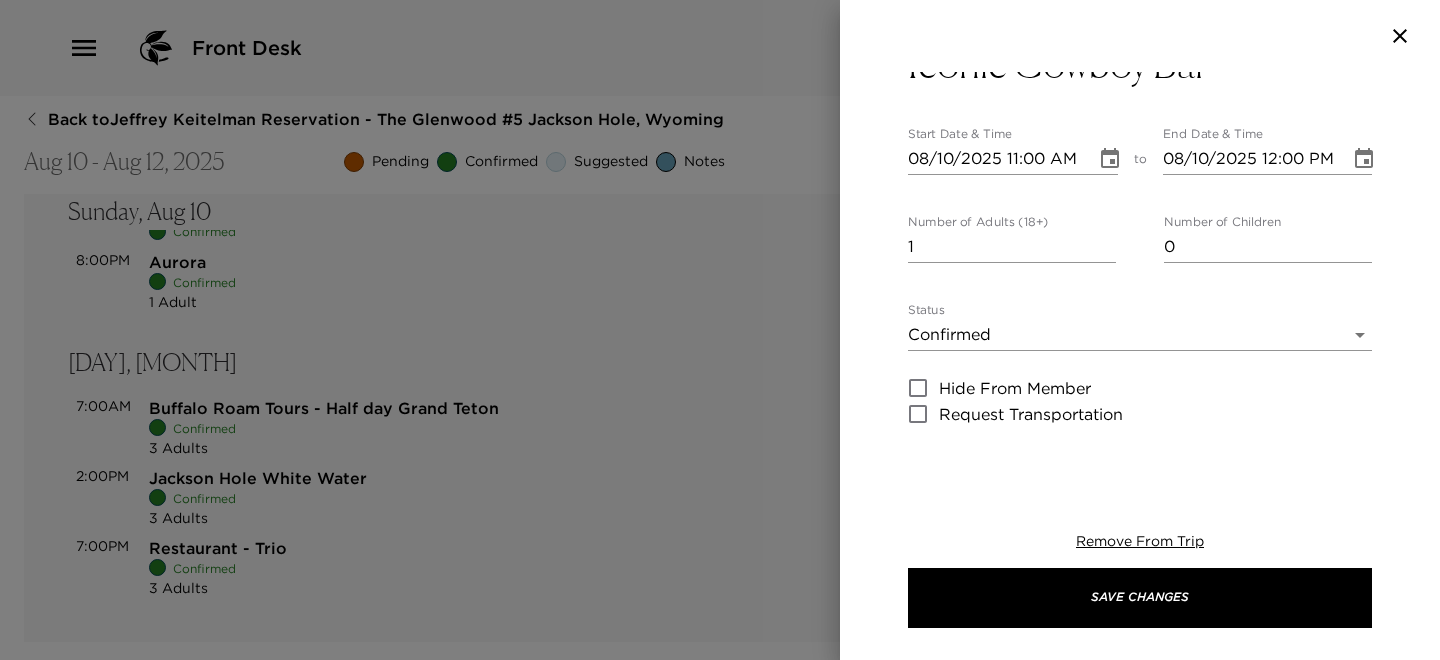 scroll, scrollTop: 0, scrollLeft: 0, axis: both 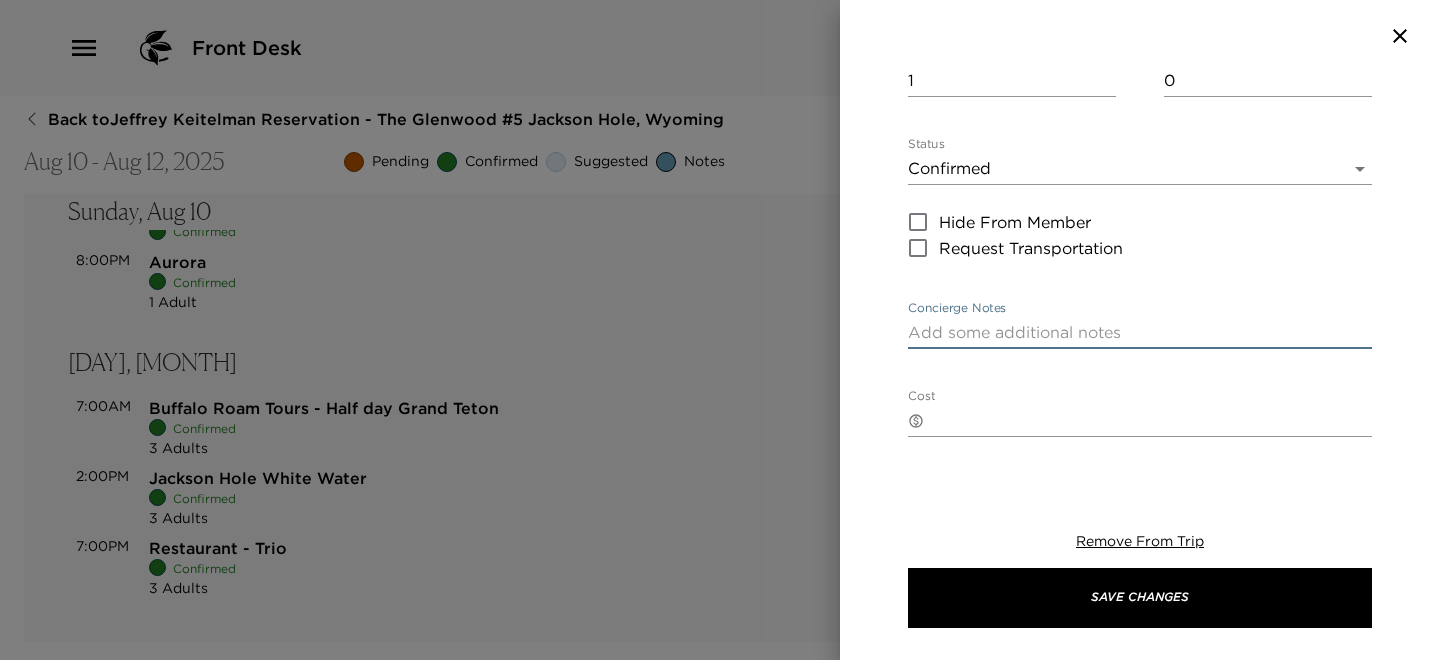 click on "Concierge Notes" at bounding box center [1140, 332] 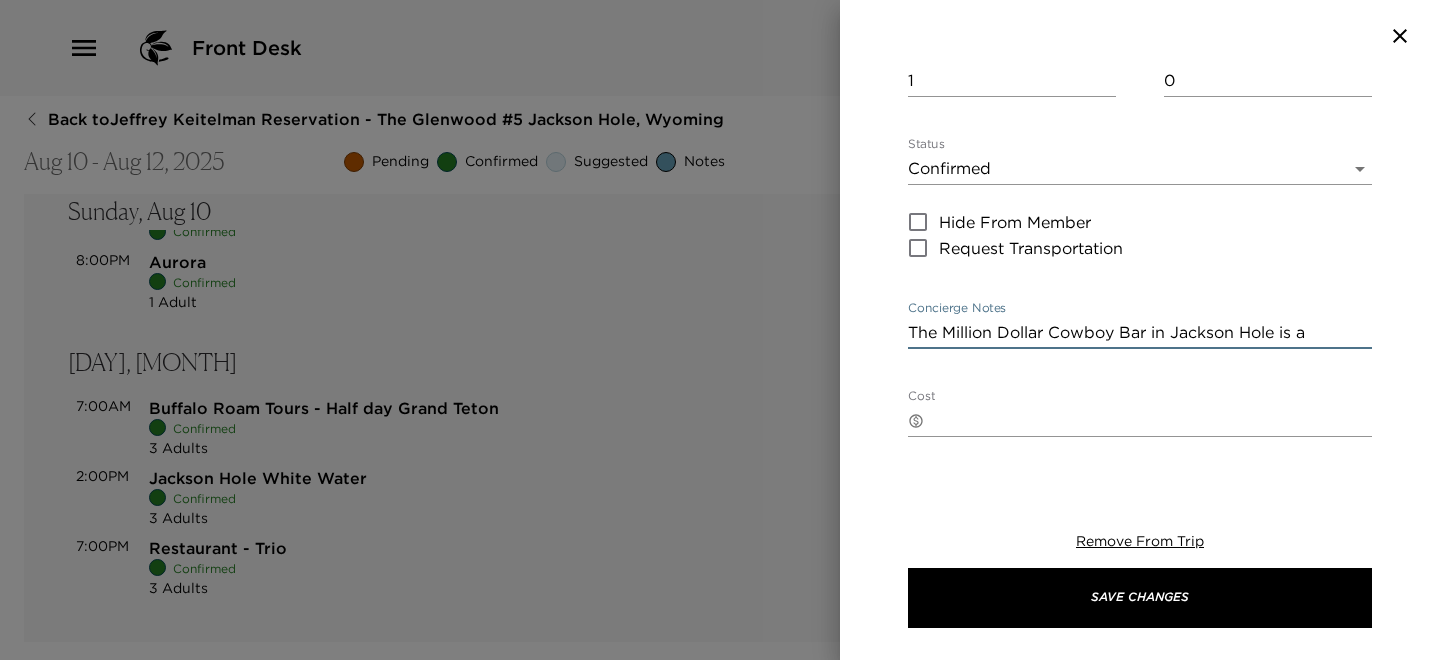 scroll, scrollTop: 466, scrollLeft: 0, axis: vertical 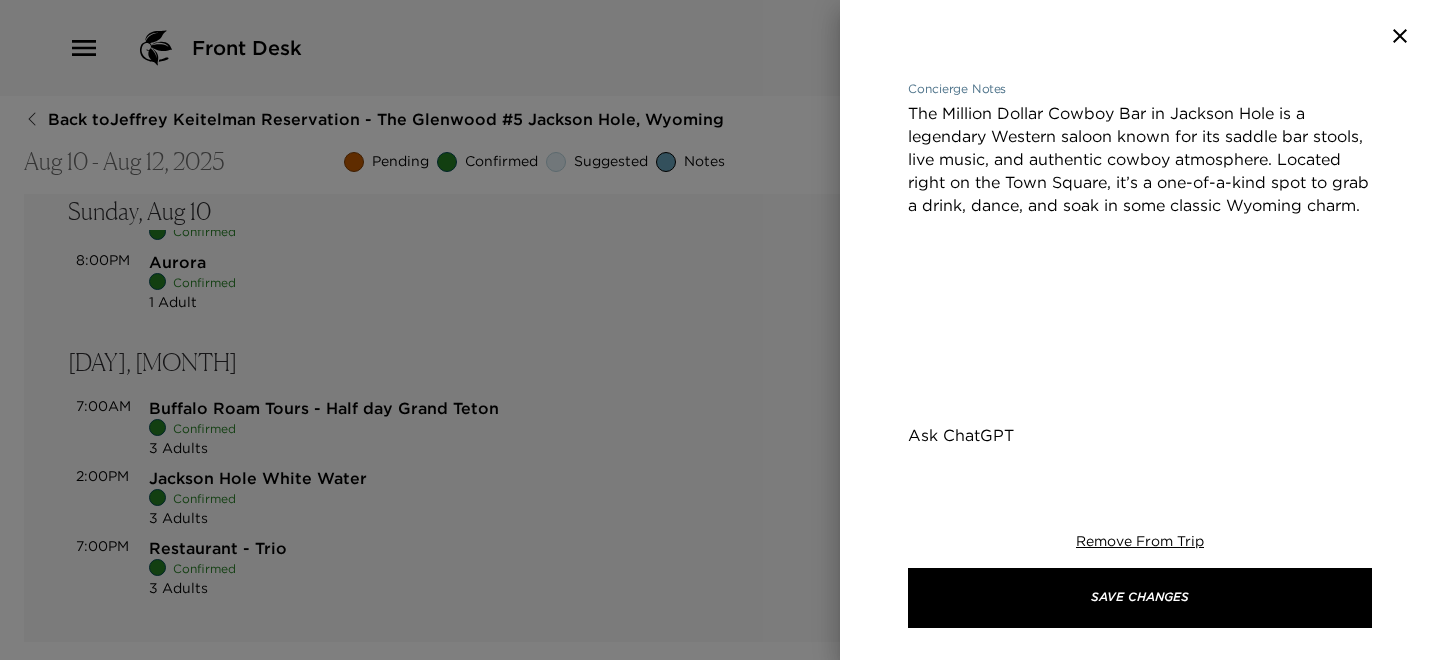drag, startPoint x: 1078, startPoint y: 462, endPoint x: 1039, endPoint y: 229, distance: 236.24141 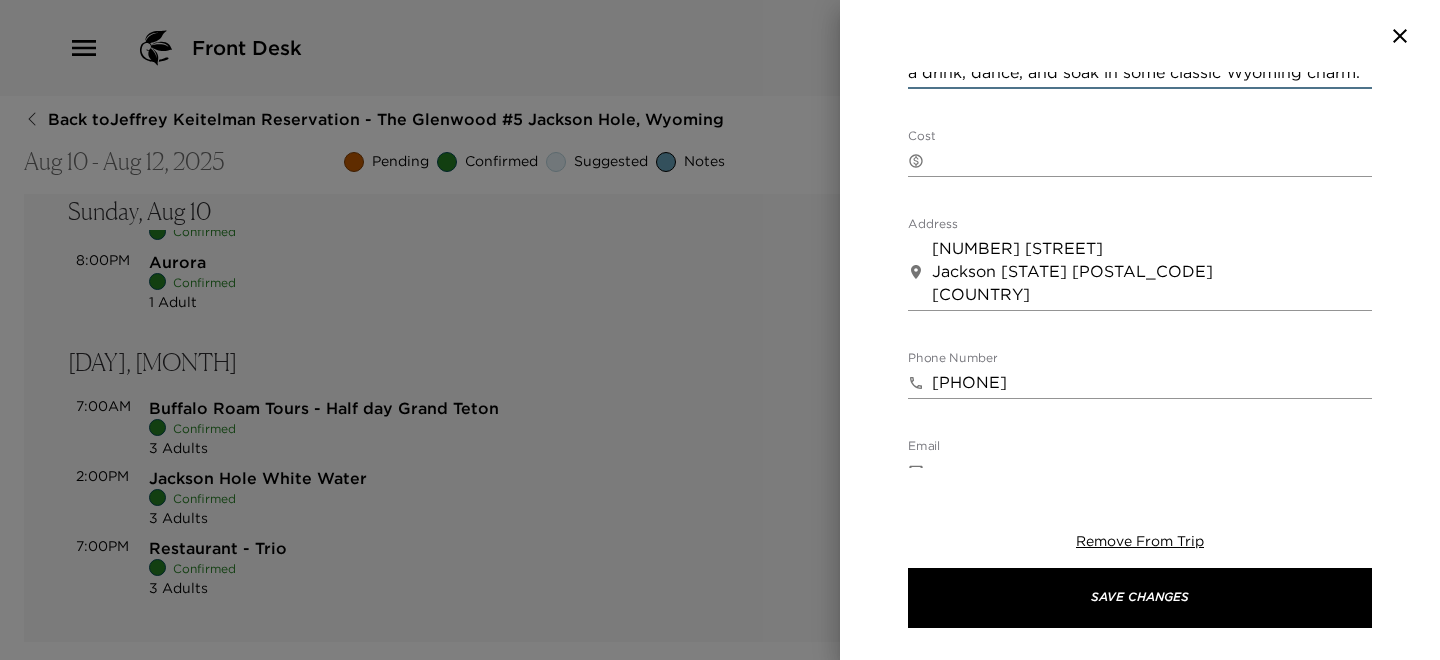 scroll, scrollTop: 0, scrollLeft: 0, axis: both 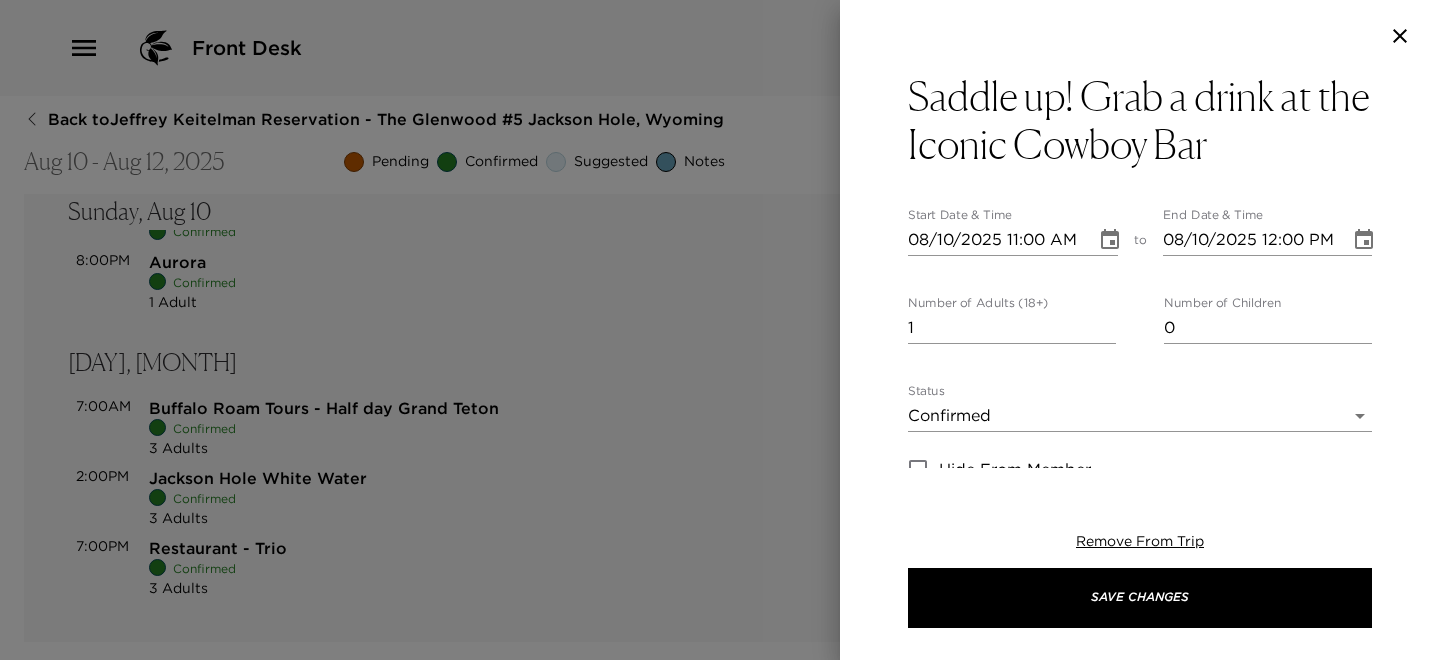 type on "The Million Dollar Cowboy Bar in Jackson Hole is a legendary Western saloon known for its saddle bar stools, live music, and authentic cowboy atmosphere. Located right on the Town Square, it’s a one-of-a-kind spot to grab a drink, dance, and soak in some classic Wyoming charm." 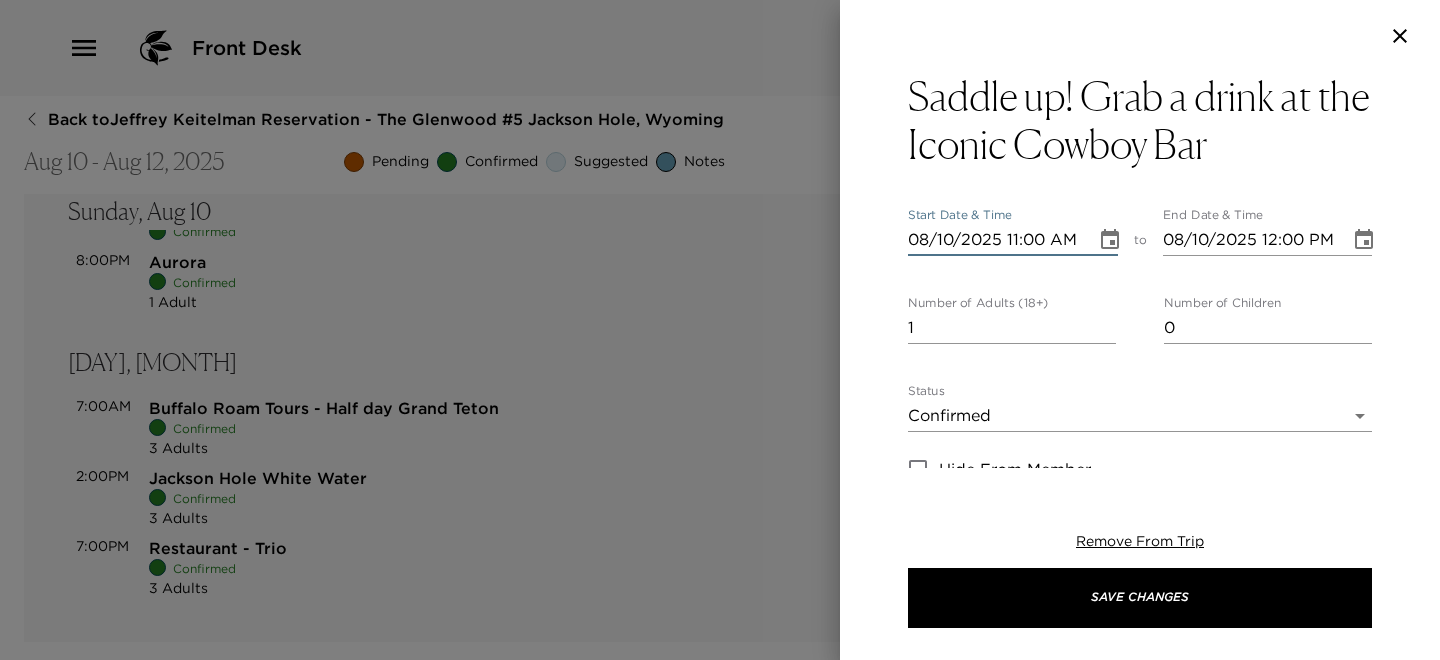 click on "08/10/2025 11:00 AM" at bounding box center [995, 240] 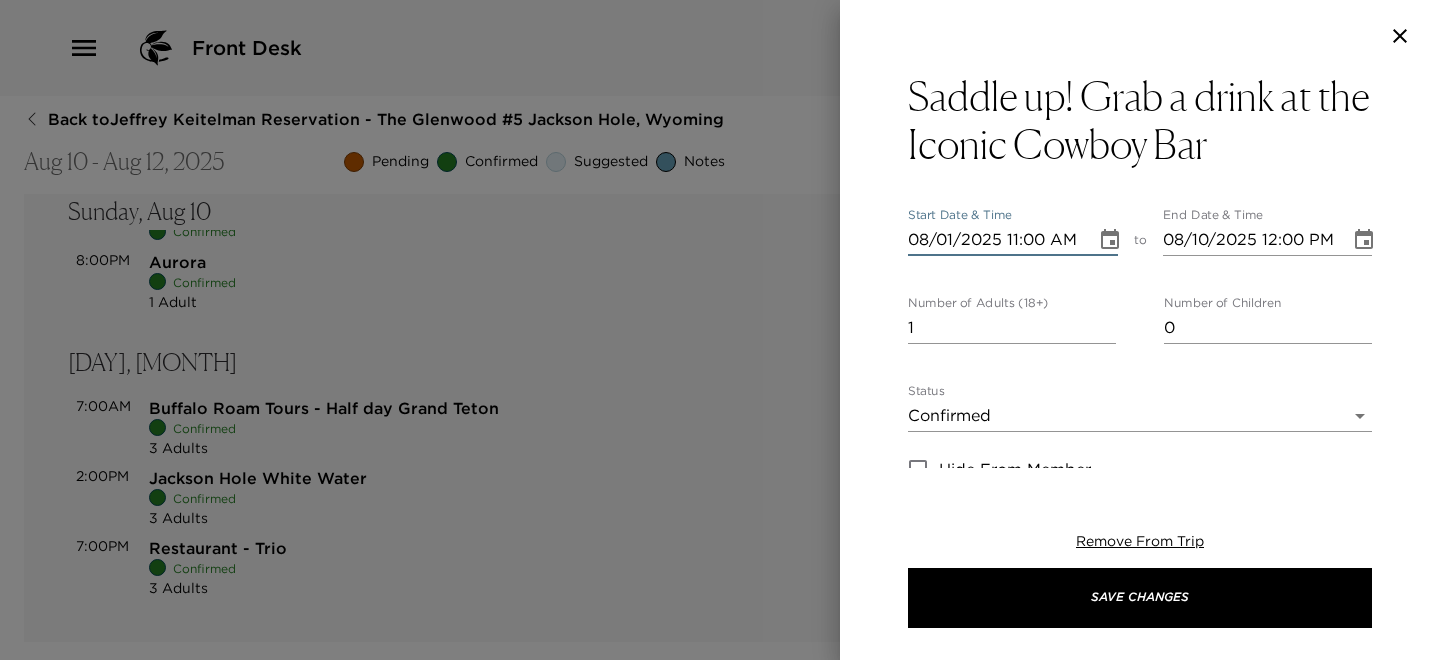 type on "08/01/2025 12:00 PM" 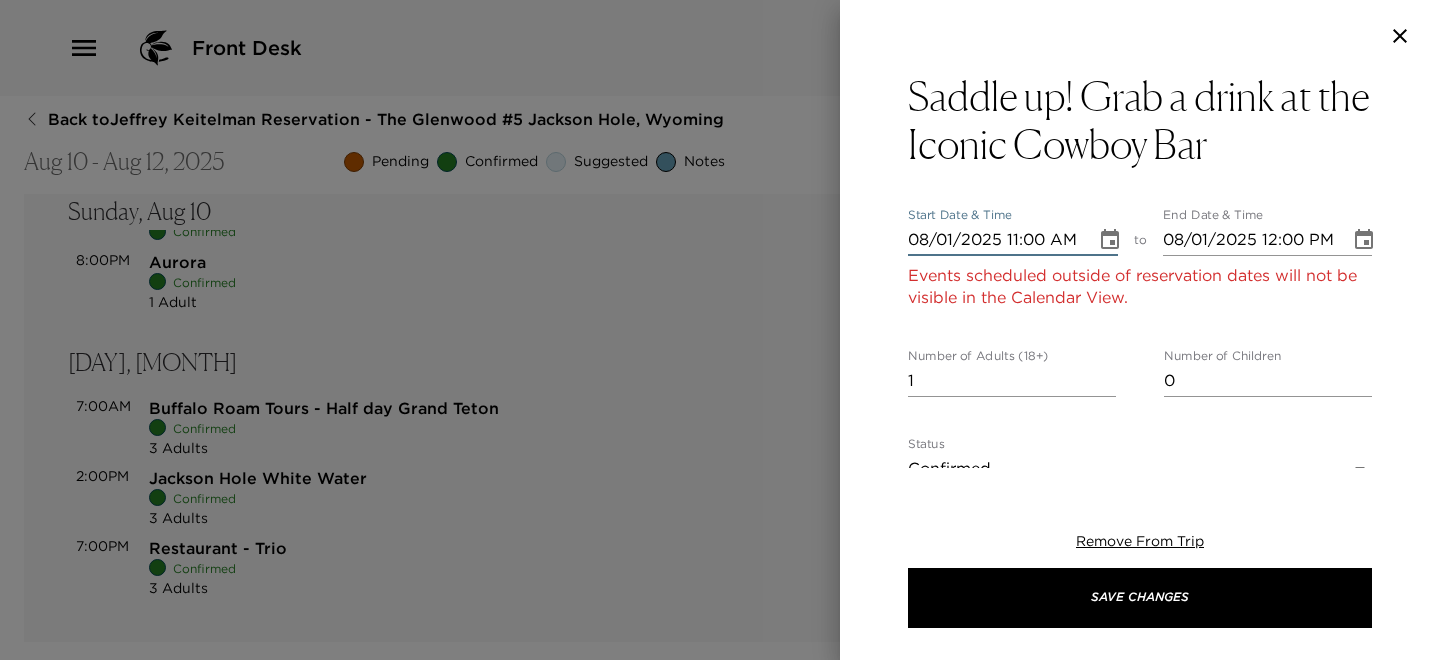 type on "08/11/2025 11:00 AM" 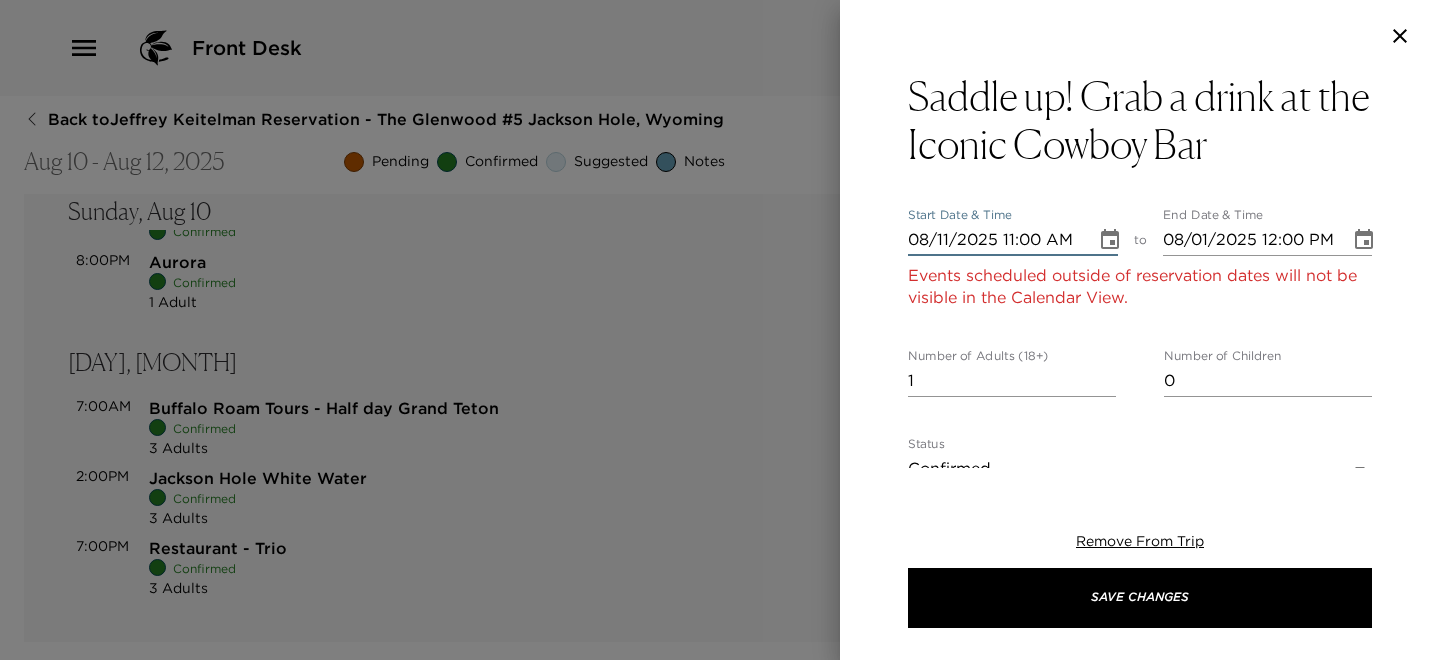 type on "08/11/2025 12:00 PM" 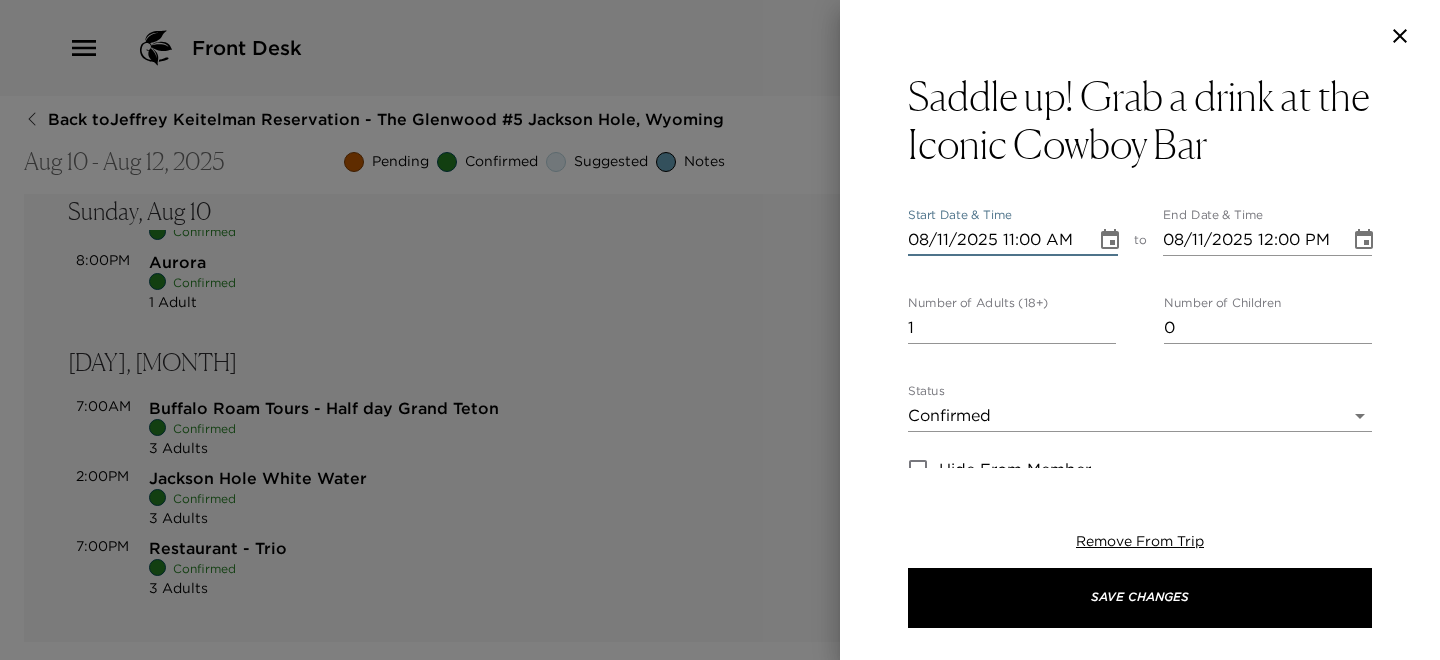 click on "08/11/2025 11:00 AM" at bounding box center (995, 240) 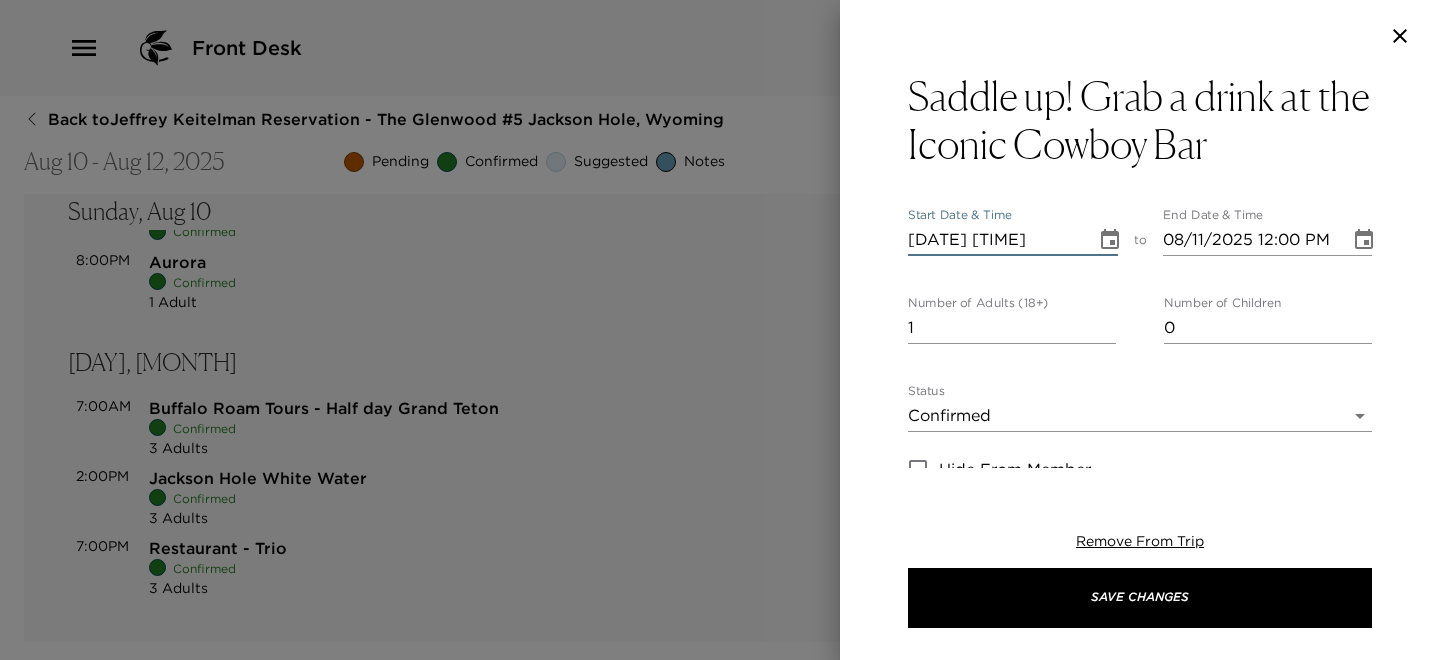 type on "08/11/2025 09:09 PM" 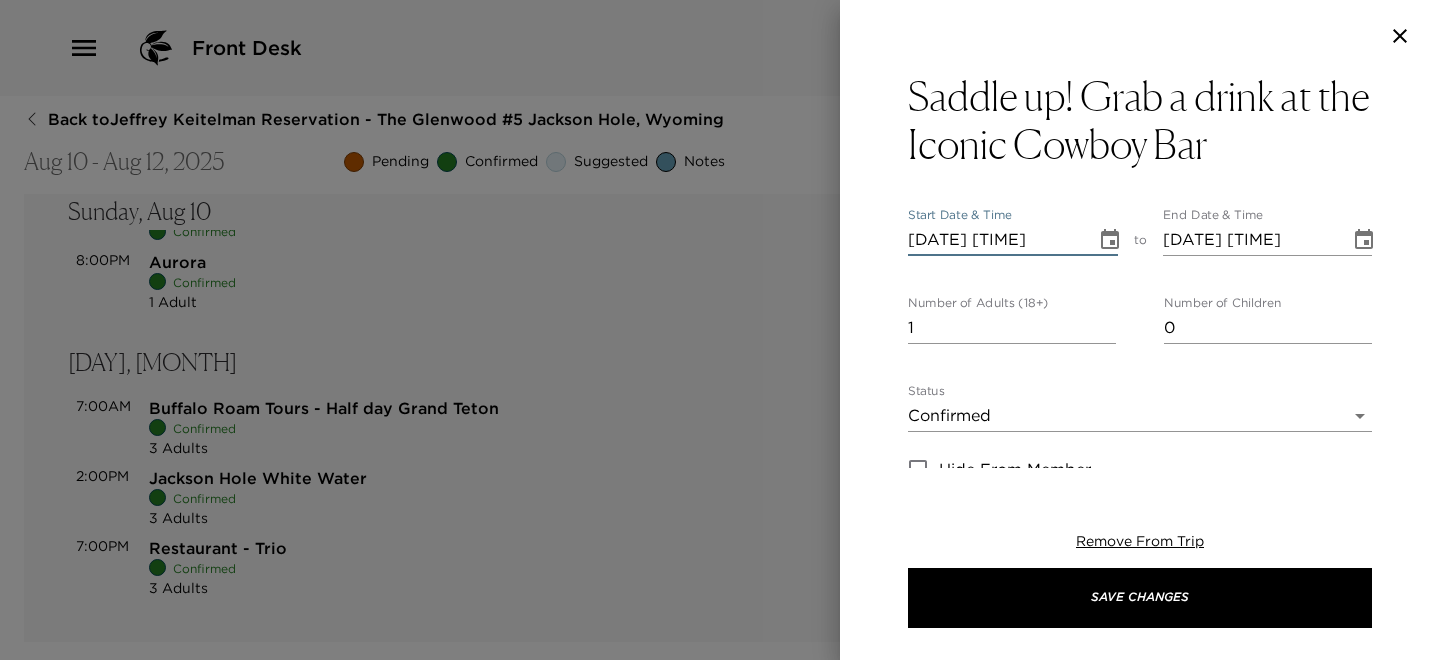 click on "08/11/2025 09:09 PM" at bounding box center (995, 240) 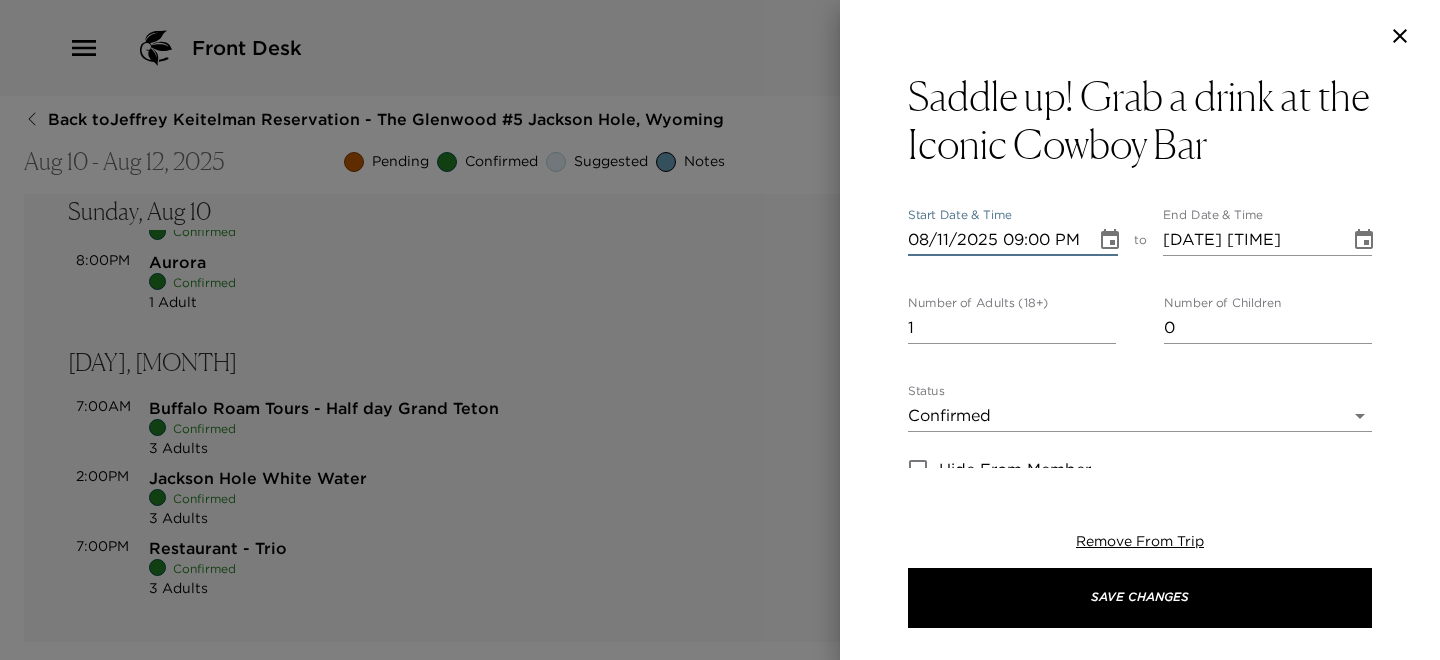 type on "08/11/2025 09:00 PM" 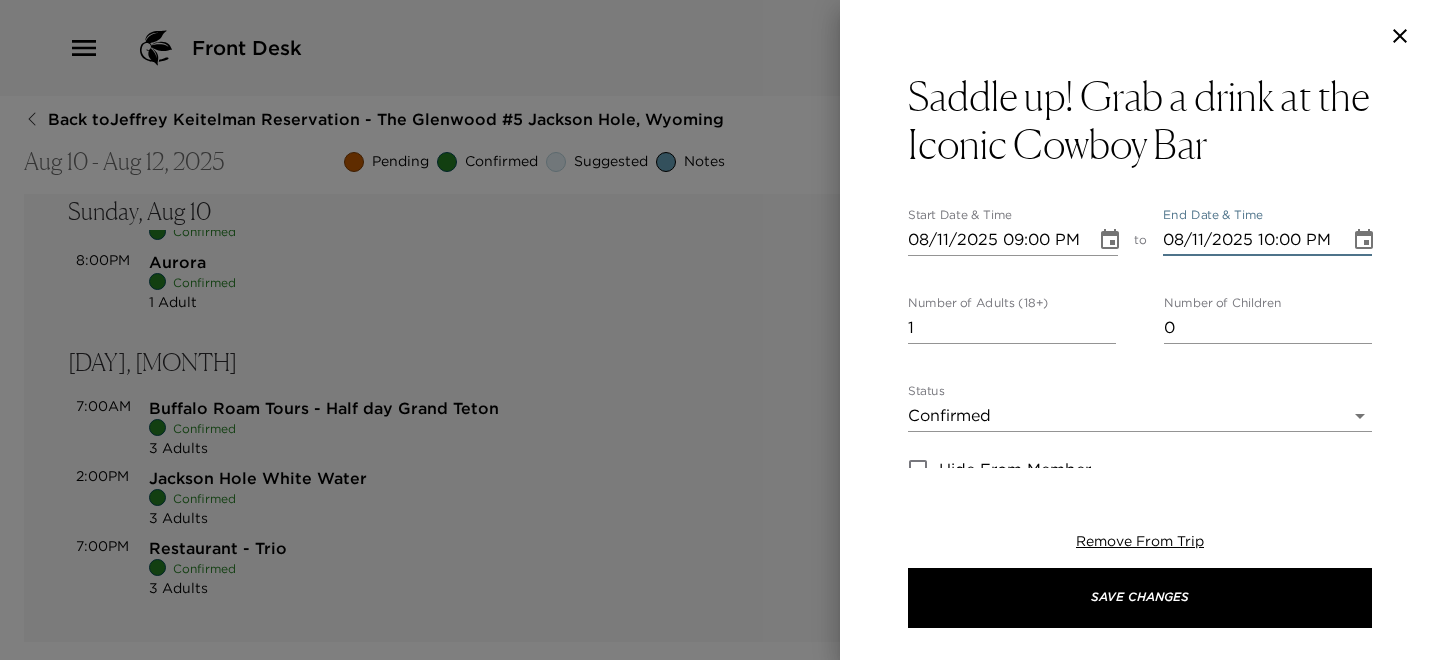type on "08/11/2025 10:00 PM" 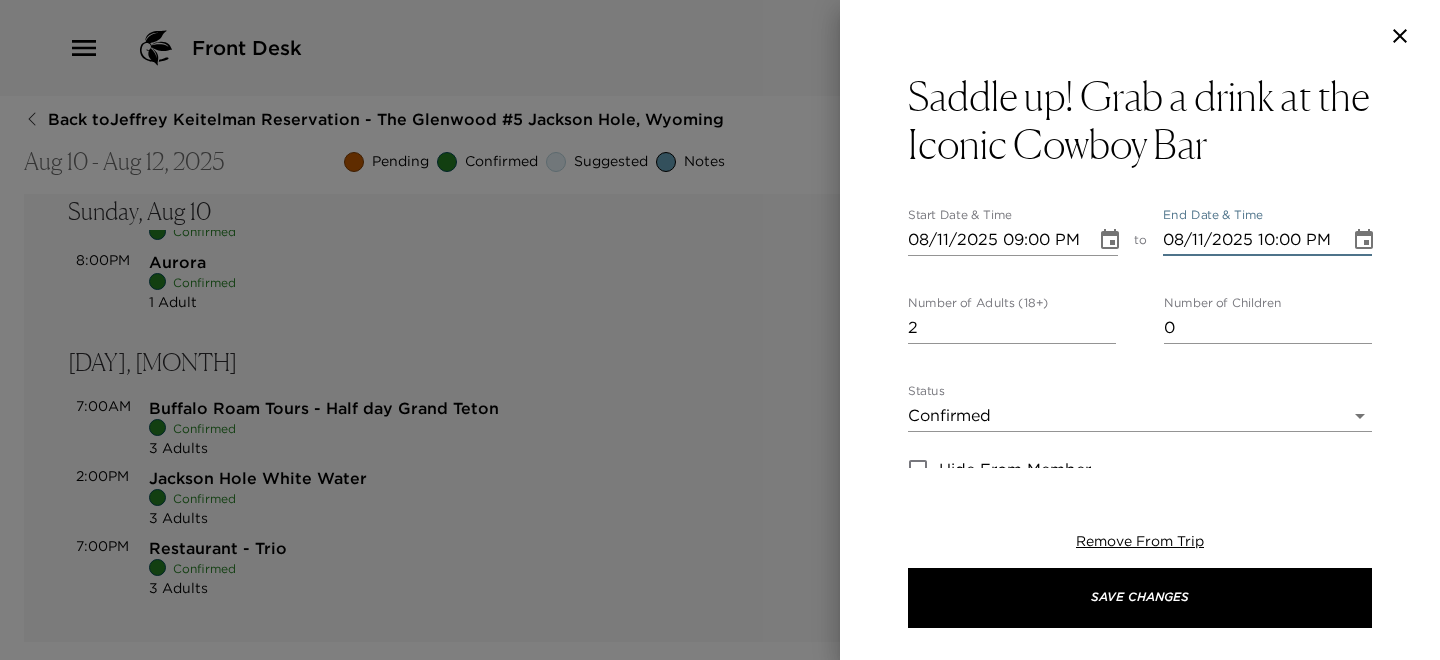 click on "2" at bounding box center [1012, 328] 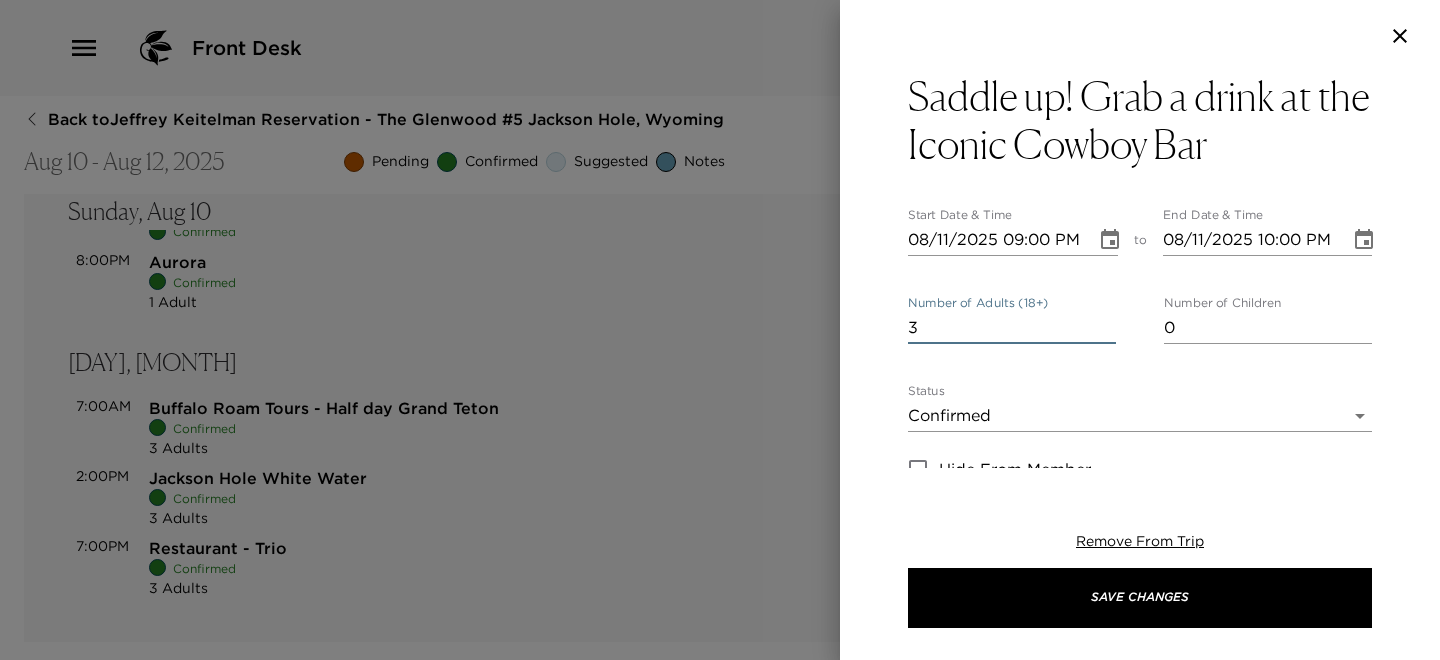 type on "3" 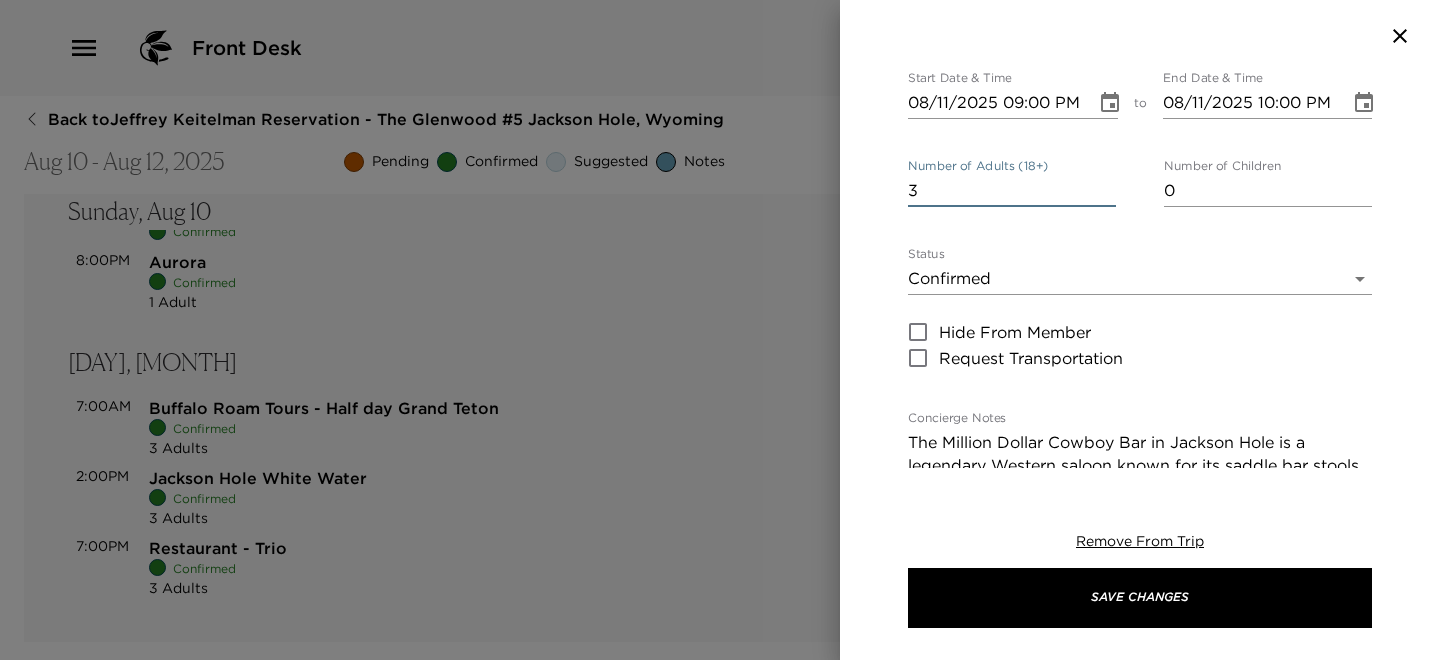 scroll, scrollTop: 228, scrollLeft: 0, axis: vertical 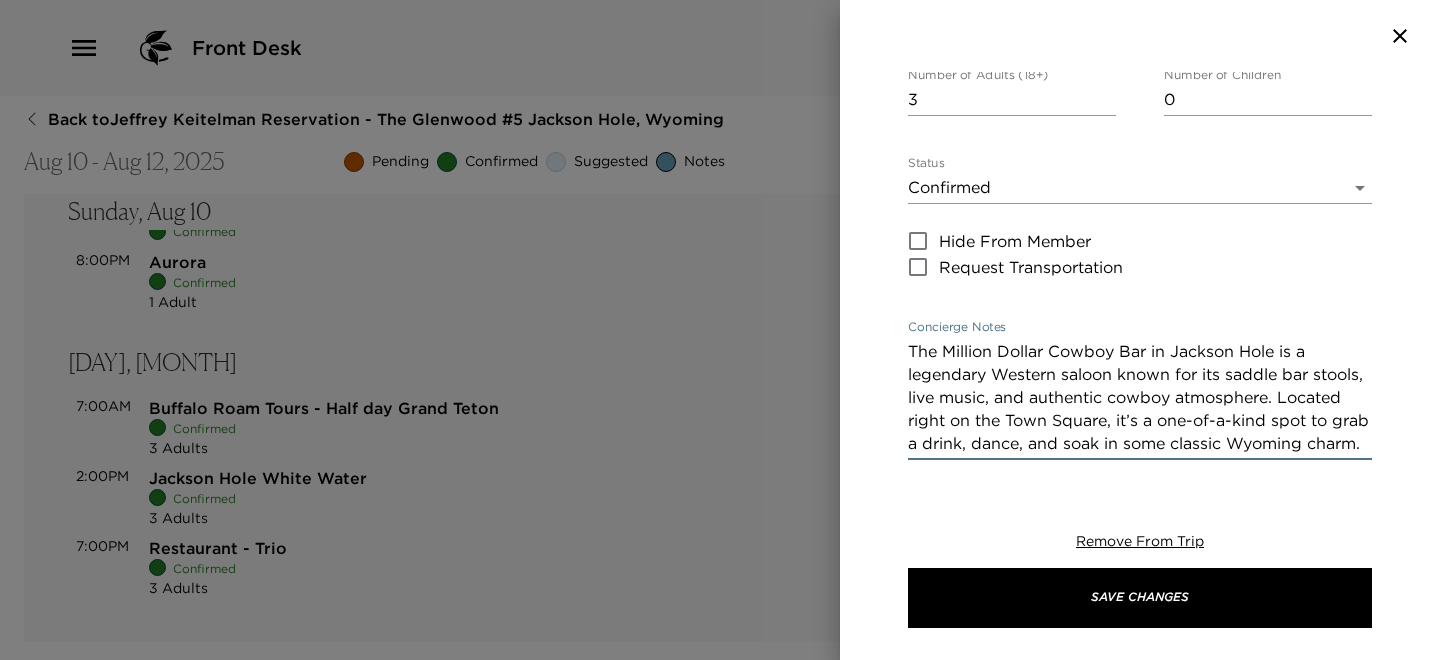 drag, startPoint x: 912, startPoint y: 350, endPoint x: 1435, endPoint y: 444, distance: 531.38025 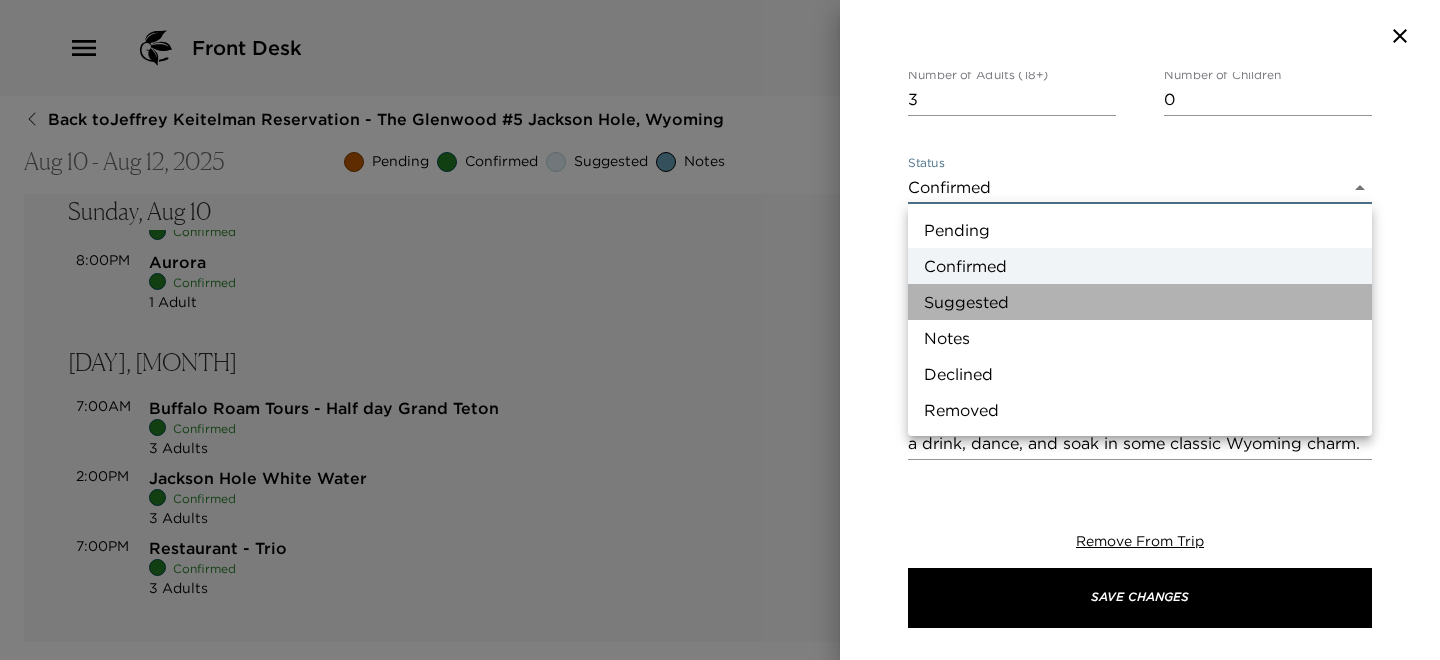 click on "Suggested" at bounding box center (1140, 302) 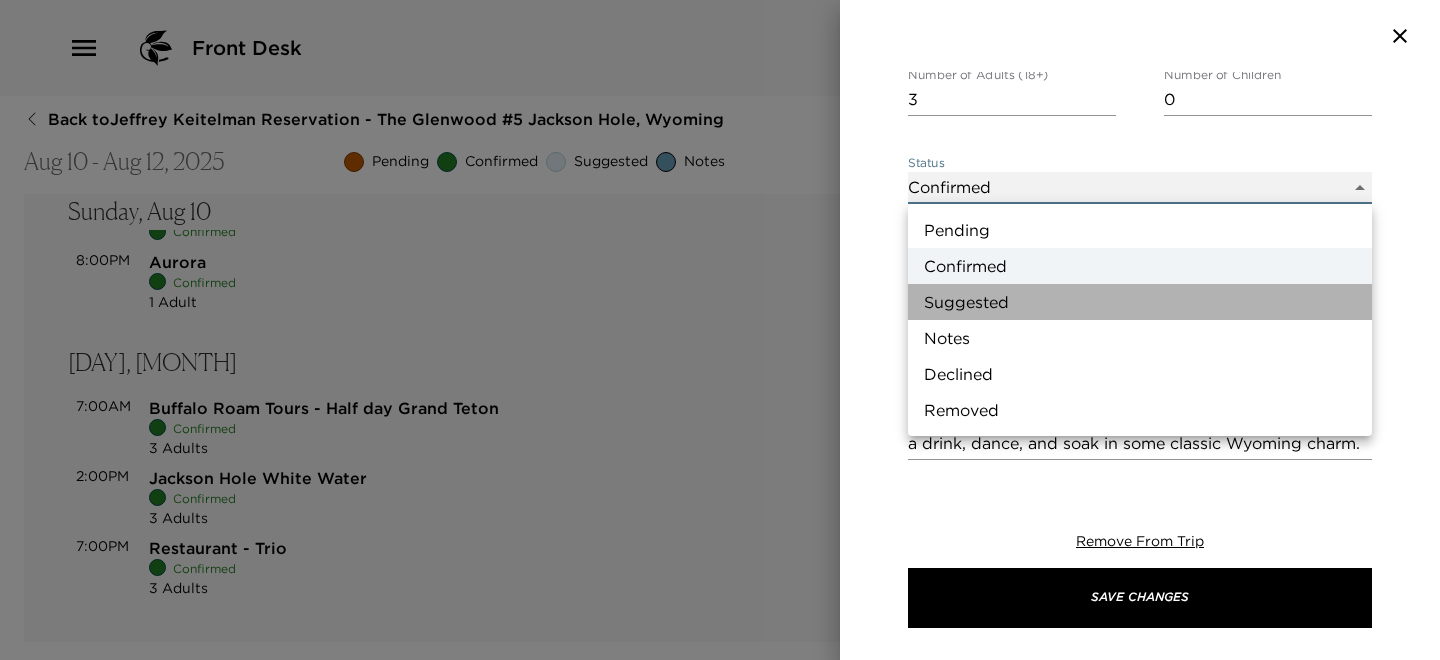 type on "Suggestion" 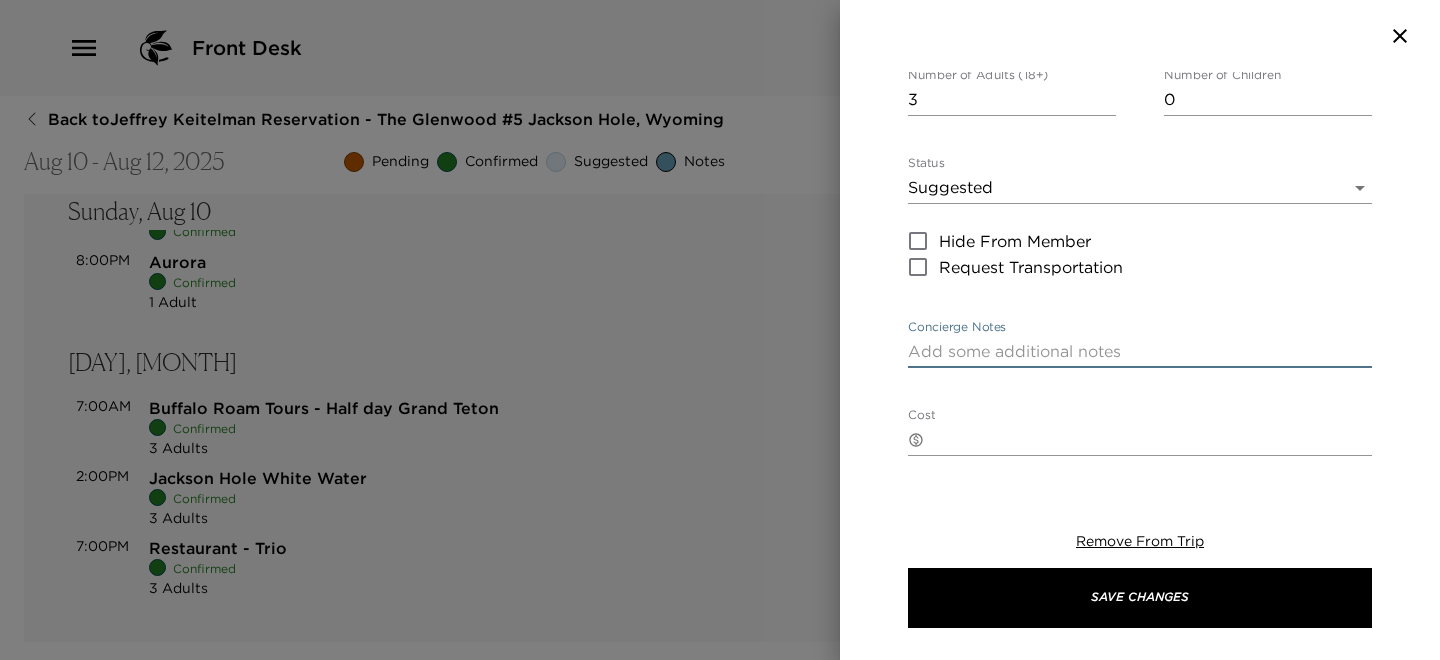 click on "Concierge Notes" at bounding box center (1140, 351) 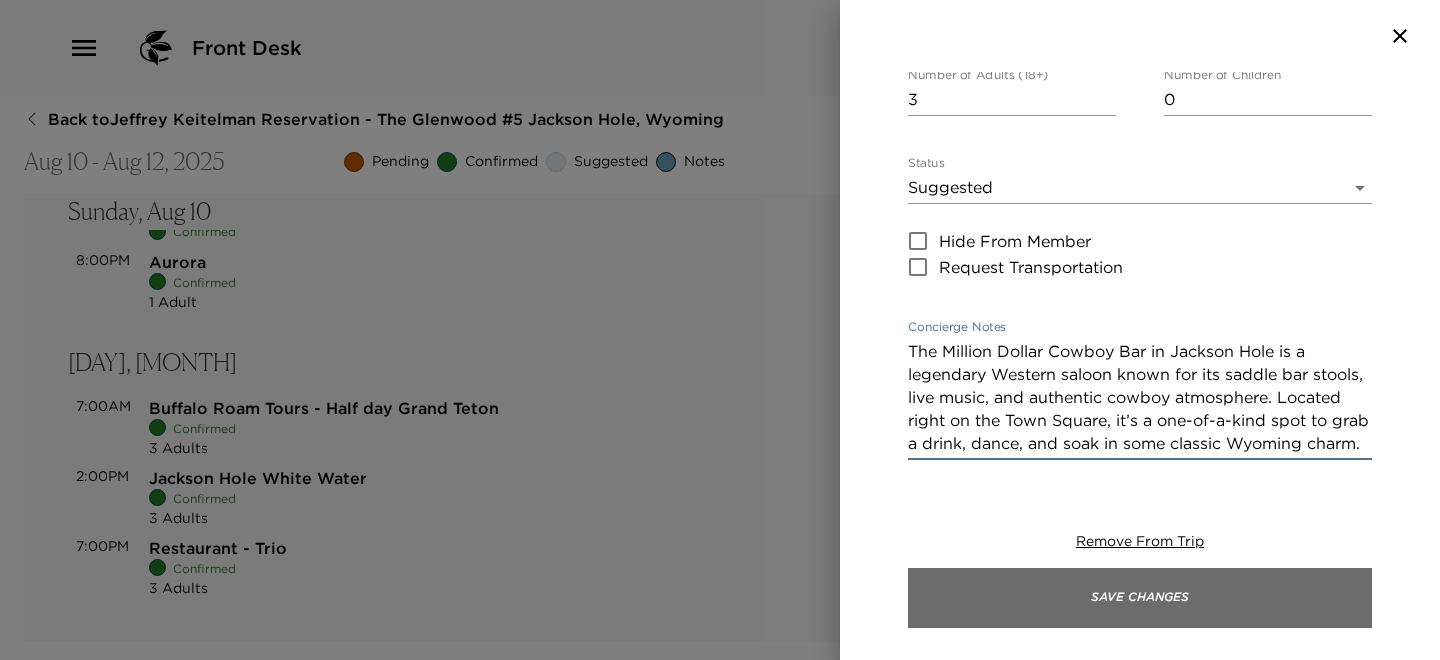 type on "The Million Dollar Cowboy Bar in Jackson Hole is a legendary Western saloon known for its saddle bar stools, live music, and authentic cowboy atmosphere. Located right on the Town Square, it’s a one-of-a-kind spot to grab a drink, dance, and soak in some classic Wyoming charm." 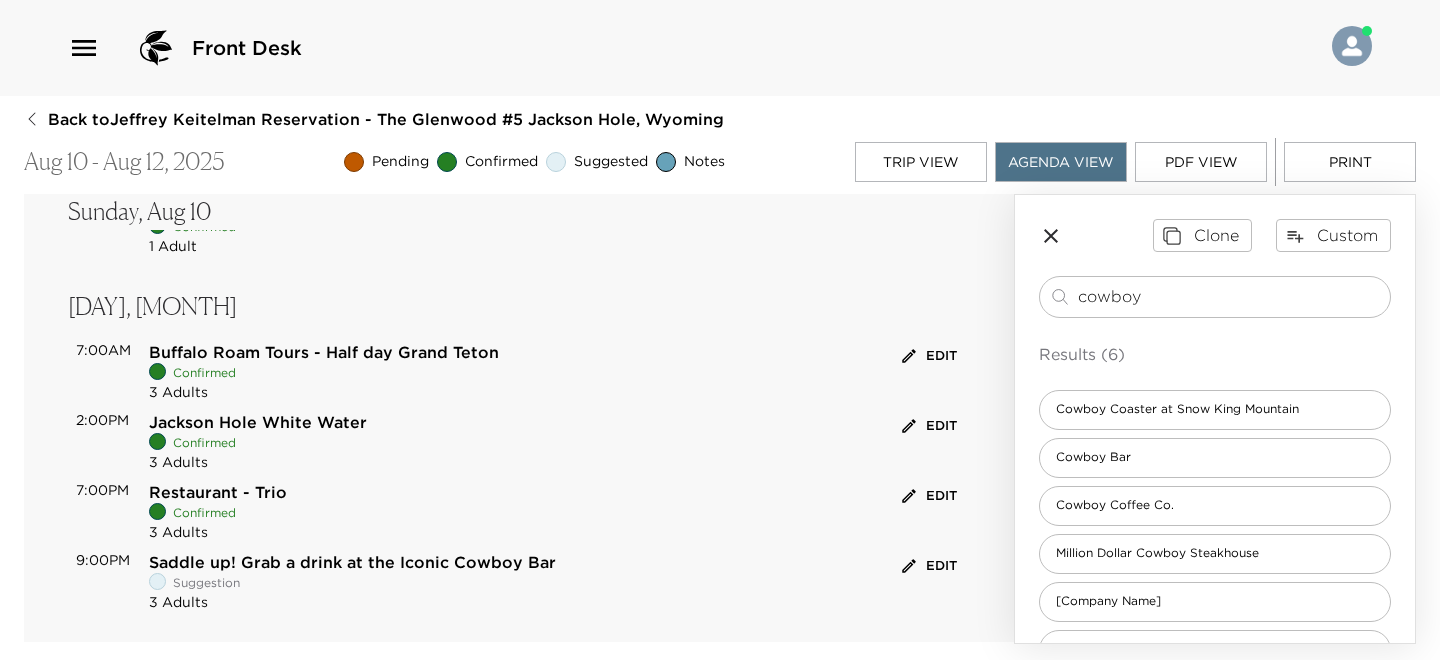 scroll, scrollTop: 230, scrollLeft: 0, axis: vertical 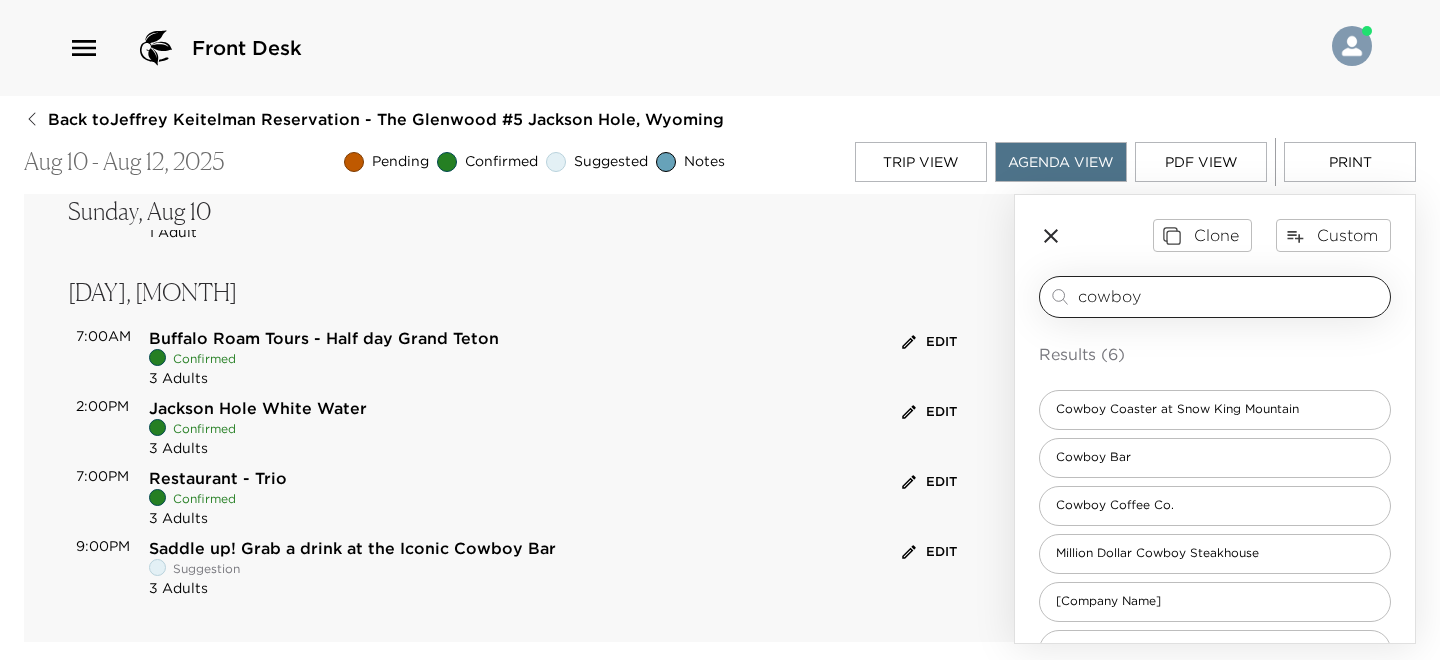 click on "cowboy" at bounding box center (1230, 296) 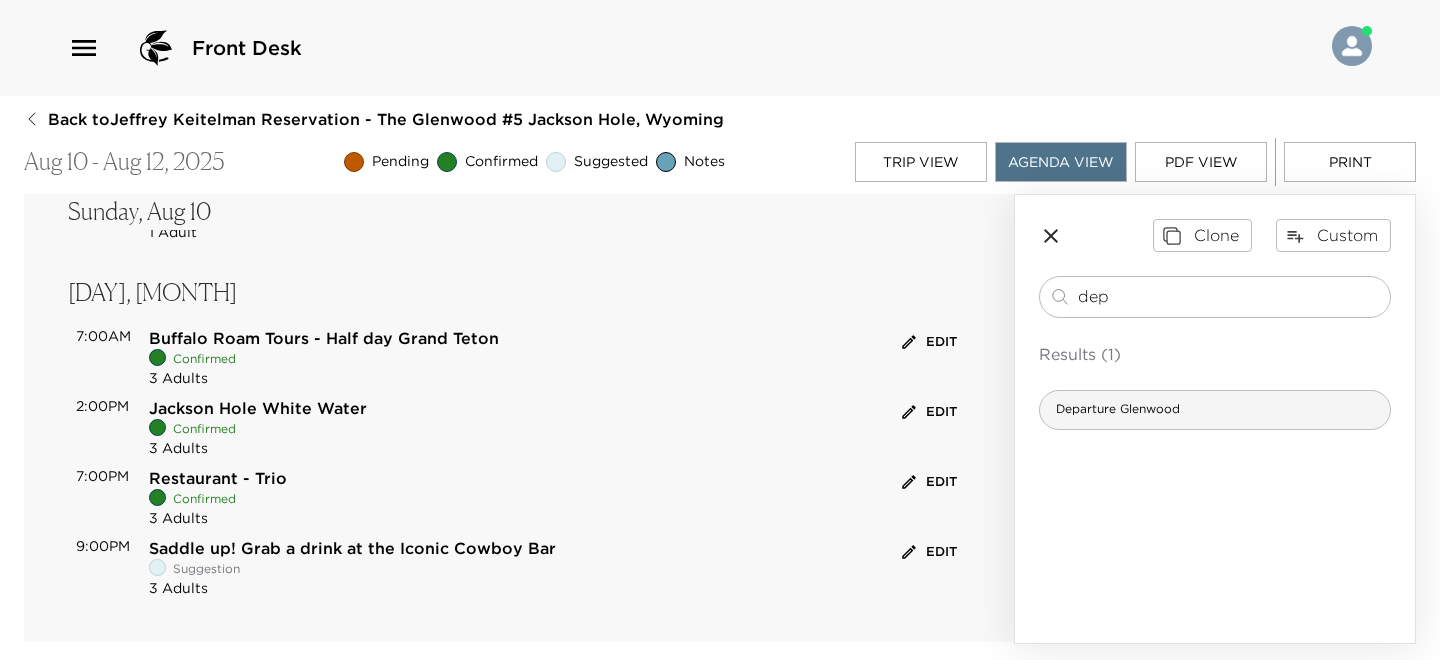 type on "dep" 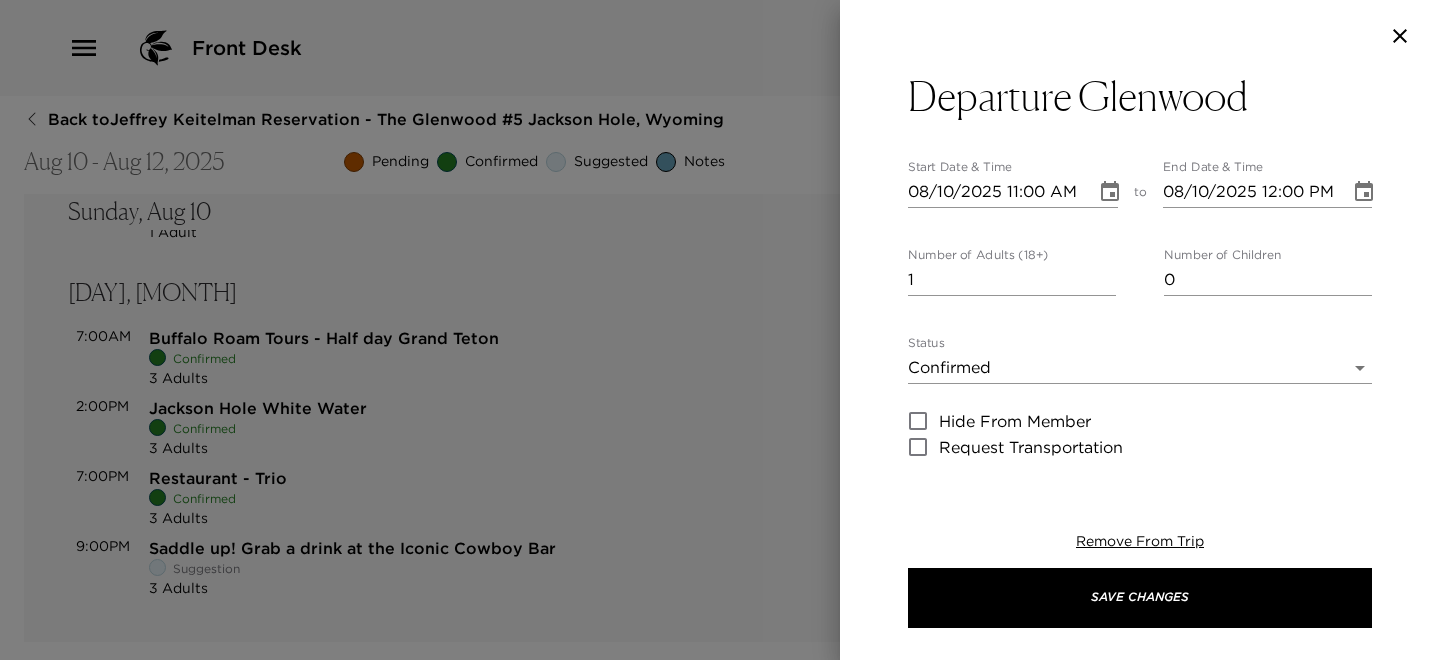 type on "Thank you so much for choosing The Glenwood in Jackson. Check out time is 11:00 am.  PLEASE LEAVE ALL KEYS AND GARAGE REMOTE.
In preparation for your departure, an Exclusive Resorts concierge team member would like to connect with you either in person to bid you a farewell, gather any additional feedback about this visit, review the house bill incidentals and re-confirm transportation plans. If you wish to suggest an alternative meeting time we will happily accommodate your request.
For your convenience, please log into the Exclusive Resorts App, "The Club" to review and approve your house bill in advance to expedite your checkout. It has been a pleasure assisting you and we wish you a safe journey home!" 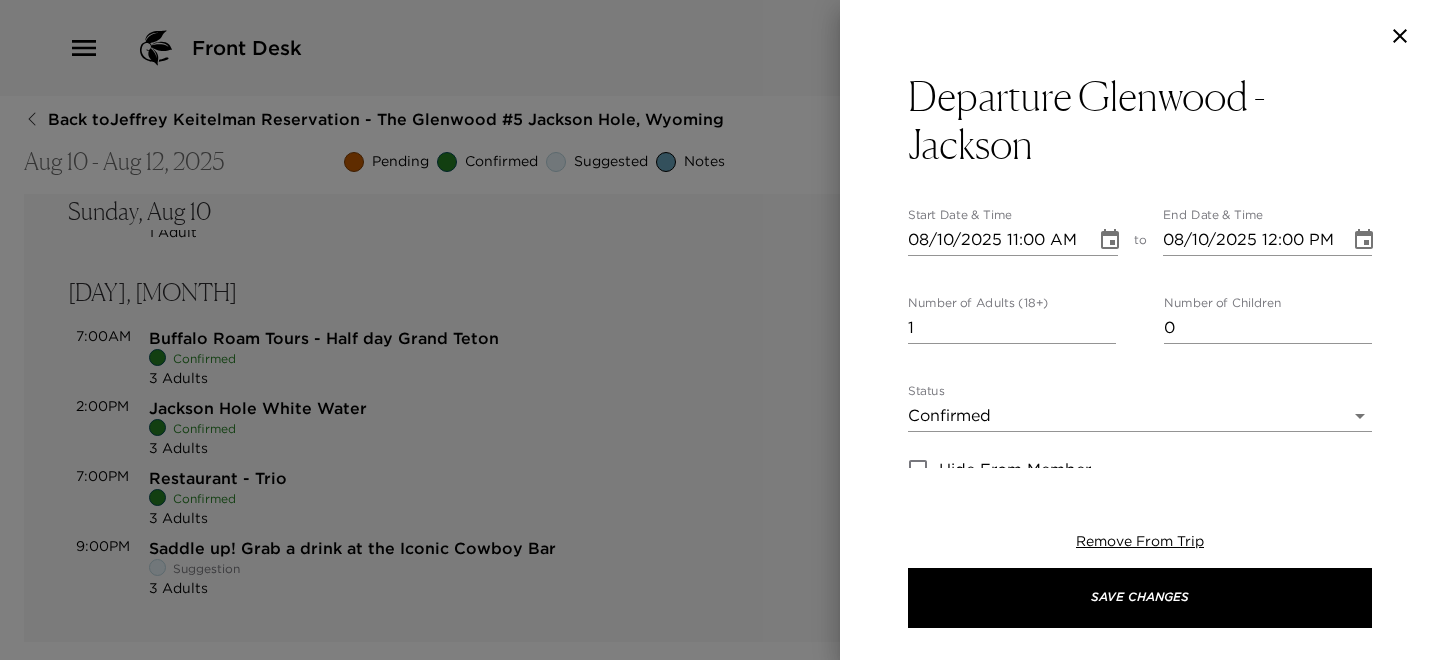 click on "08/10/2025 11:00 AM" at bounding box center (995, 240) 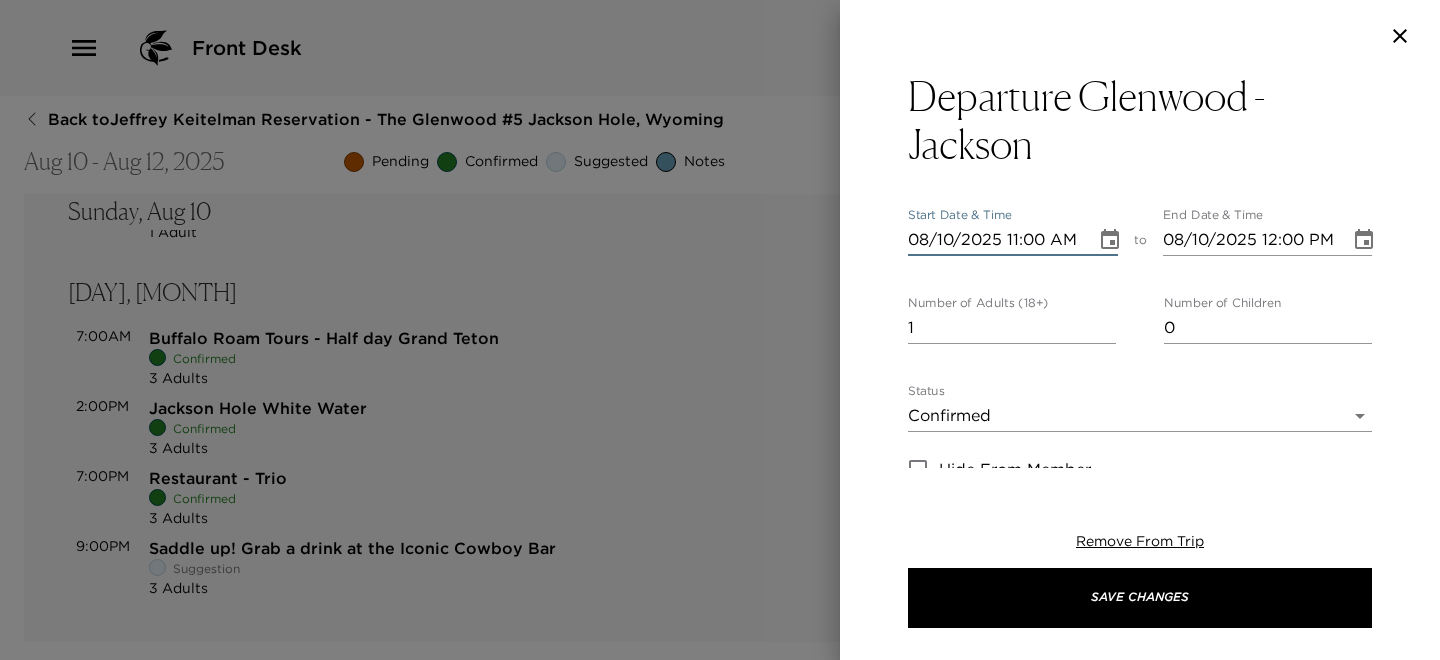type on "08/01/2025 11:00 AM" 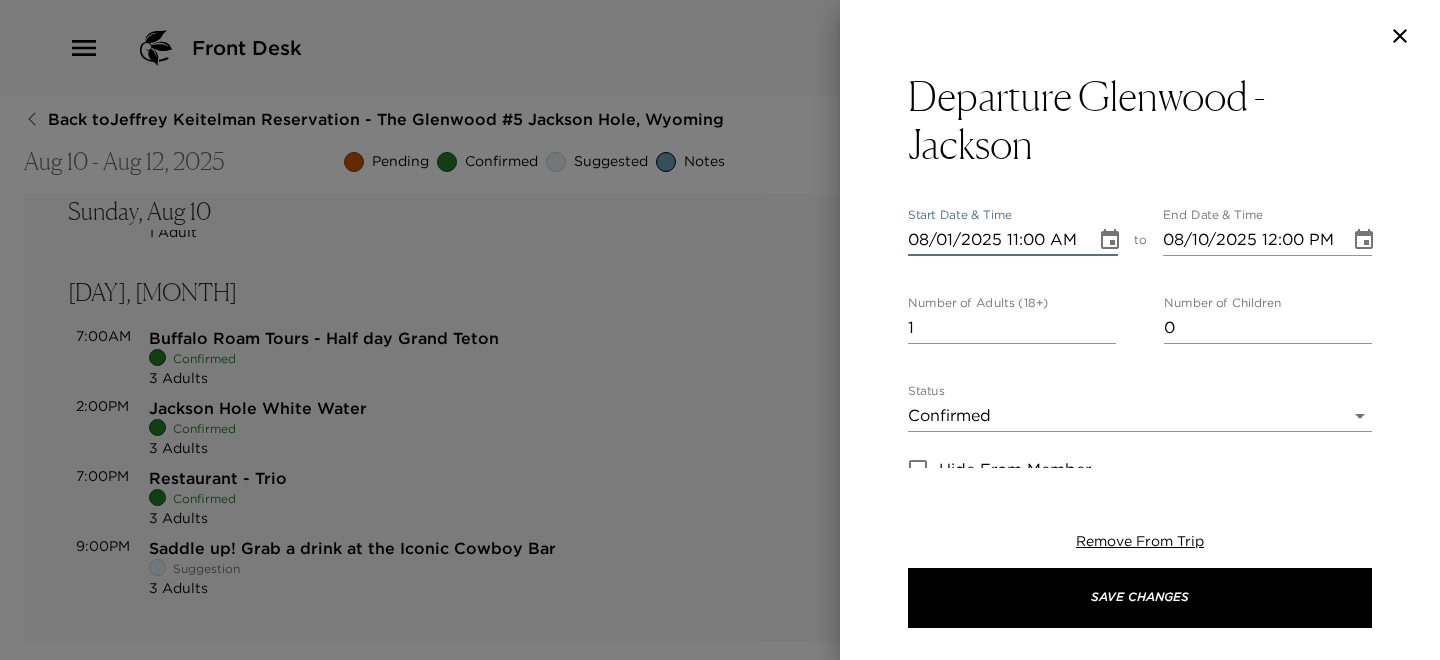 type on "08/01/2025 12:00 PM" 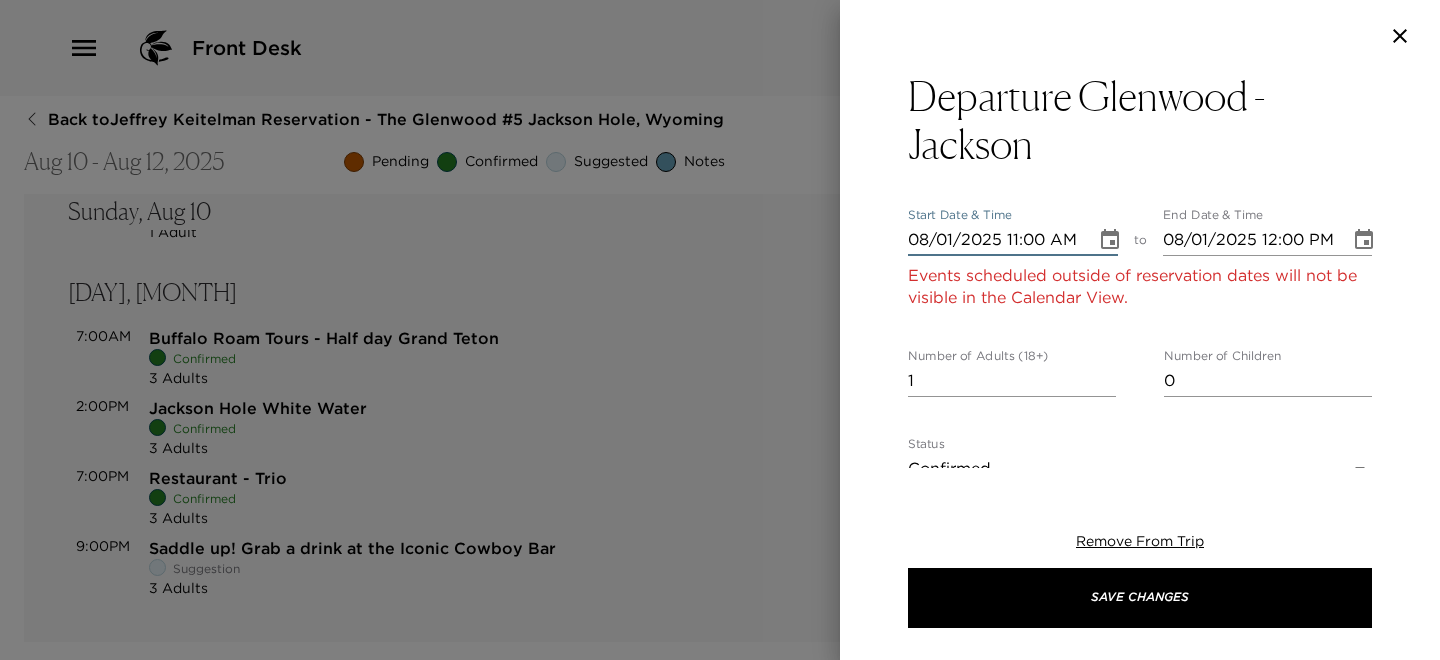 type on "08/12/2025 11:00 AM" 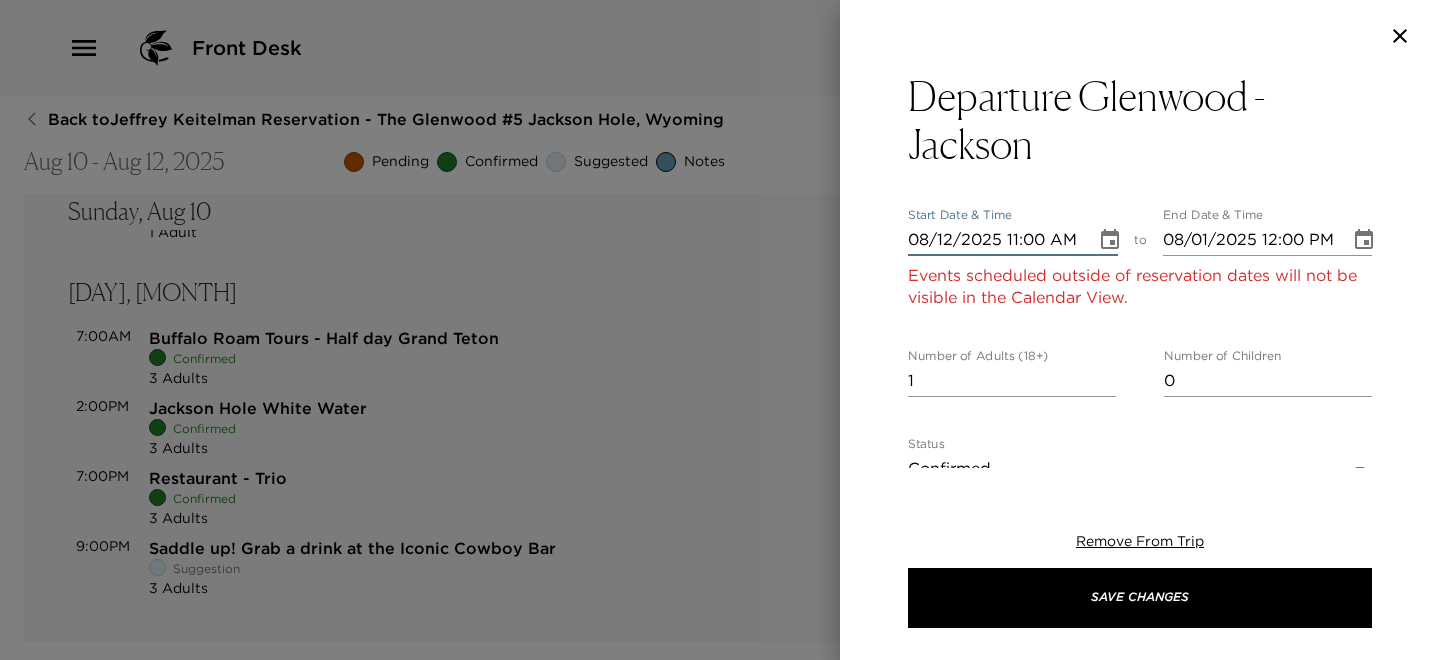 type on "08/12/2025 12:00 PM" 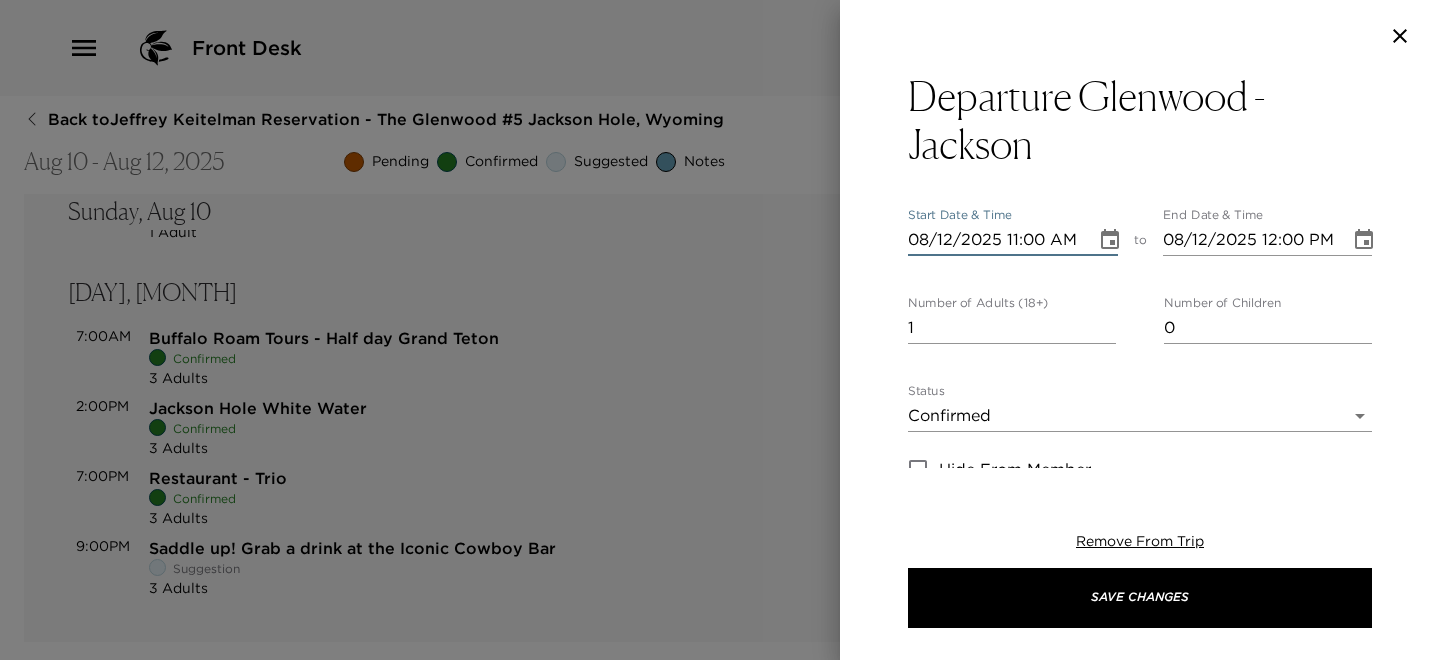 type on "08/12/2025 11:00 AM" 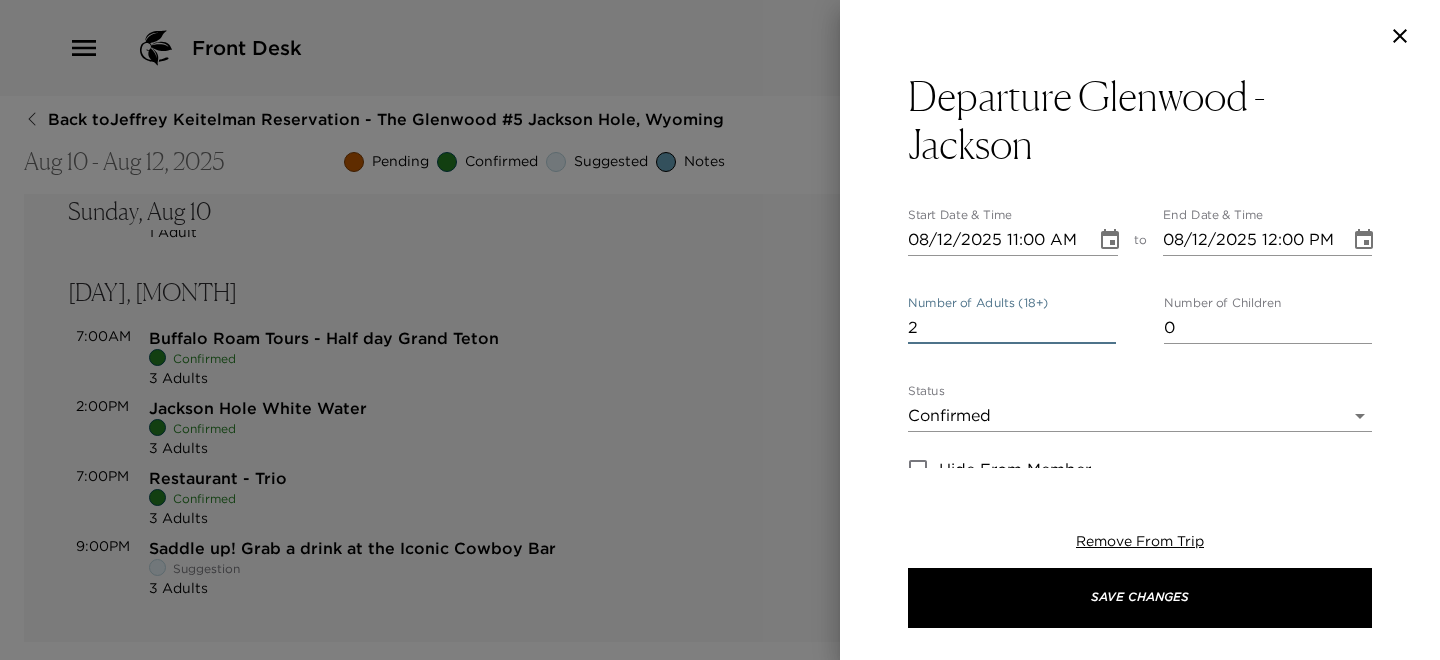 click on "2" at bounding box center (1012, 328) 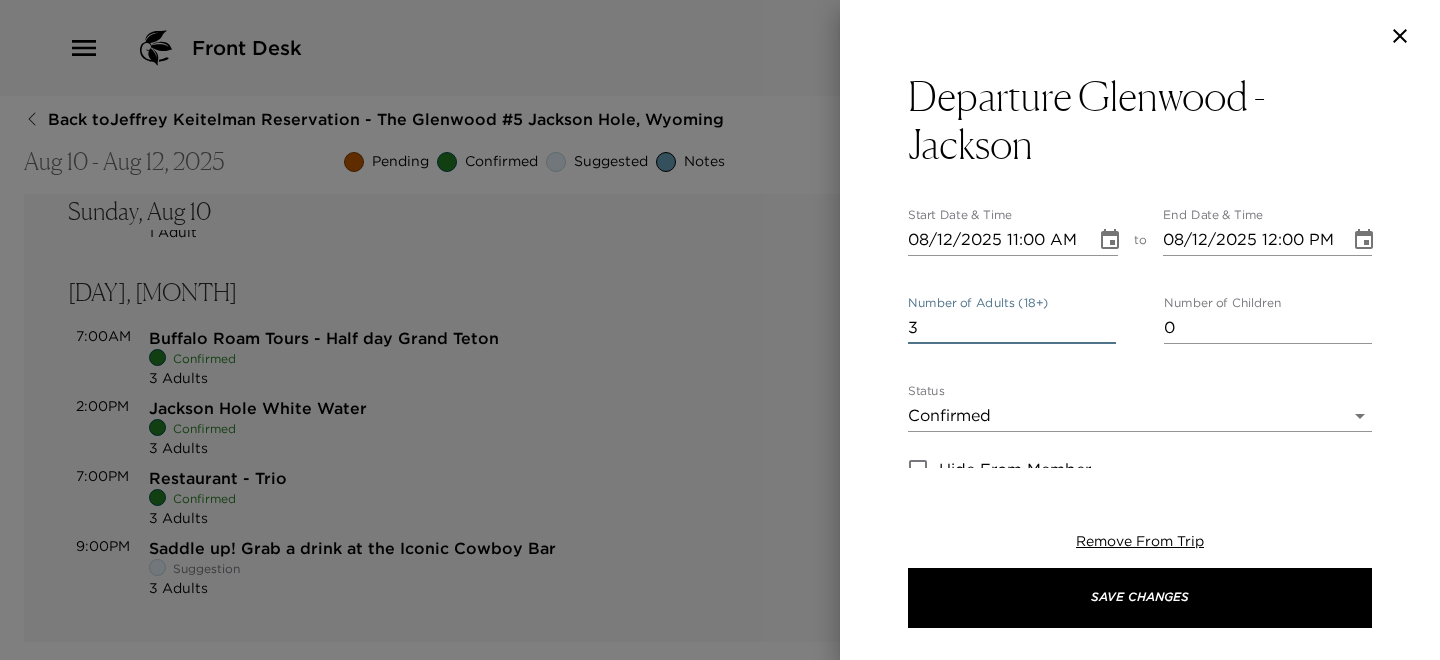 click on "3" at bounding box center (1012, 328) 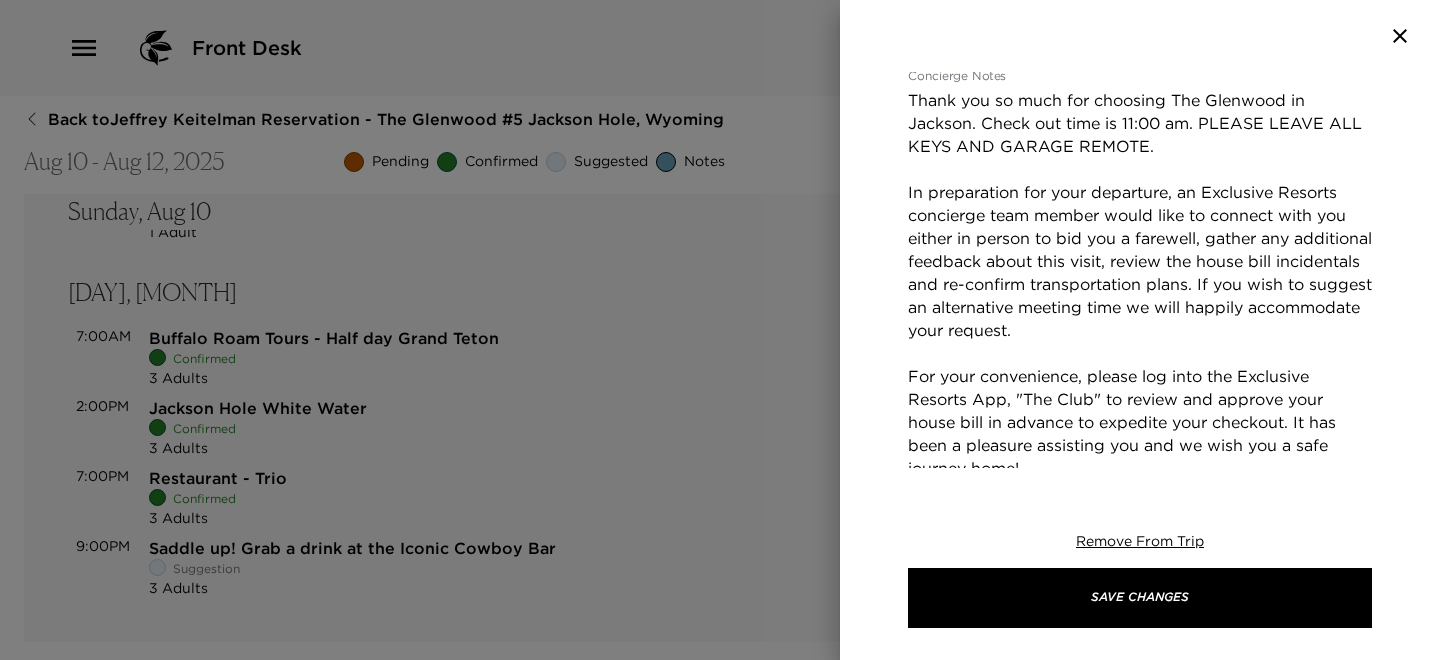 scroll, scrollTop: 485, scrollLeft: 0, axis: vertical 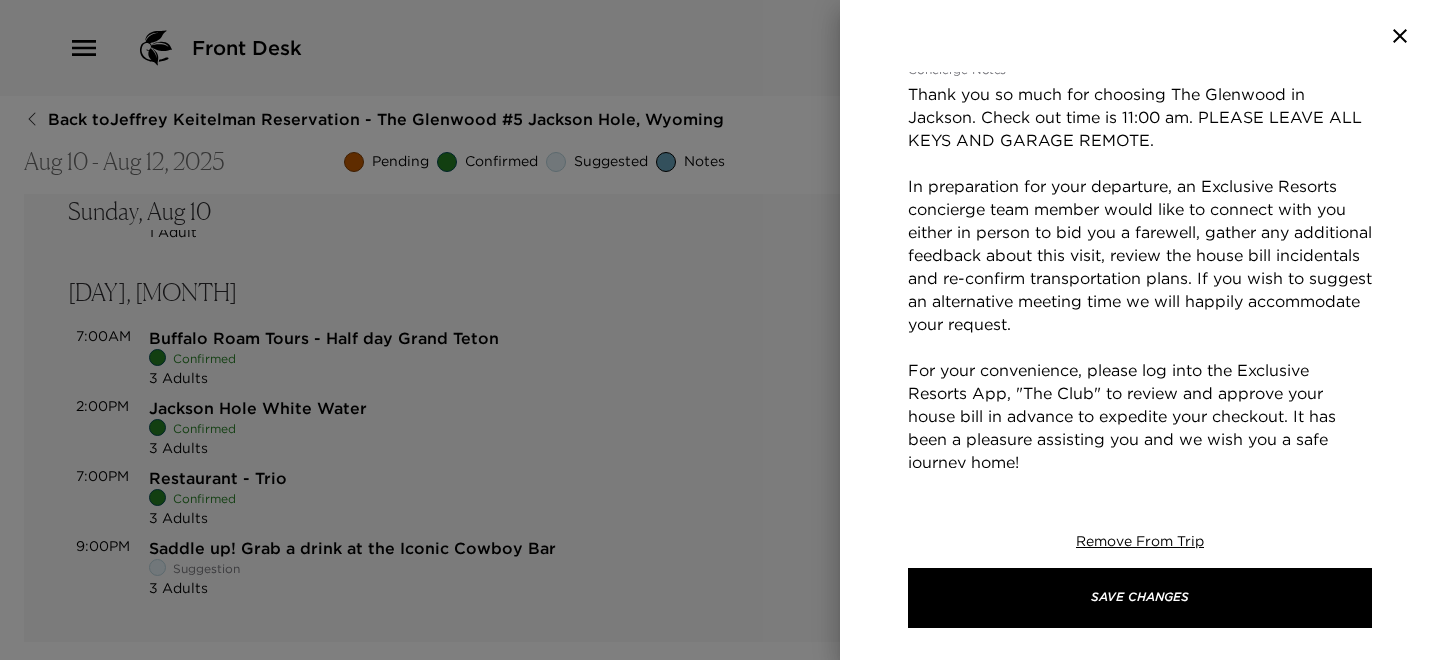 type on "1" 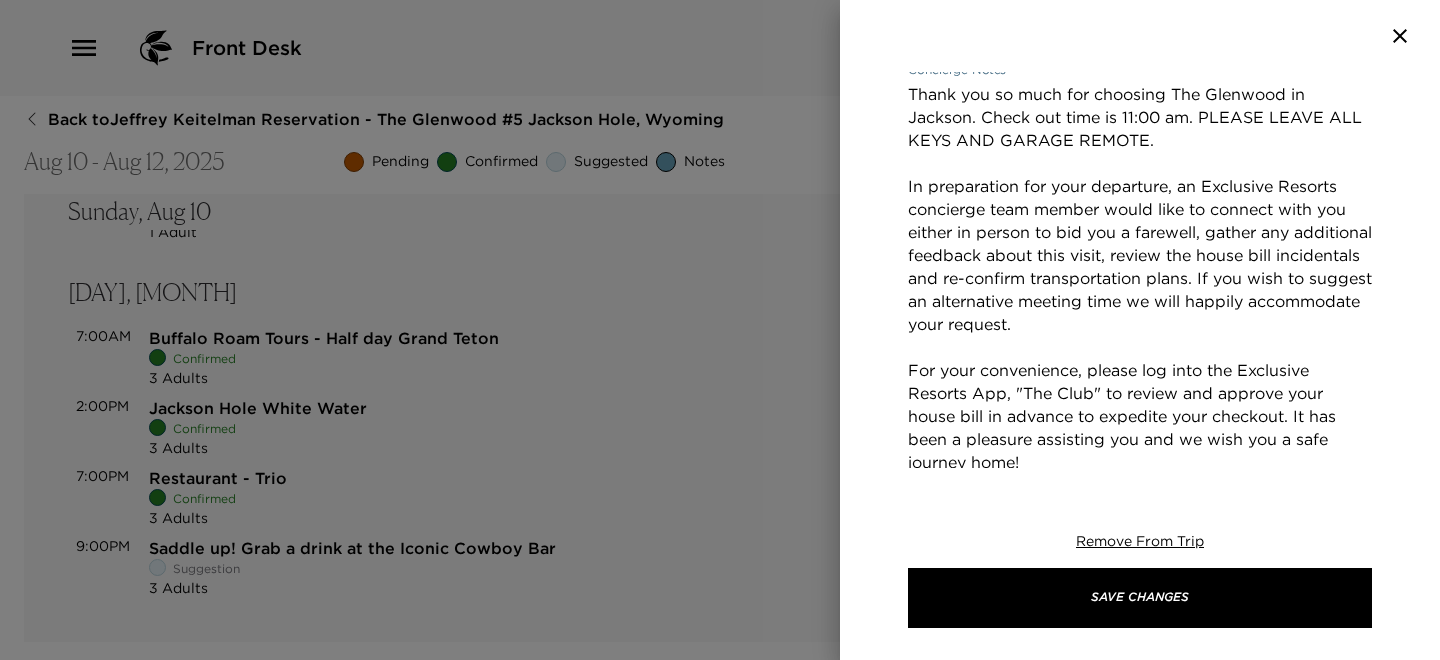 click on "Thank you so much for choosing The Glenwood in Jackson. Check out time is 11:00 am.  PLEASE LEAVE ALL KEYS AND GARAGE REMOTE.
In preparation for your departure, an Exclusive Resorts concierge team member would like to connect with you either in person to bid you a farewell, gather any additional feedback about this visit, review the house bill incidentals and re-confirm transportation plans. If you wish to suggest an alternative meeting time we will happily accommodate your request.
For your convenience, please log into the Exclusive Resorts App, "The Club" to review and approve your house bill in advance to expedite your checkout. It has been a pleasure assisting you and we wish you a safe journey home!" at bounding box center (1140, 278) 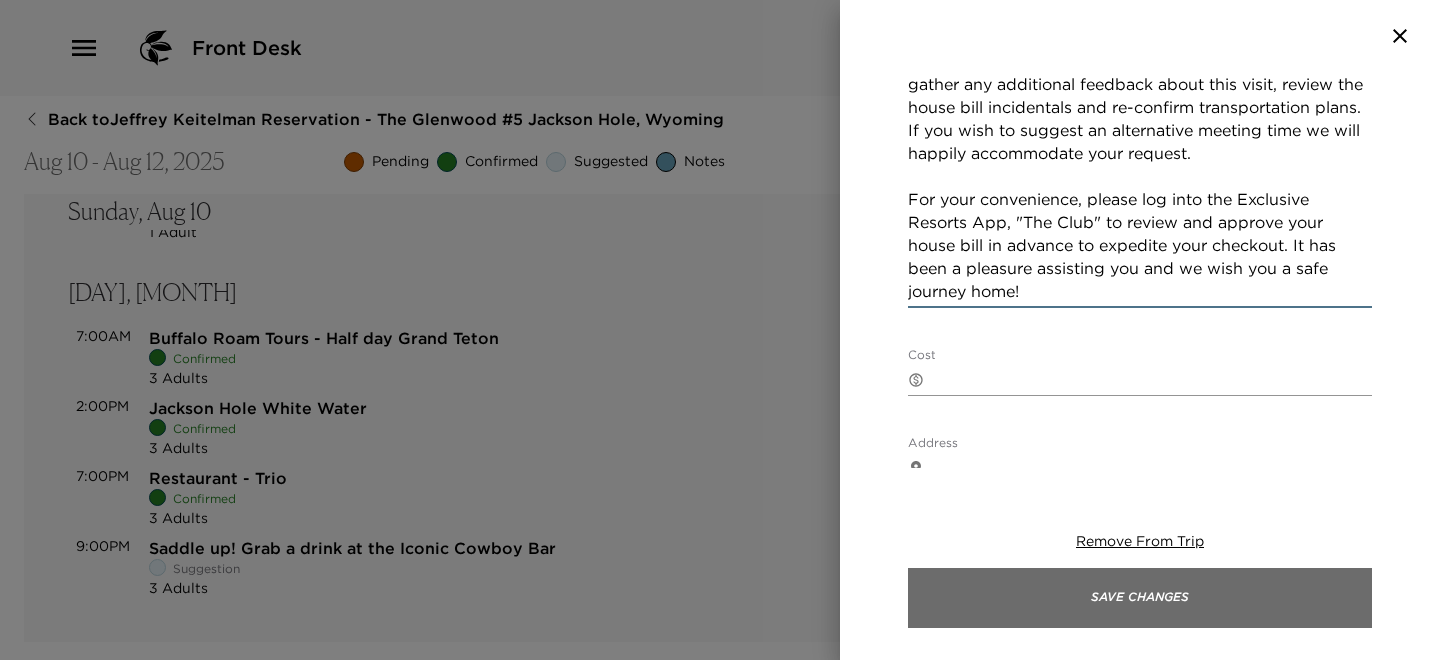 scroll, scrollTop: 668, scrollLeft: 0, axis: vertical 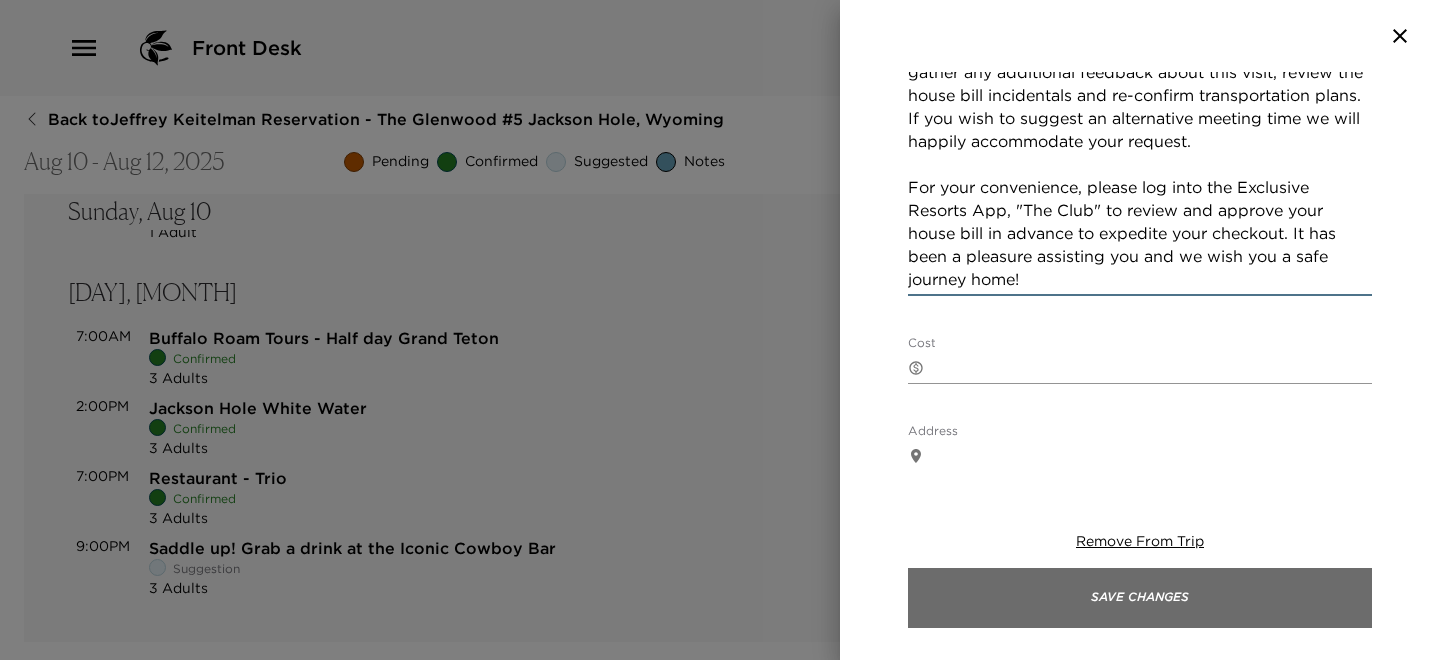 type on "Thank you so much for choosing The Glenwood in Jackson. Check out time is 11:00 am.  PLEASE LEAVE ALL KEYS AND GARAGE REMOTE.
In preparation for your departure, an Exclusive Resorts concierge team member would like to connect with you either in person or over the phone to bid you a farewell, gather any additional feedback about this visit, review the house bill incidentals and re-confirm transportation plans. If you wish to suggest an alternative meeting time we will happily accommodate your request.
For your convenience, please log into the Exclusive Resorts App, "The Club" to review and approve your house bill in advance to expedite your checkout. It has been a pleasure assisting you and we wish you a safe journey home!" 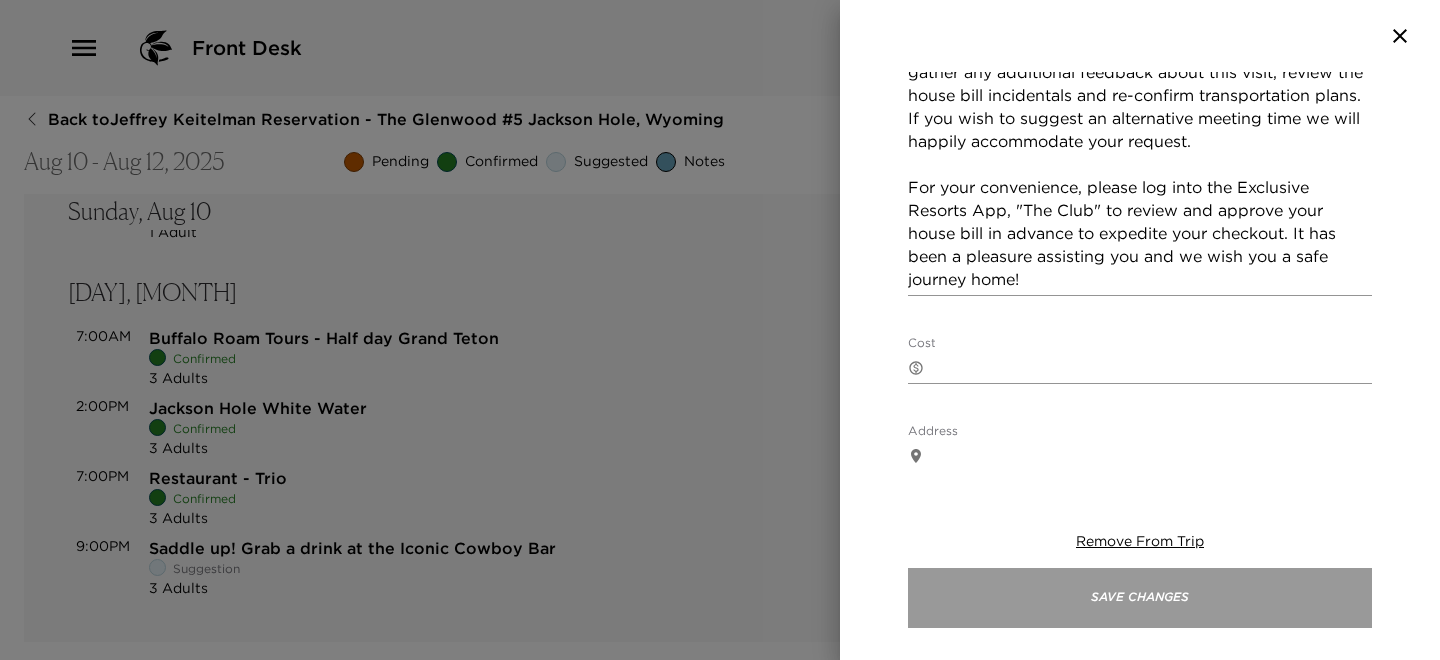 click on "Save Changes" at bounding box center (1140, 598) 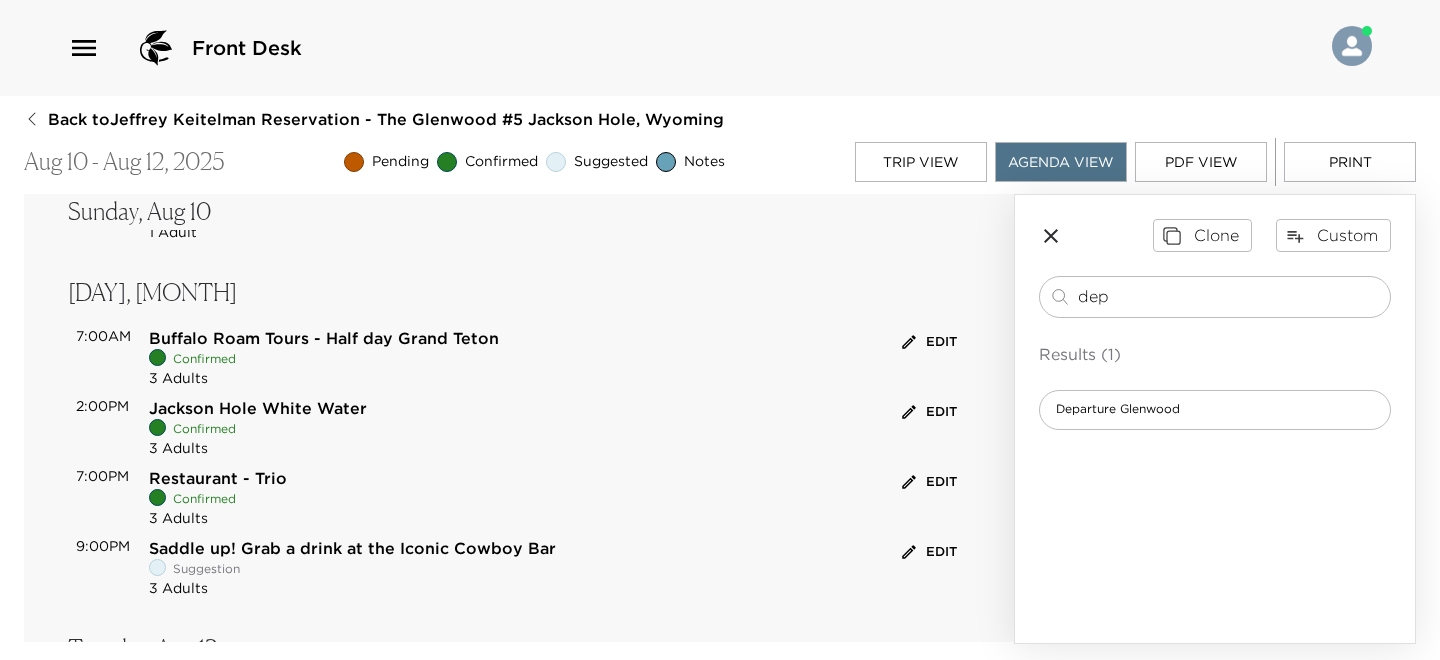 click 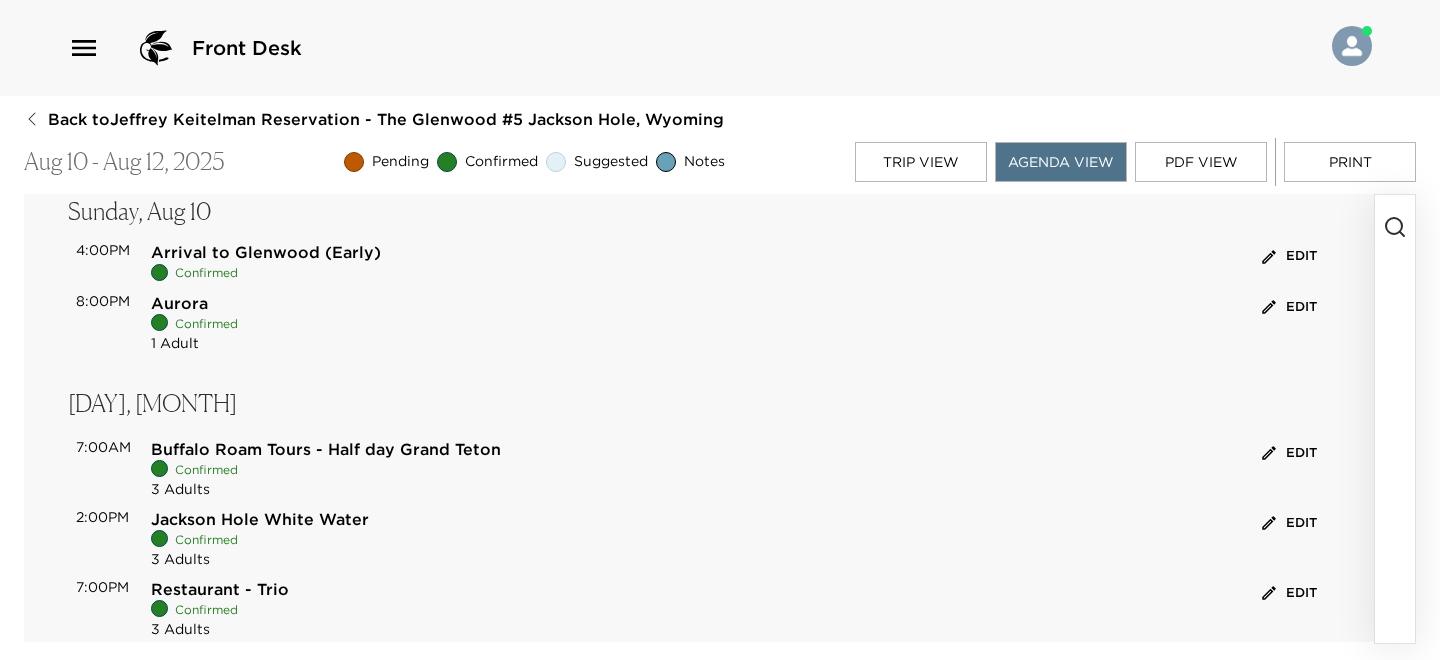 scroll, scrollTop: 120, scrollLeft: 0, axis: vertical 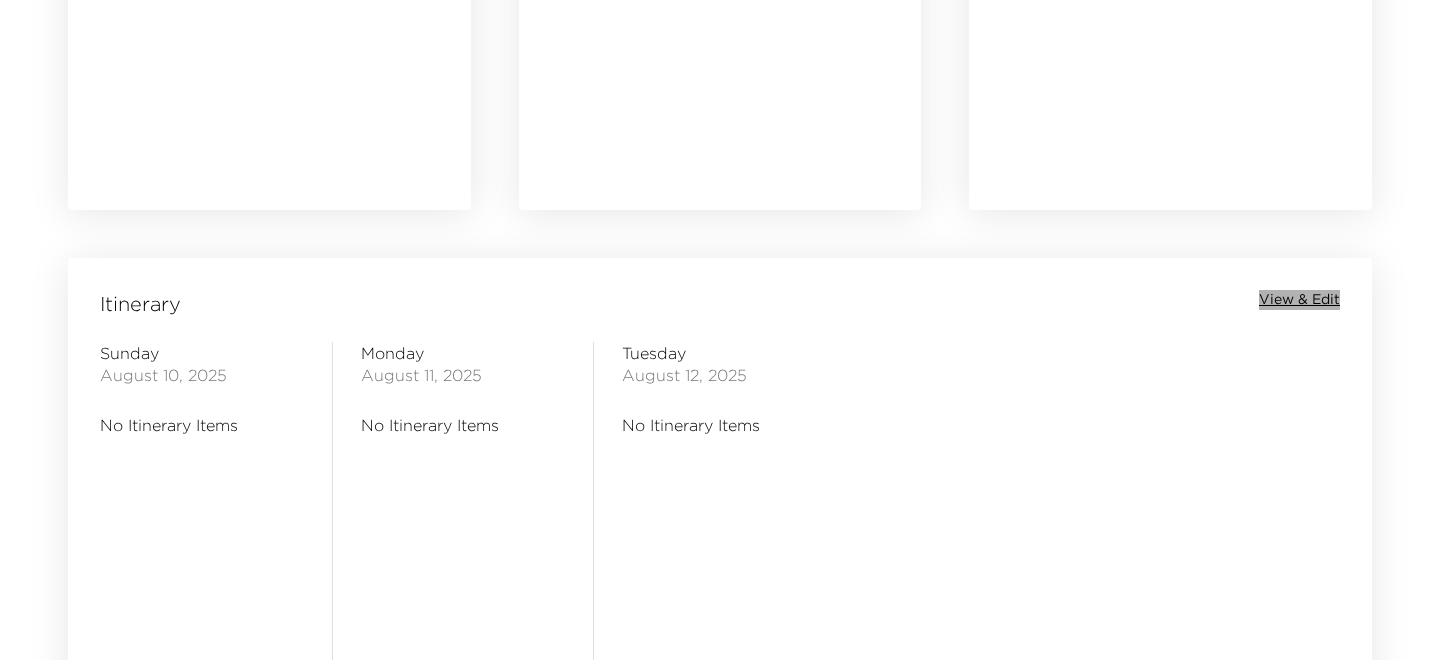 click on "View & Edit" at bounding box center (1299, 300) 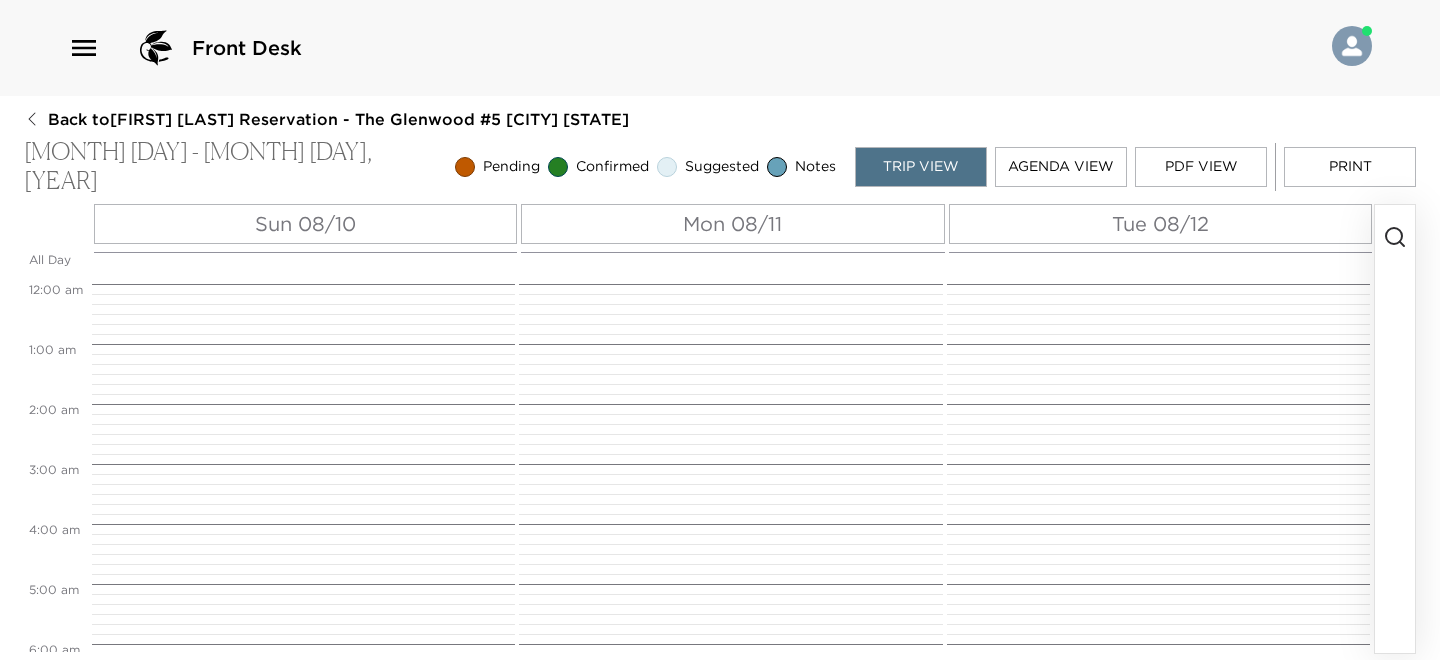 scroll, scrollTop: 0, scrollLeft: 0, axis: both 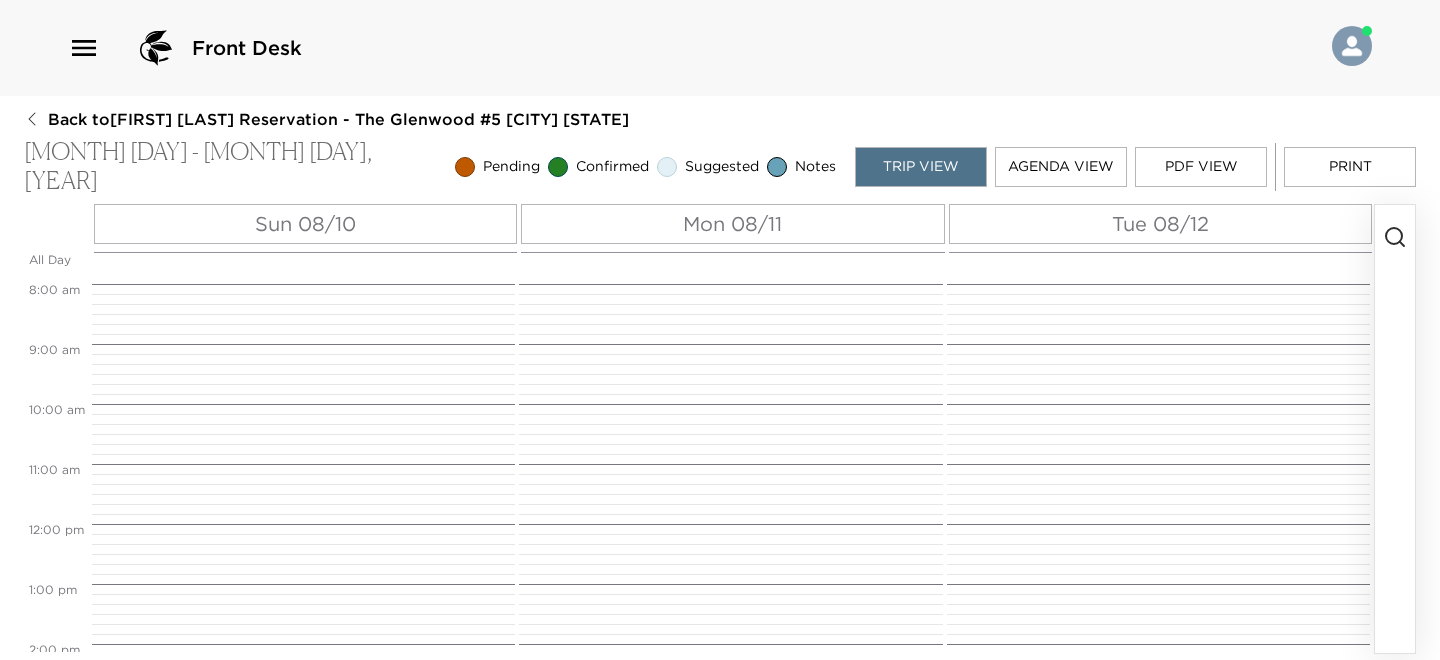 click 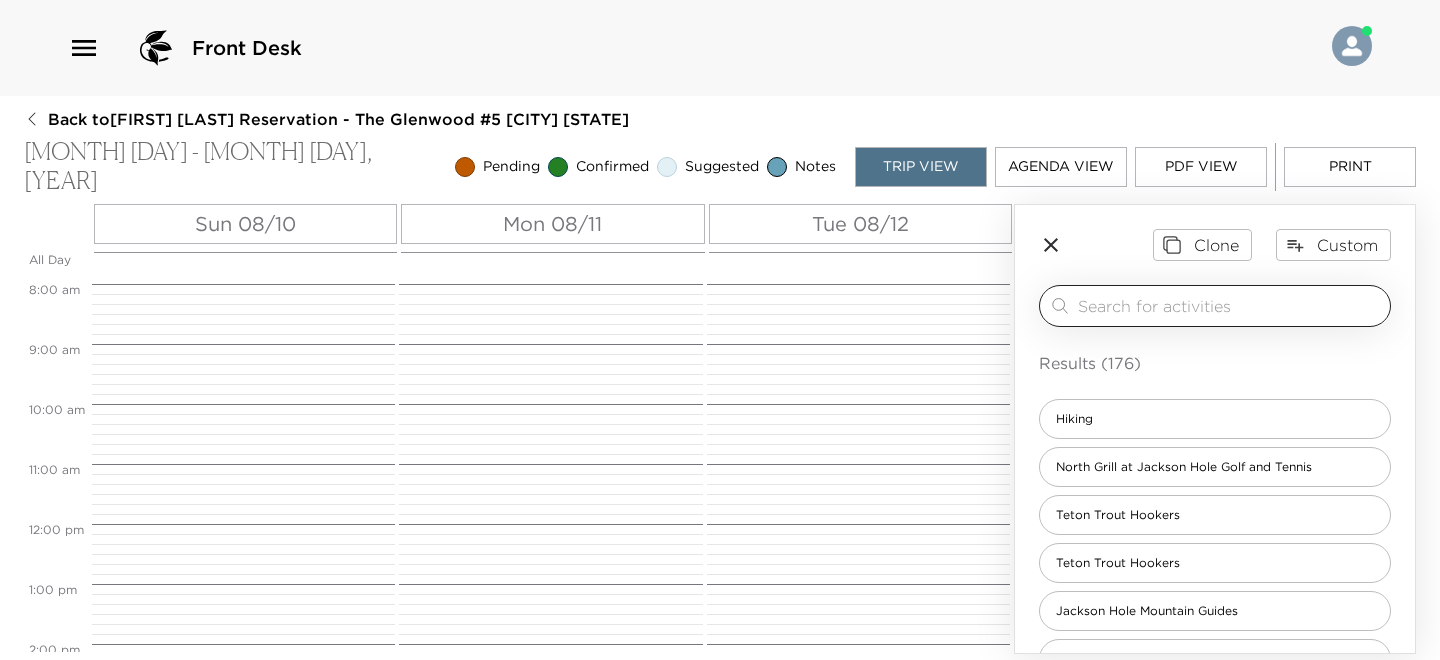 click at bounding box center [1230, 305] 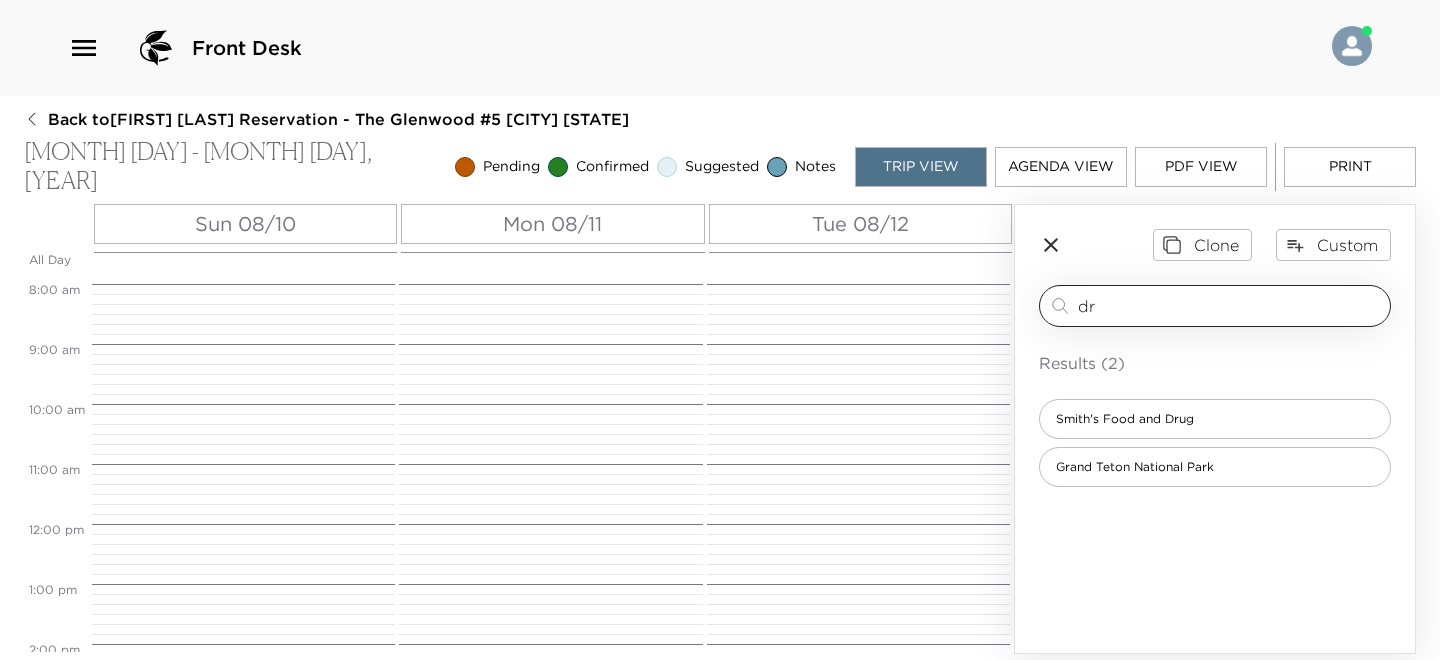 type on "d" 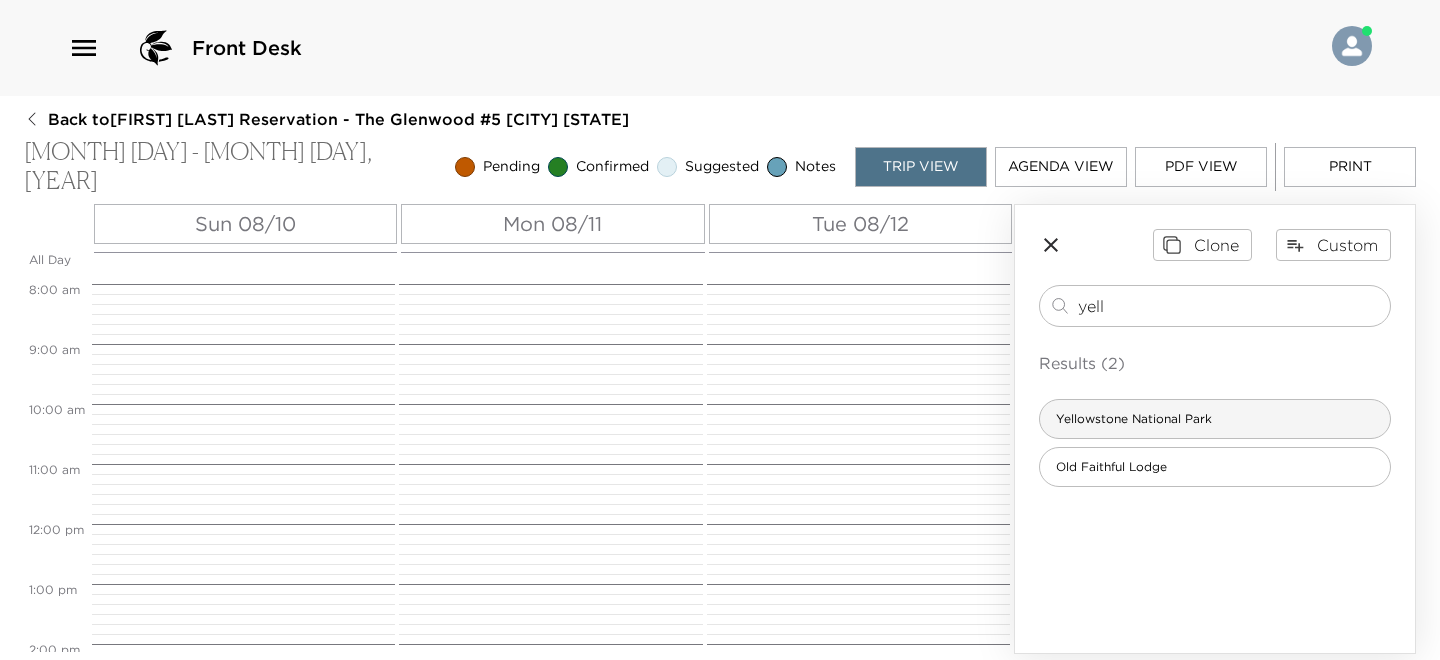 type on "yell" 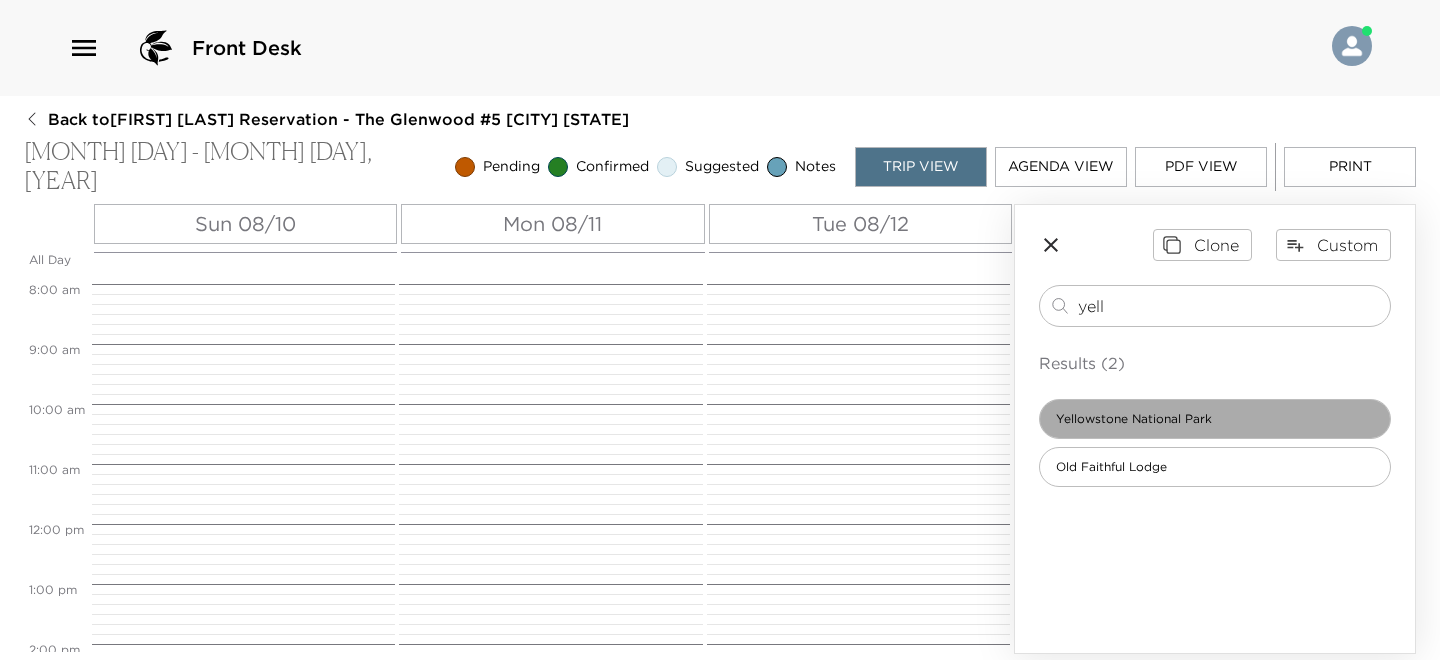 click on "Yellowstone National Park" at bounding box center (1134, 419) 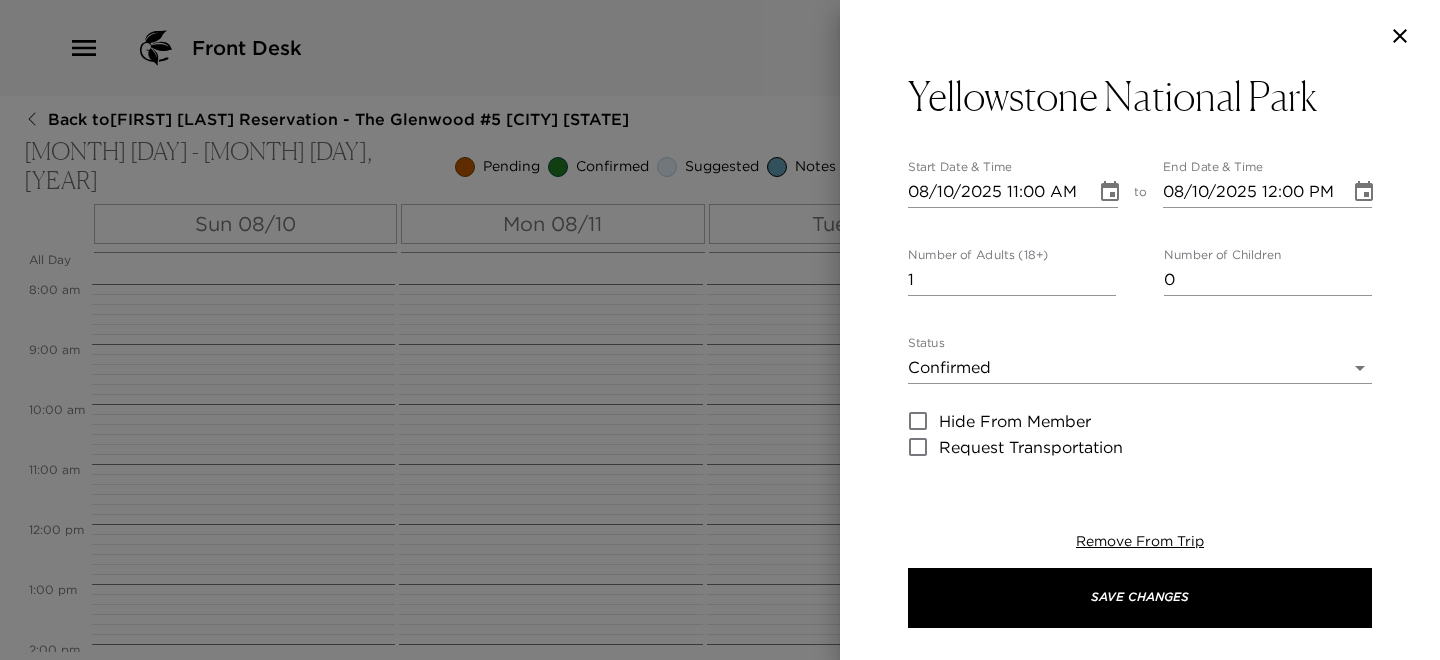 type on "On [DATE], Yellowstone became the first national park for all to enjoy the unique hydrothermal and geologic features. Within Yellowstone's 2.2 million acres, visitors have unparalleled opportunities to observe wildlife in an intact ecosystem, explore geothermal areas that contain about half the world’s active geysers, and view geologic wonders like the Grand Canyon of the Yellowstone River." 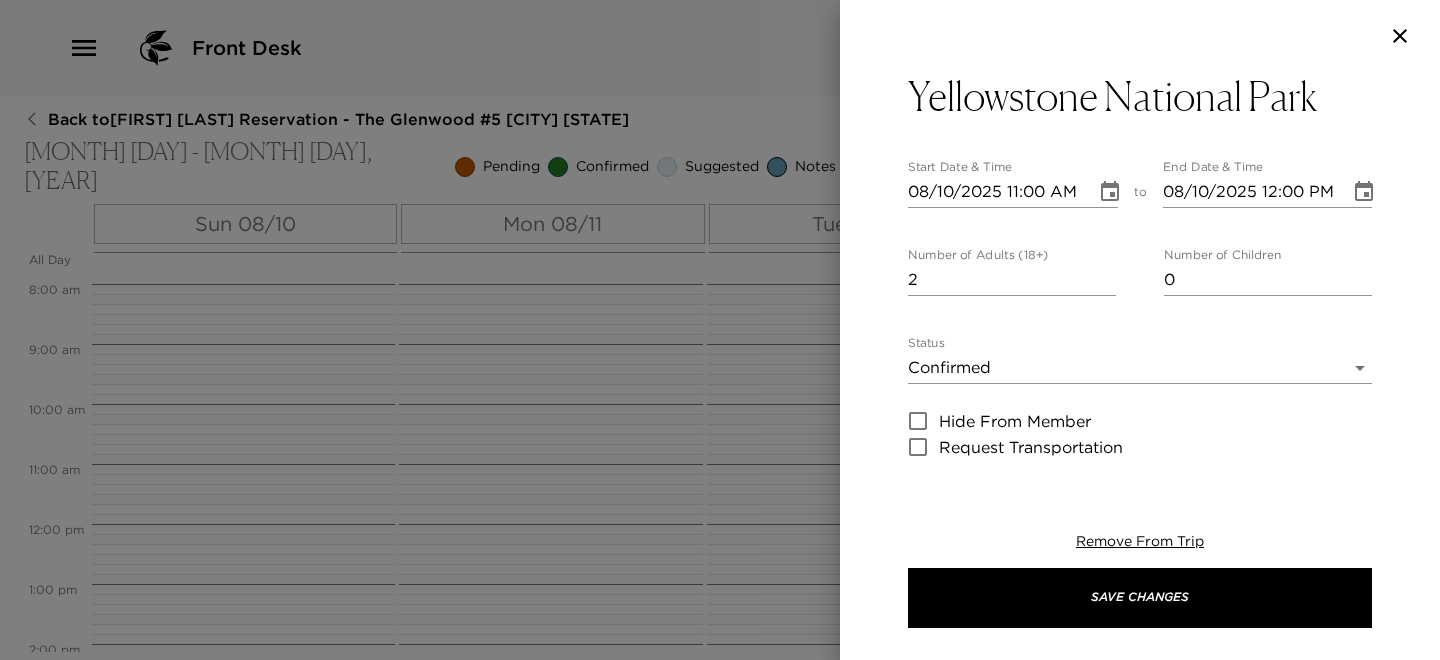 click on "2" at bounding box center [1012, 280] 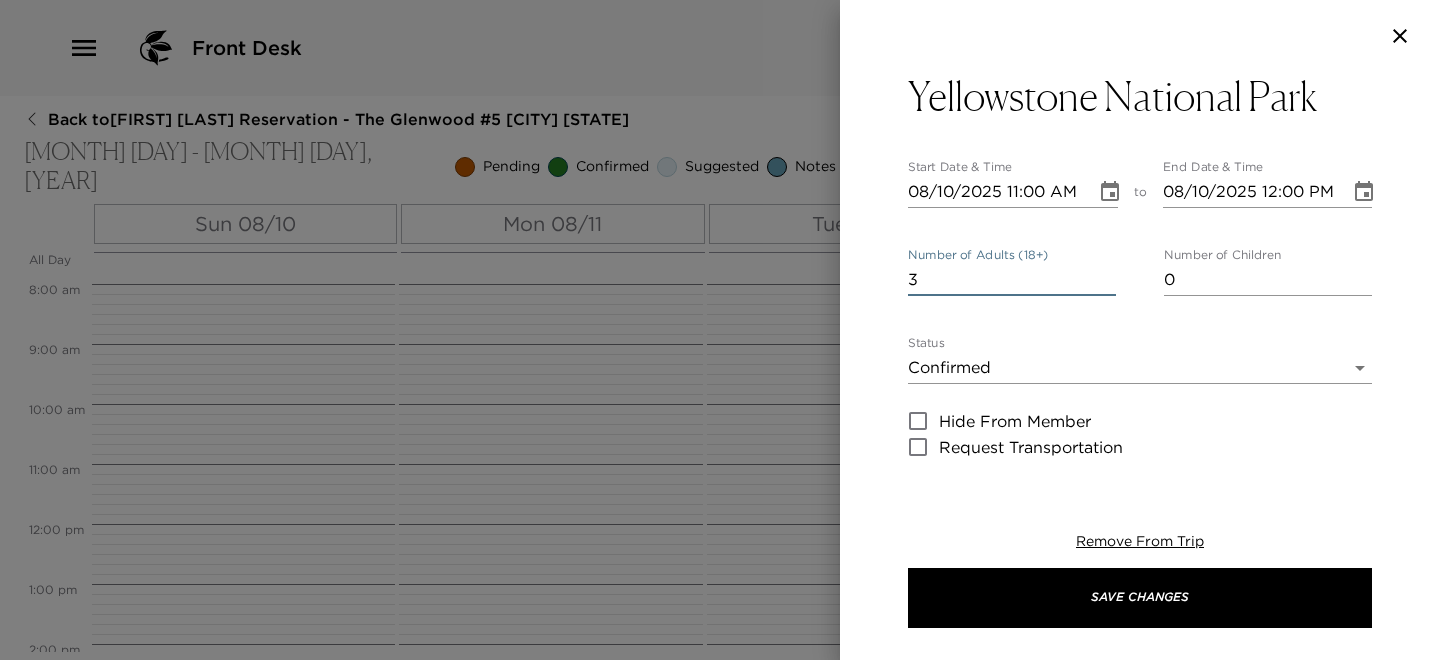 type on "3" 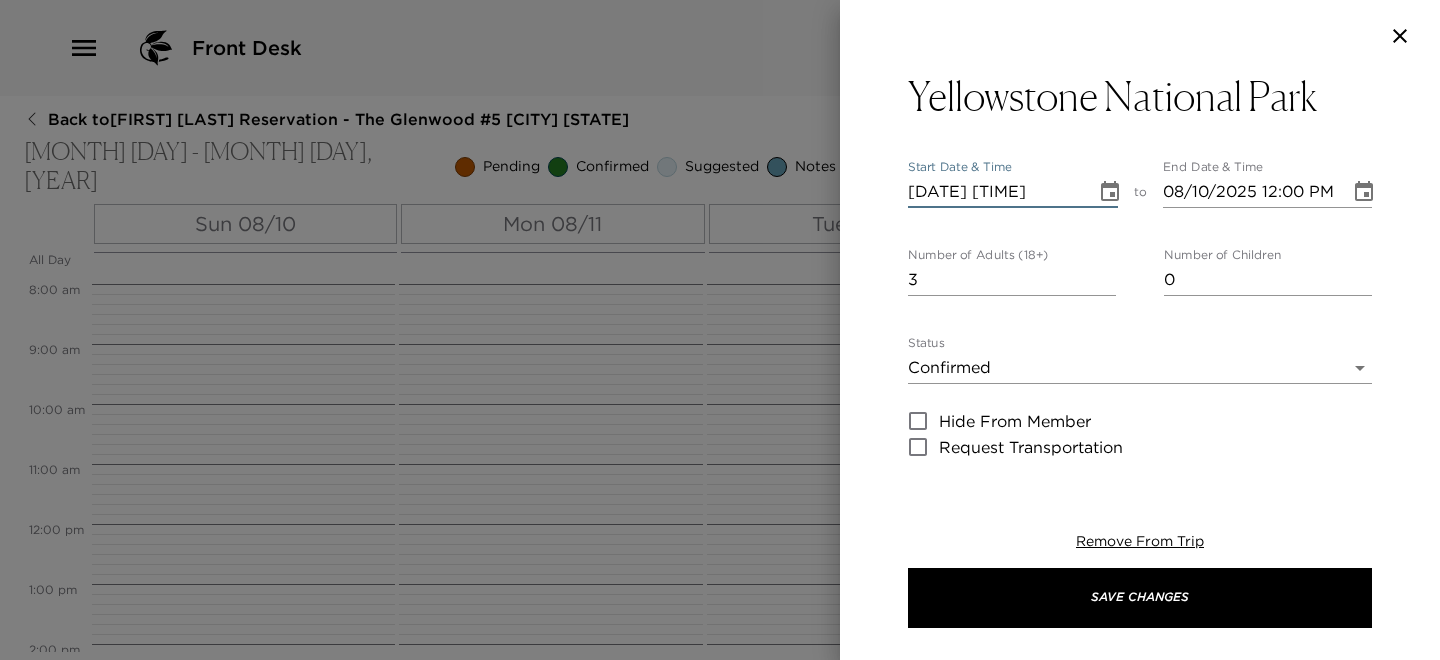 type on "[DATE] [TIME]" 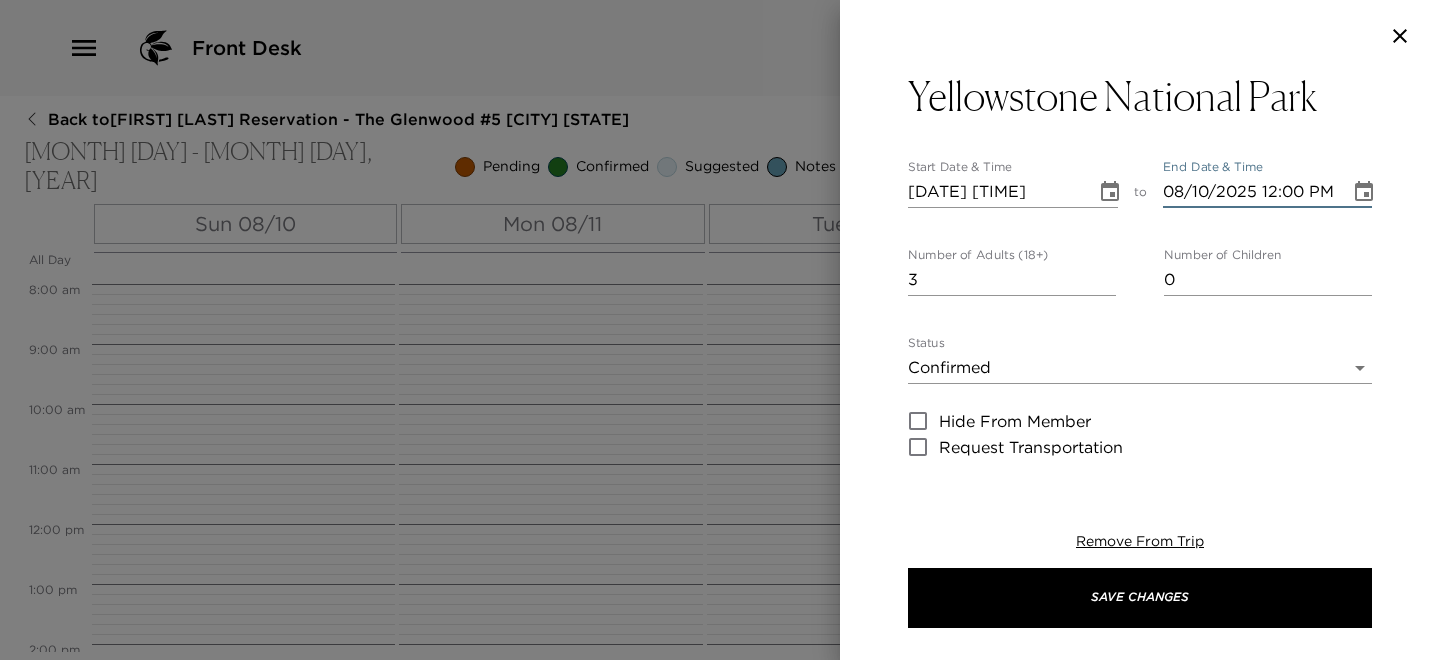 click on "08/10/2025 12:00 PM" at bounding box center (1250, 192) 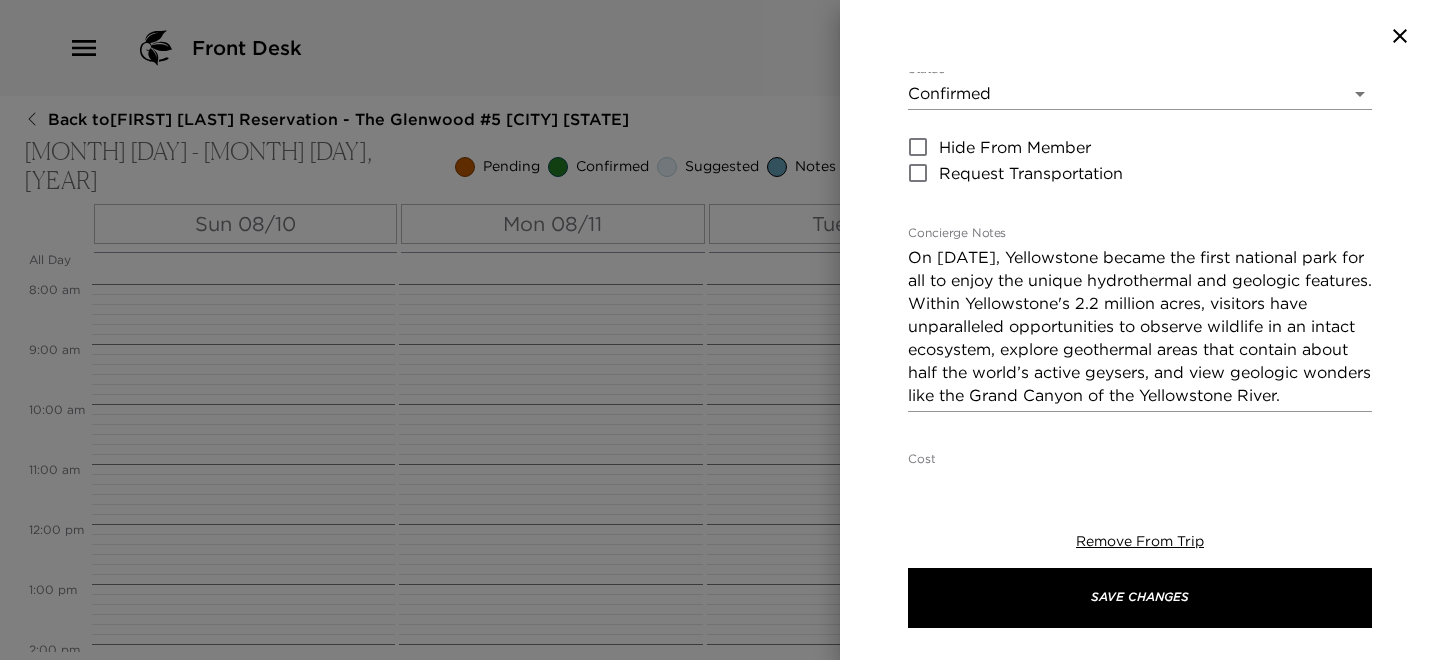 scroll, scrollTop: 276, scrollLeft: 0, axis: vertical 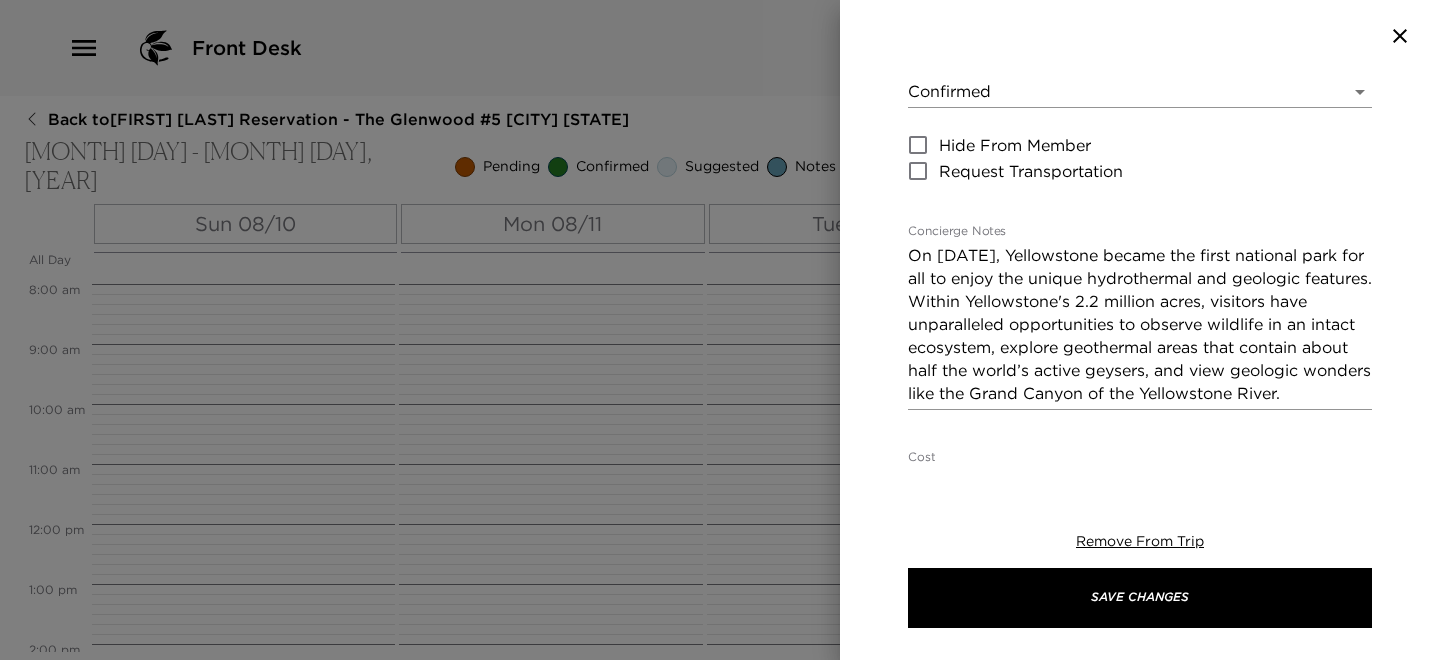 type on "08/10/2025 03:00 PM" 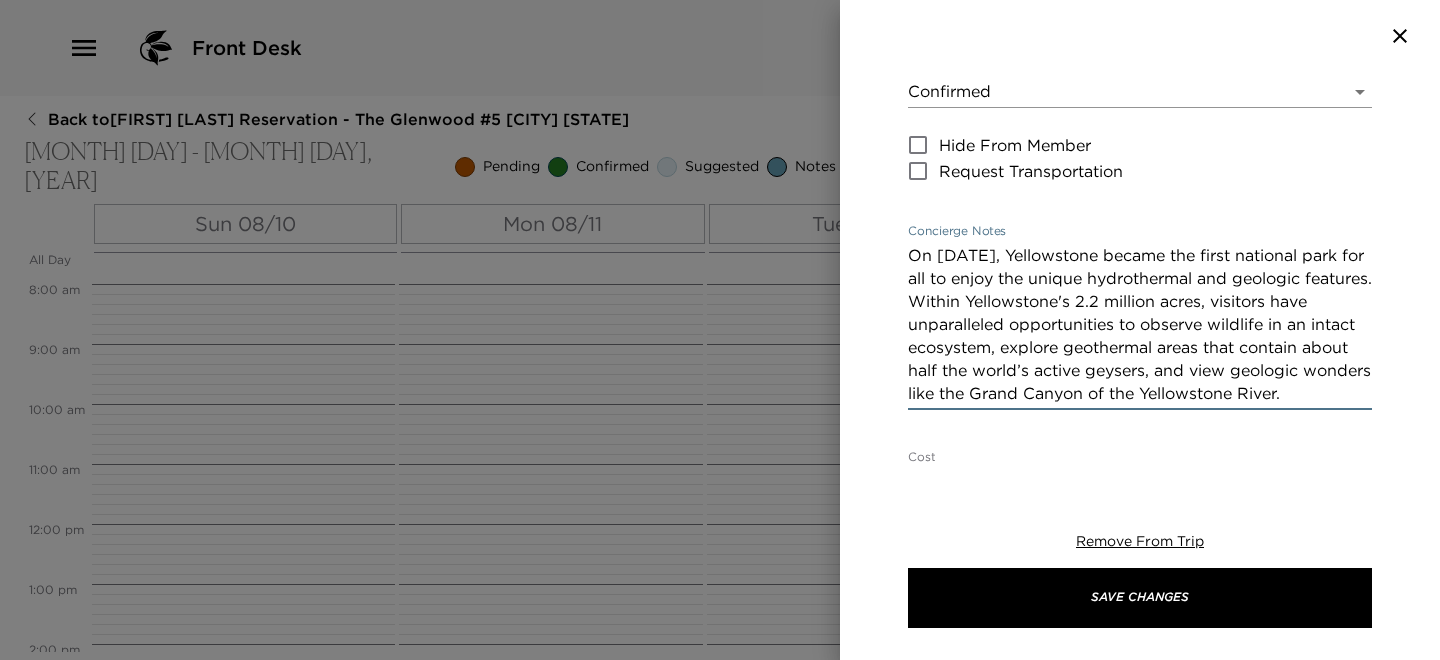 click on "On [DATE], Yellowstone became the first national park for all to enjoy the unique hydrothermal and geologic features. Within Yellowstone's 2.2 million acres, visitors have unparalleled opportunities to observe wildlife in an intact ecosystem, explore geothermal areas that contain about half the world’s active geysers, and view geologic wonders like the Grand Canyon of the Yellowstone River." at bounding box center (1140, 324) 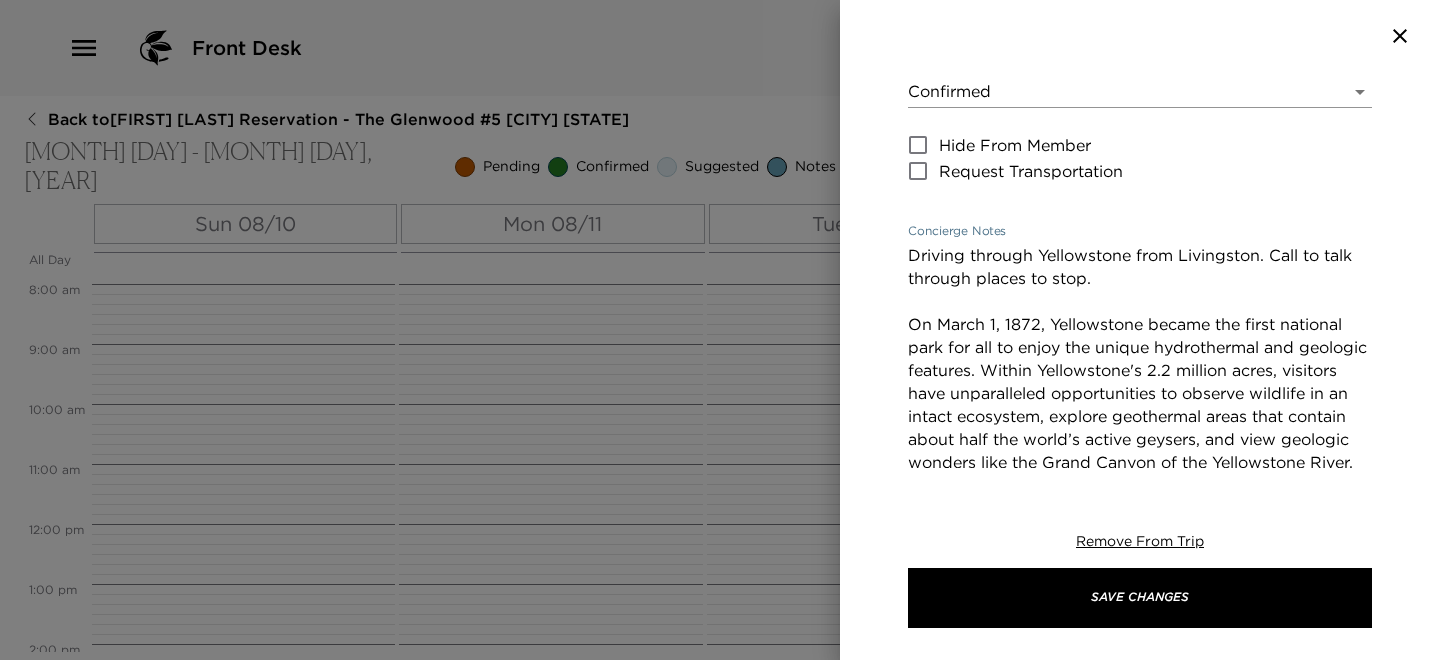 drag, startPoint x: 1049, startPoint y: 324, endPoint x: 912, endPoint y: 326, distance: 137.0146 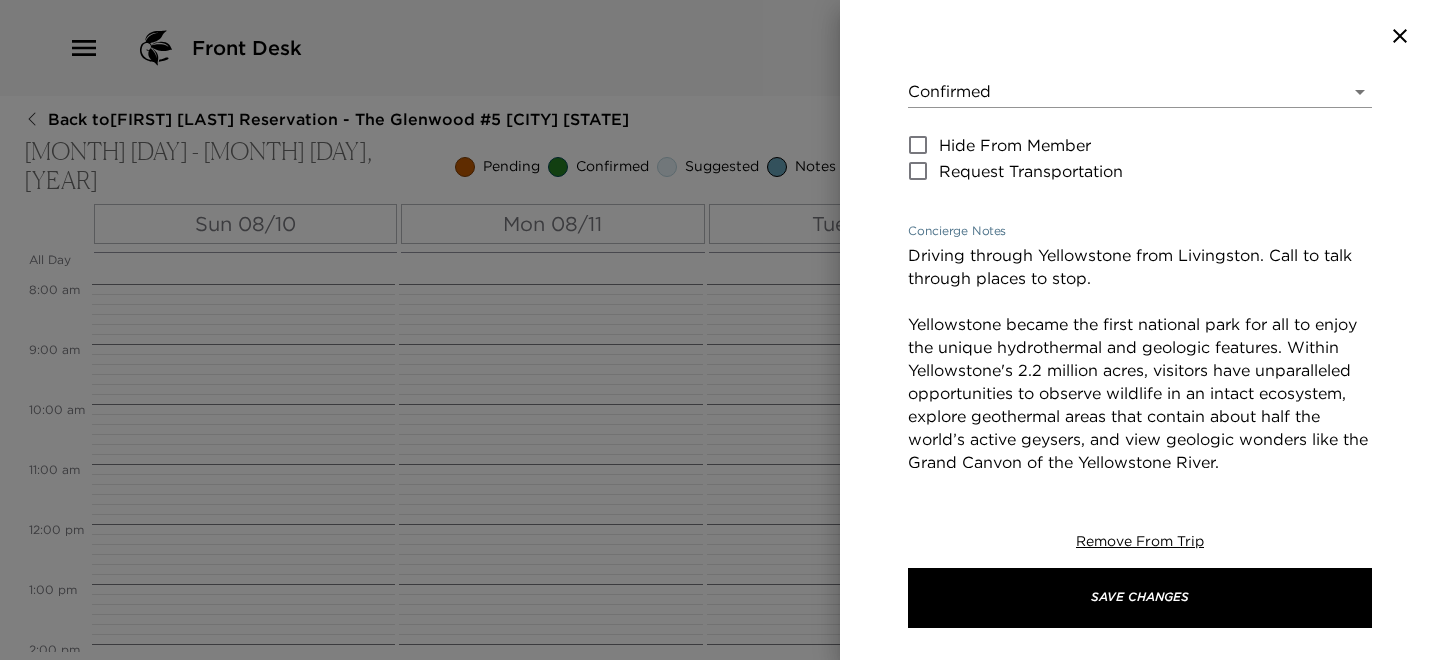 click on "Driving through Yellowstone from Livingston. Call to talk through places to stop.
Yellowstone became the first national park for all to enjoy the unique hydrothermal and geologic features. Within Yellowstone's 2.2 million acres, visitors have unparalleled opportunities to observe wildlife in an intact ecosystem, explore geothermal areas that contain about half the world’s active geysers, and view geologic wonders like the Grand Canyon of the Yellowstone River." at bounding box center (1140, 359) 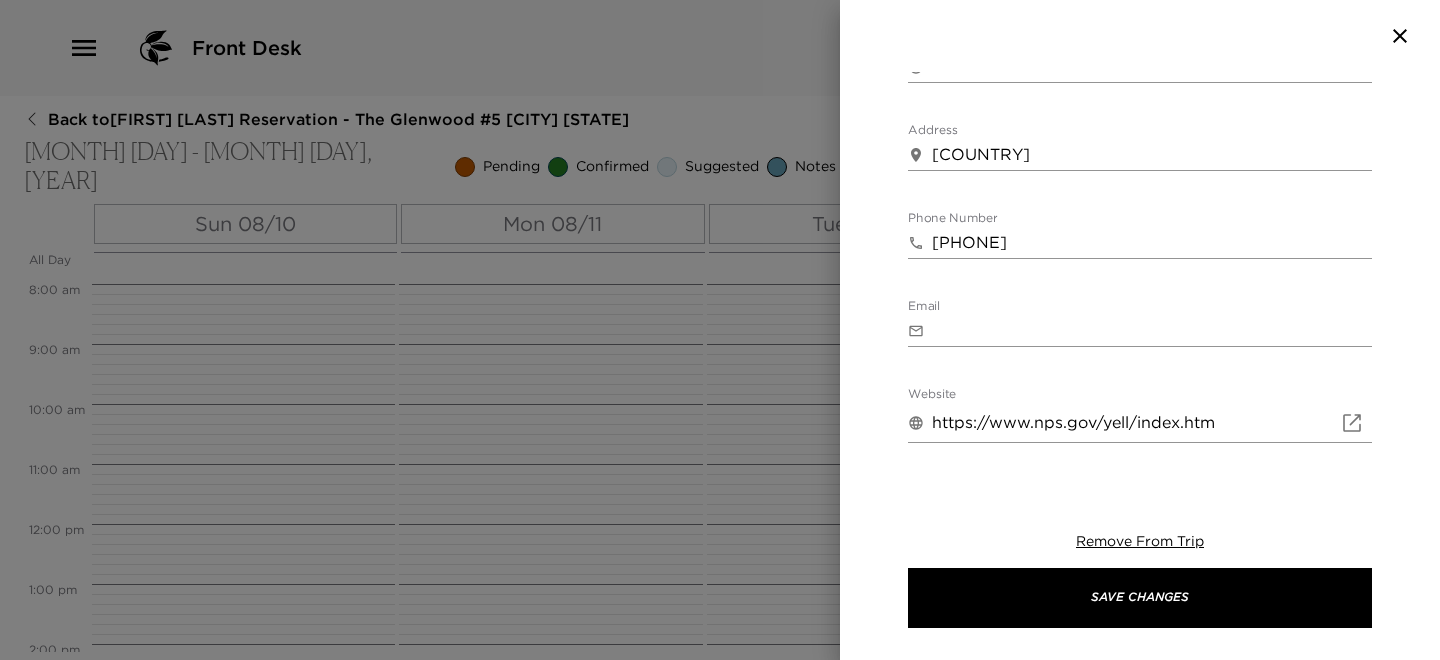 scroll, scrollTop: 999, scrollLeft: 0, axis: vertical 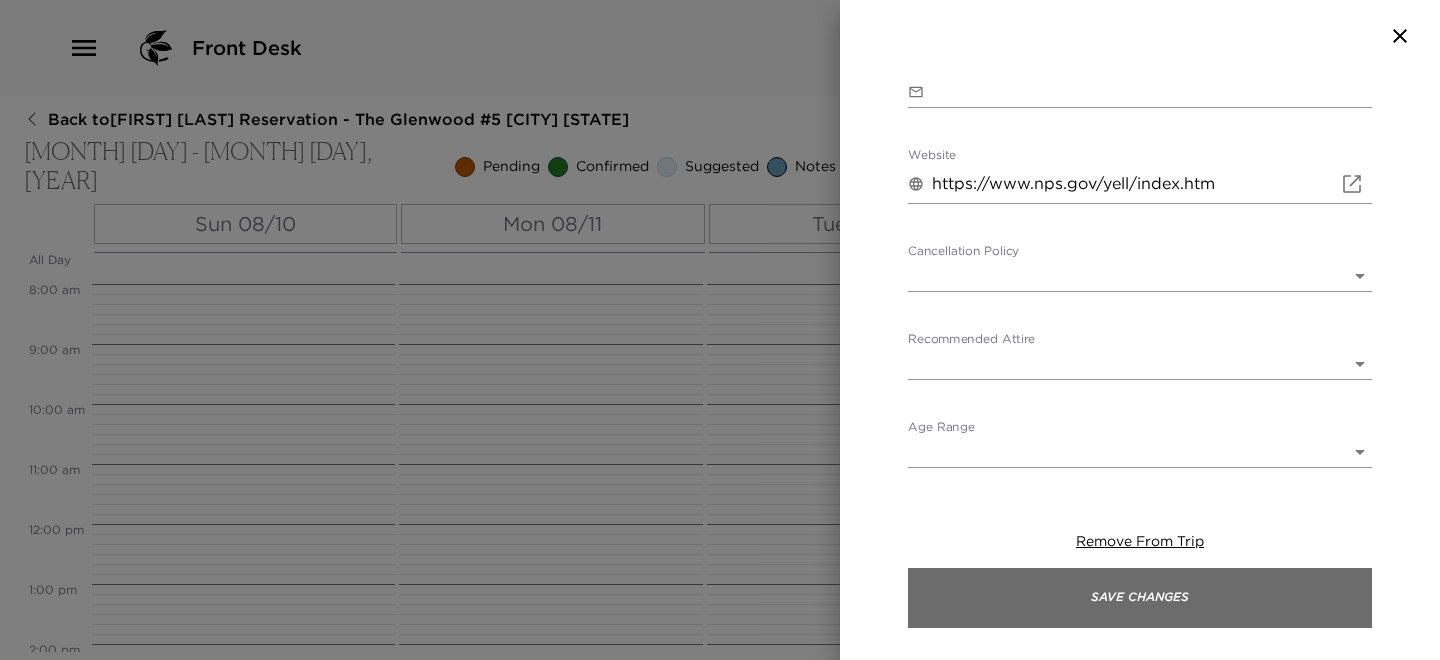 type on "Driving through Yellowstone from Livingston. Call to talk through places to stop.
Yellowstone became the first national park in [YEAR] for all to enjoy the unique hydrothermal and geologic features. Within Yellowstone's 2.2 million acres, visitors have unparalleled opportunities to observe wildlife in an intact ecosystem, explore geothermal areas that contain about half the world’s active geysers, and view geologic wonders like the Grand Canyon of the Yellowstone River." 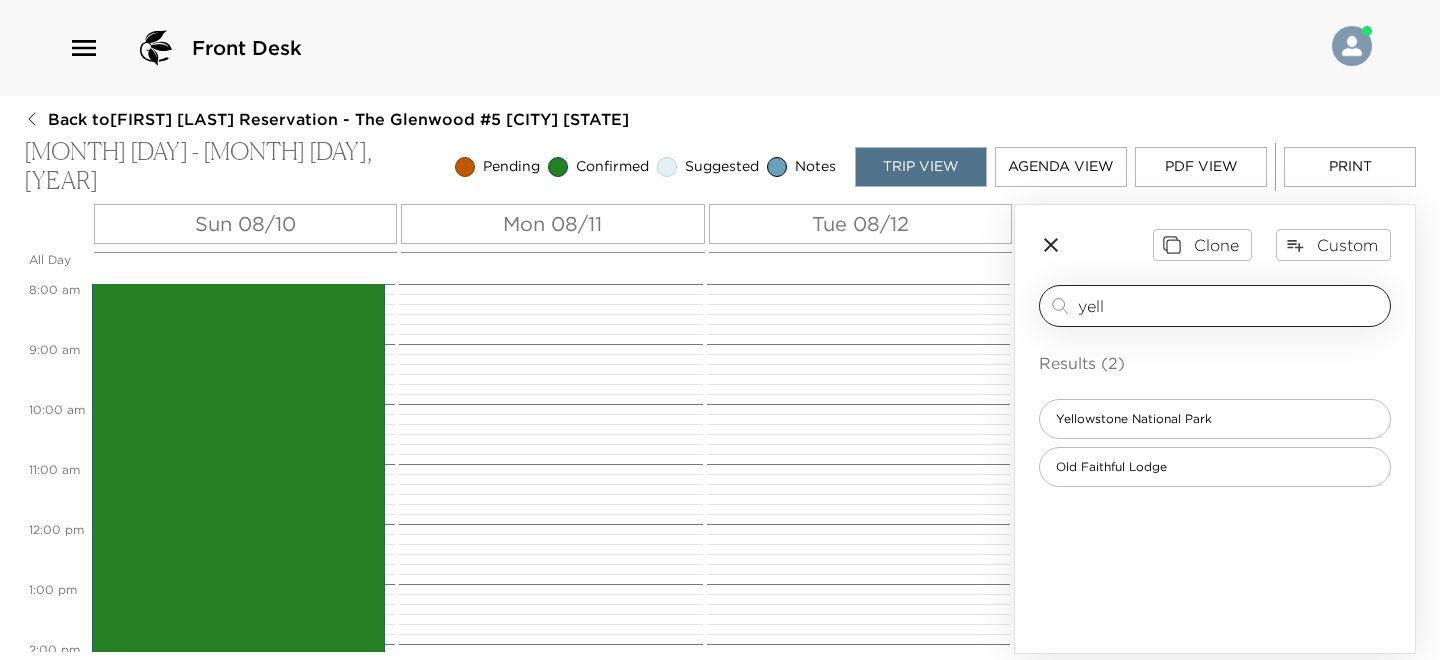 click on "yell" at bounding box center (1230, 305) 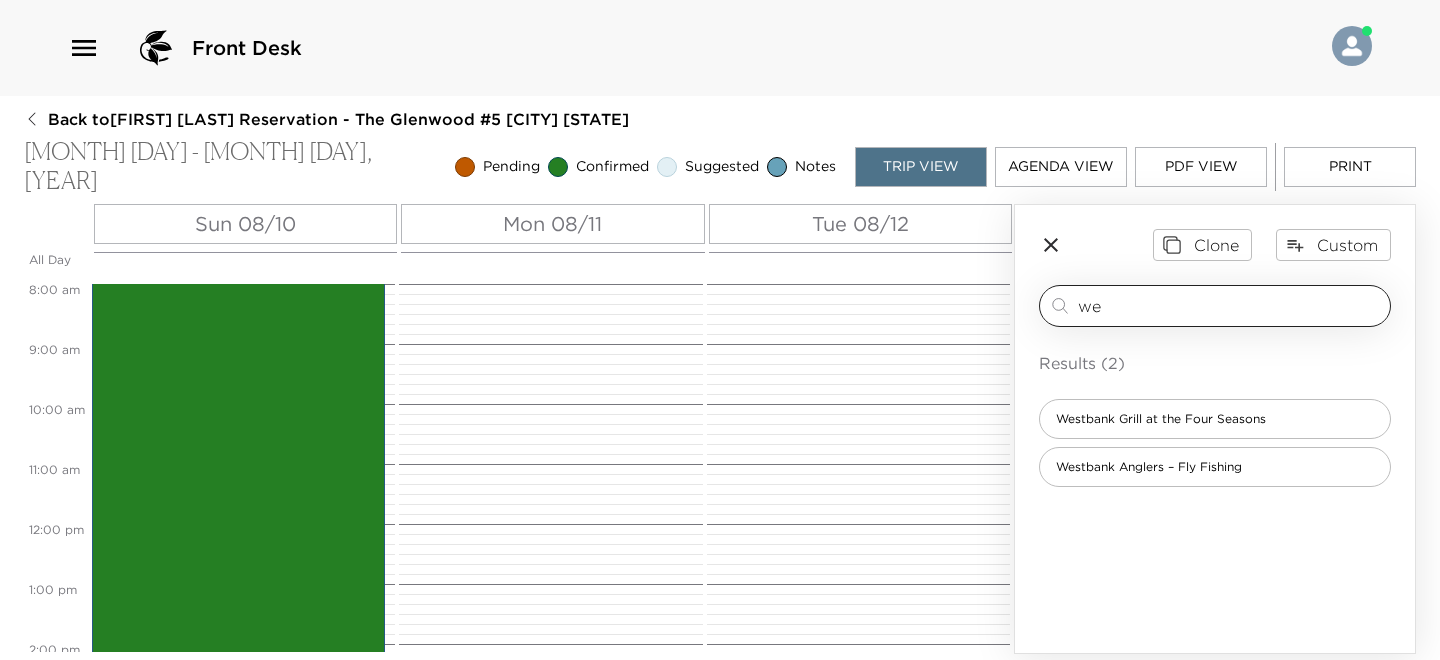 type on "w" 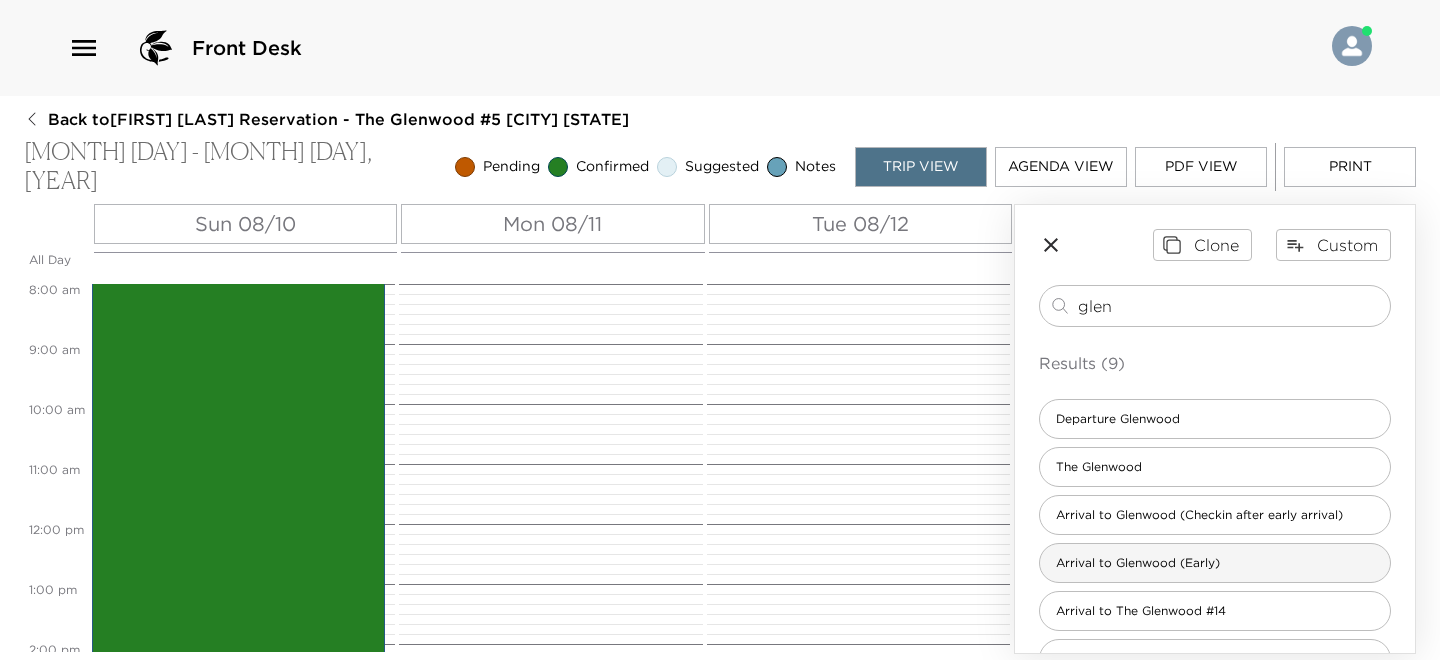 type on "glen" 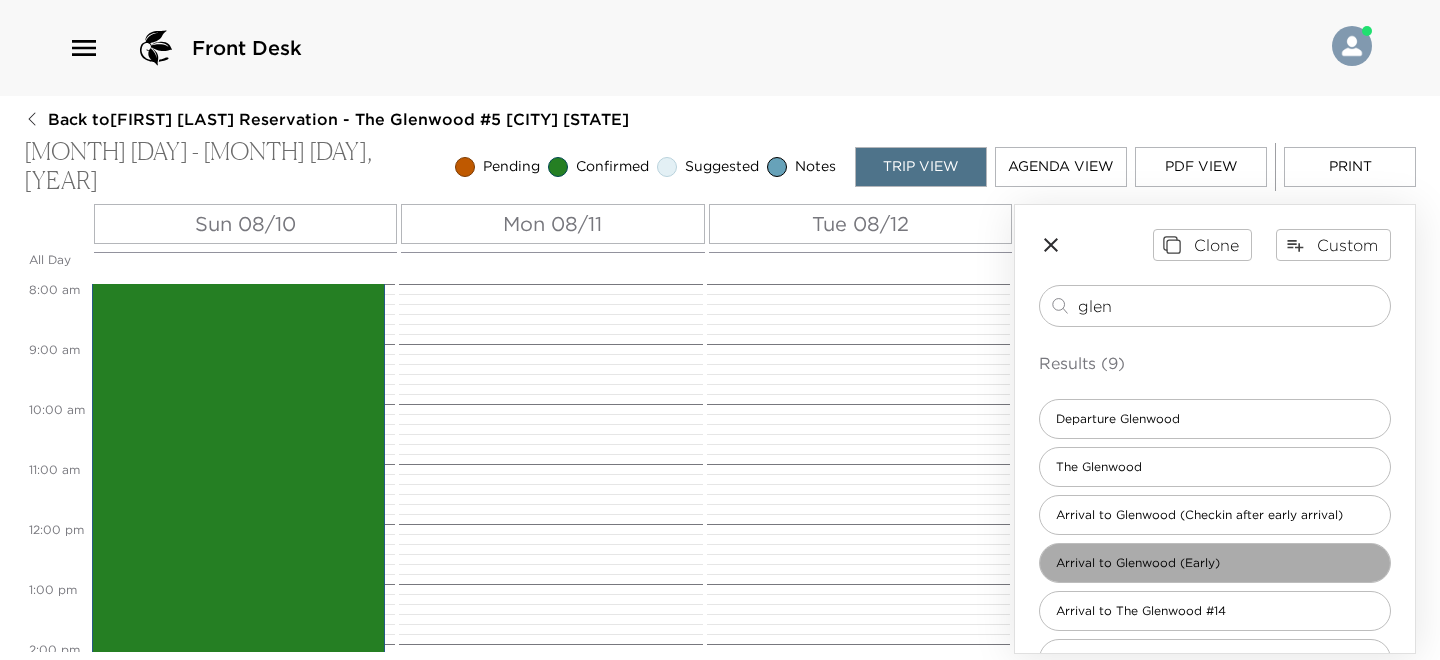 click on "Arrival to Glenwood (Early)" at bounding box center (1138, 563) 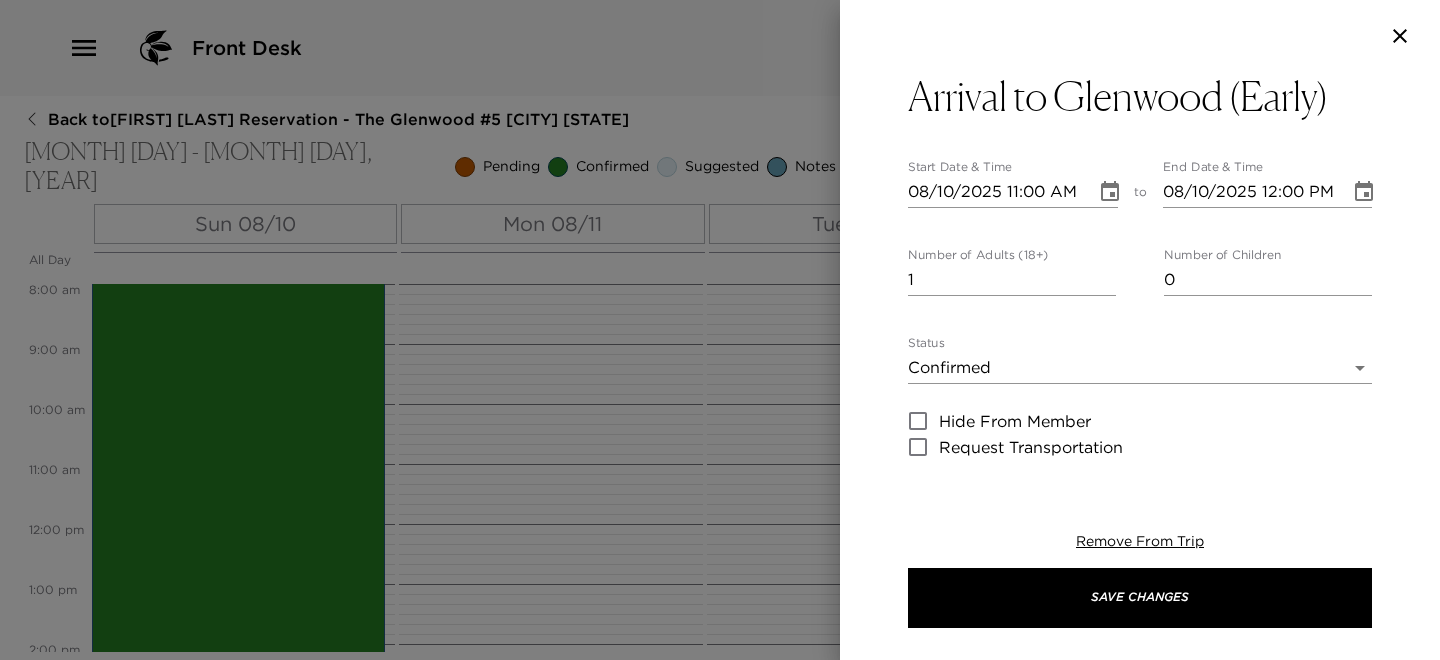 type on "Welcome to Glenwood in Jackson, WY! Check-in is [TIME]. We will notify you when your residence is ready. You are welcome to leave your bags with us and explore the area. If we can assist with anything prior to check-in, please do not hesitate to ask. Concierge team: [FIRST] [LAST] [PHONE] / [FIRST] [LAST] [PHONE]" 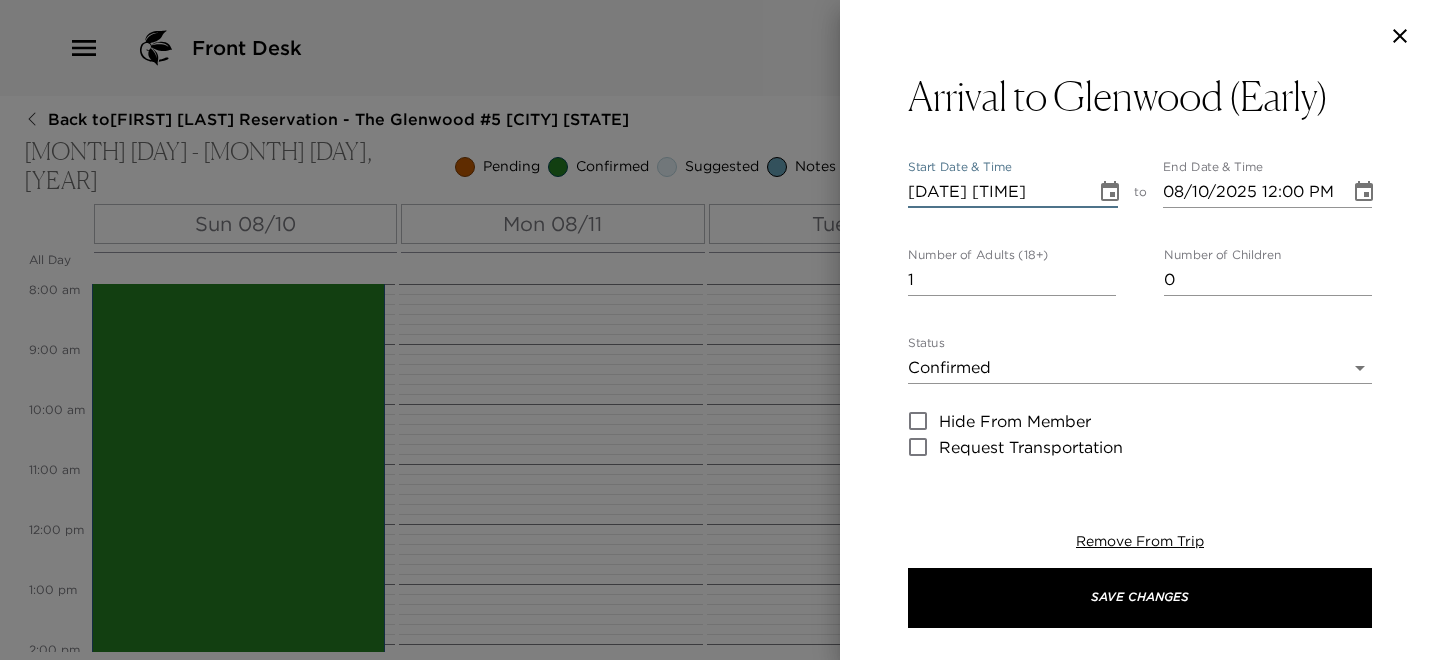 click on "[DATE] [TIME]" at bounding box center (995, 192) 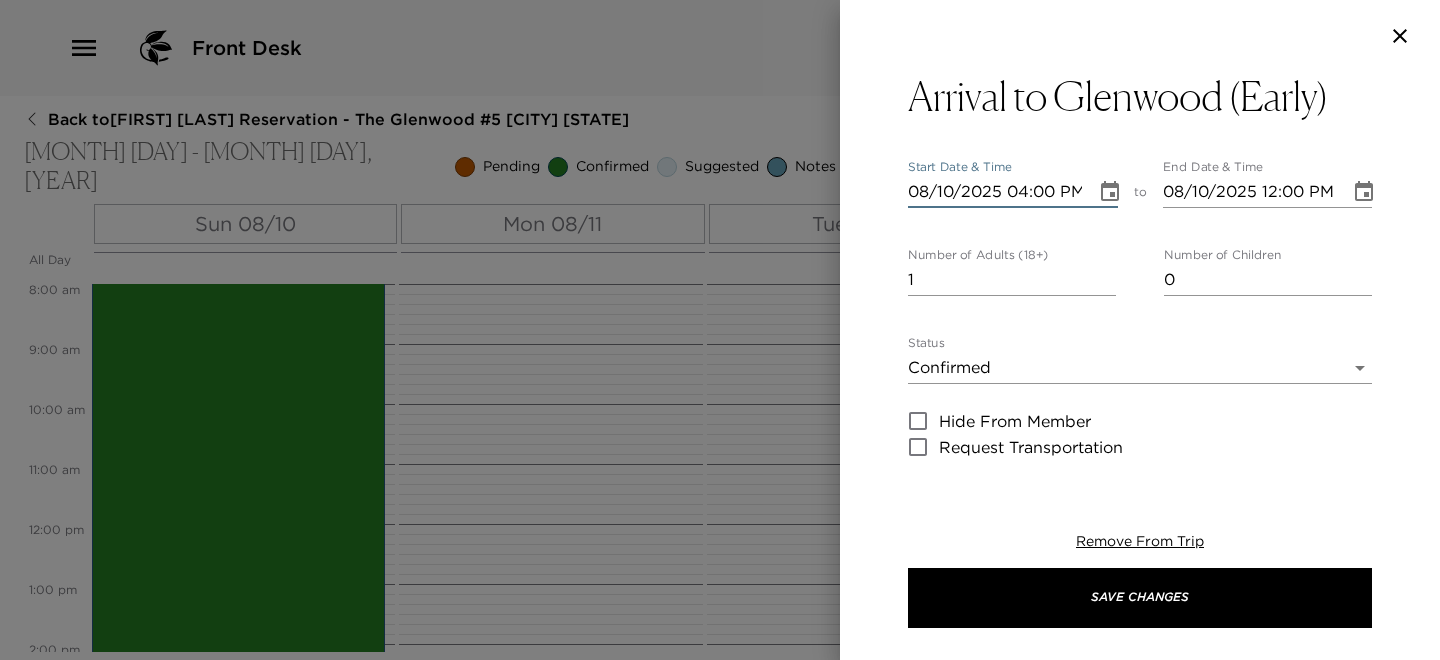 type on "08/10/2025 05:00 PM" 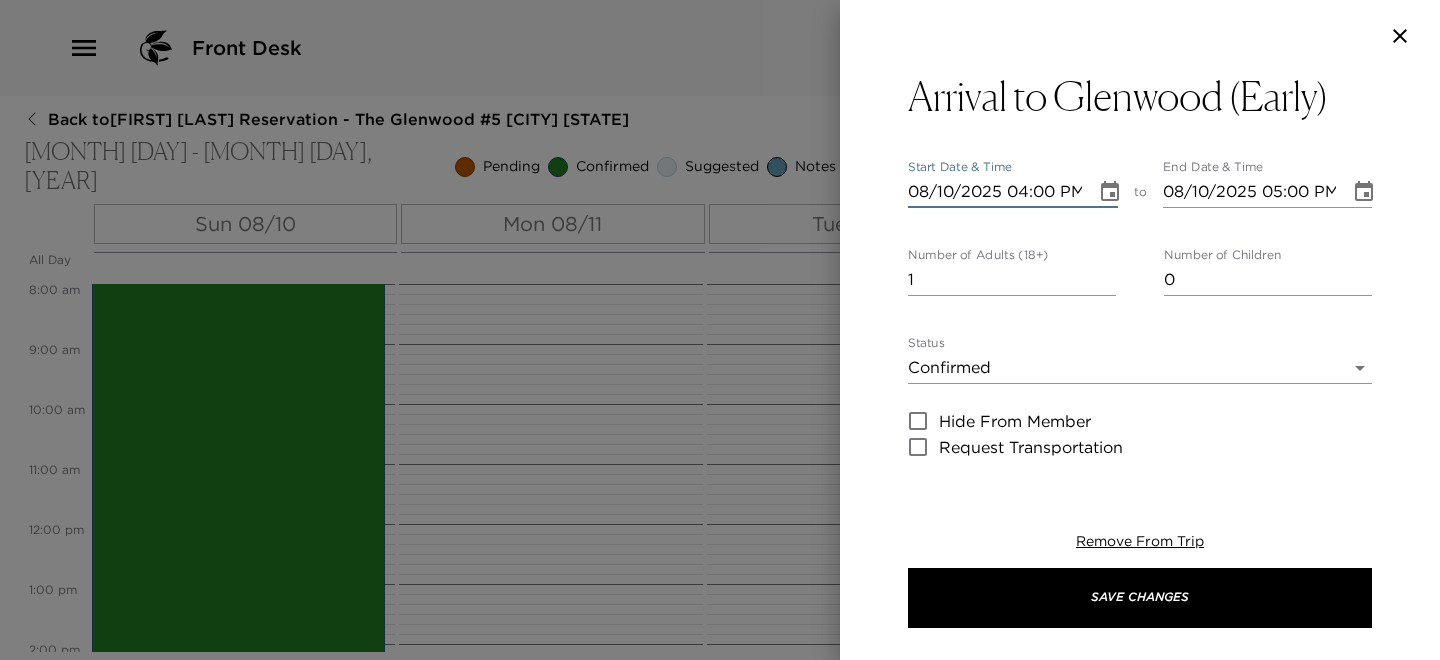 type on "08/10/2025 04:00 PM" 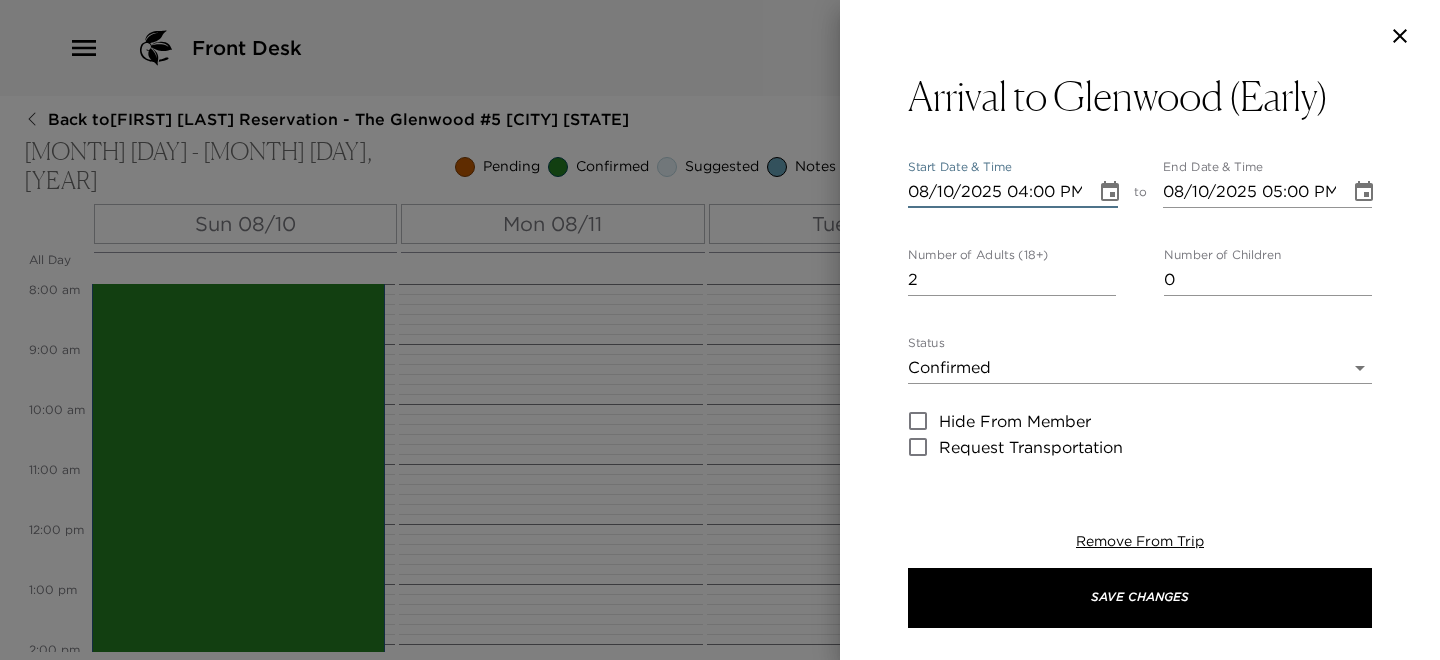 click on "2" at bounding box center [1012, 280] 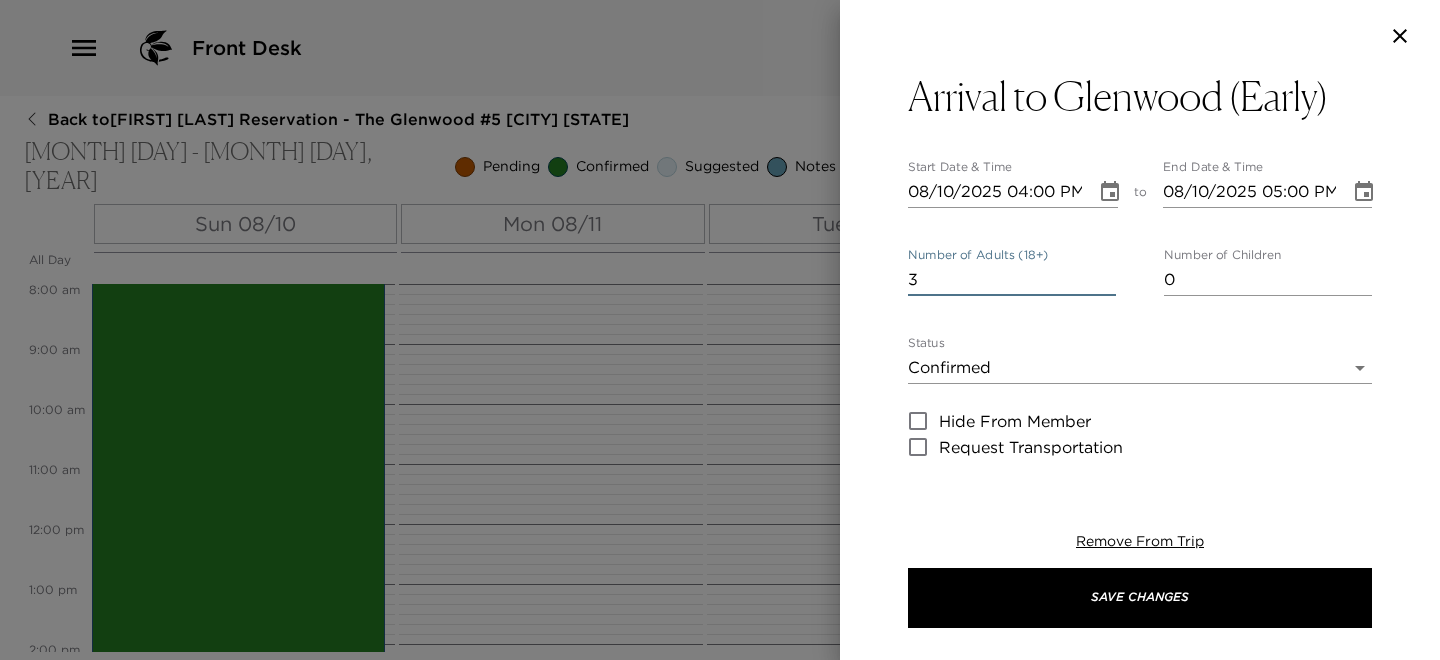 click on "3" at bounding box center [1012, 280] 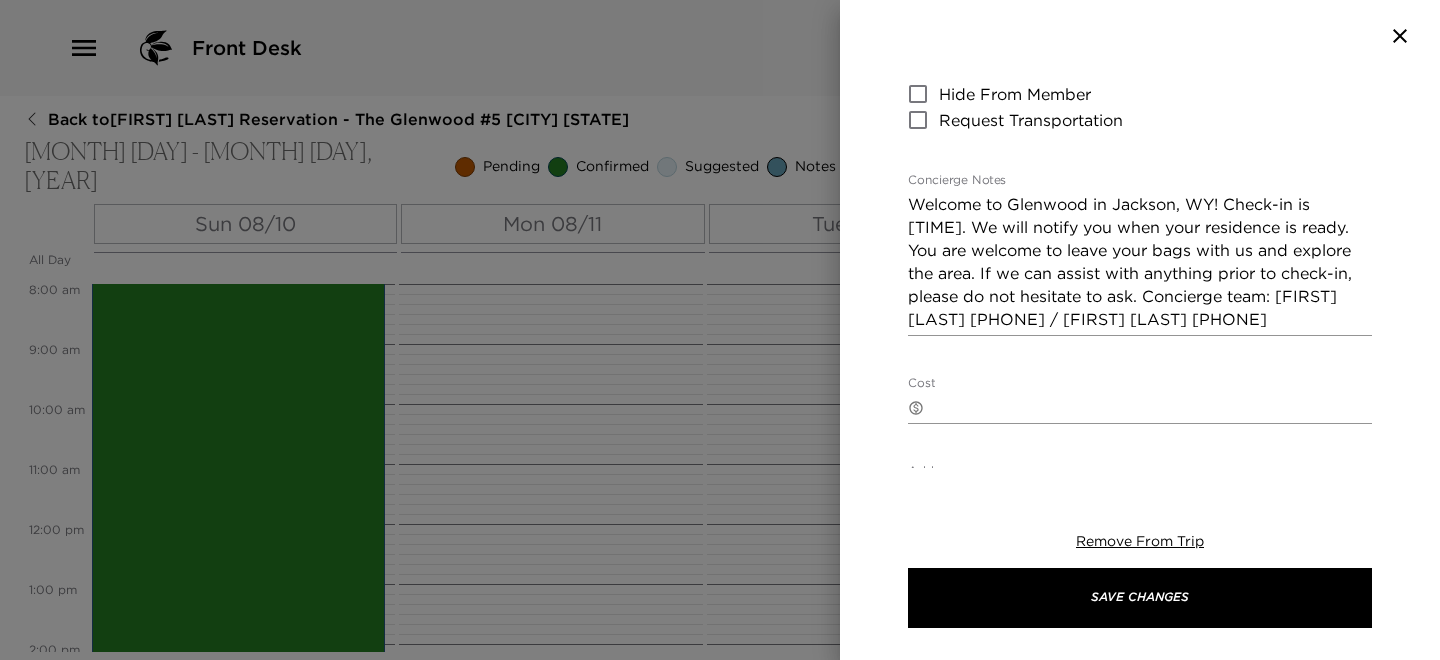 scroll, scrollTop: 328, scrollLeft: 0, axis: vertical 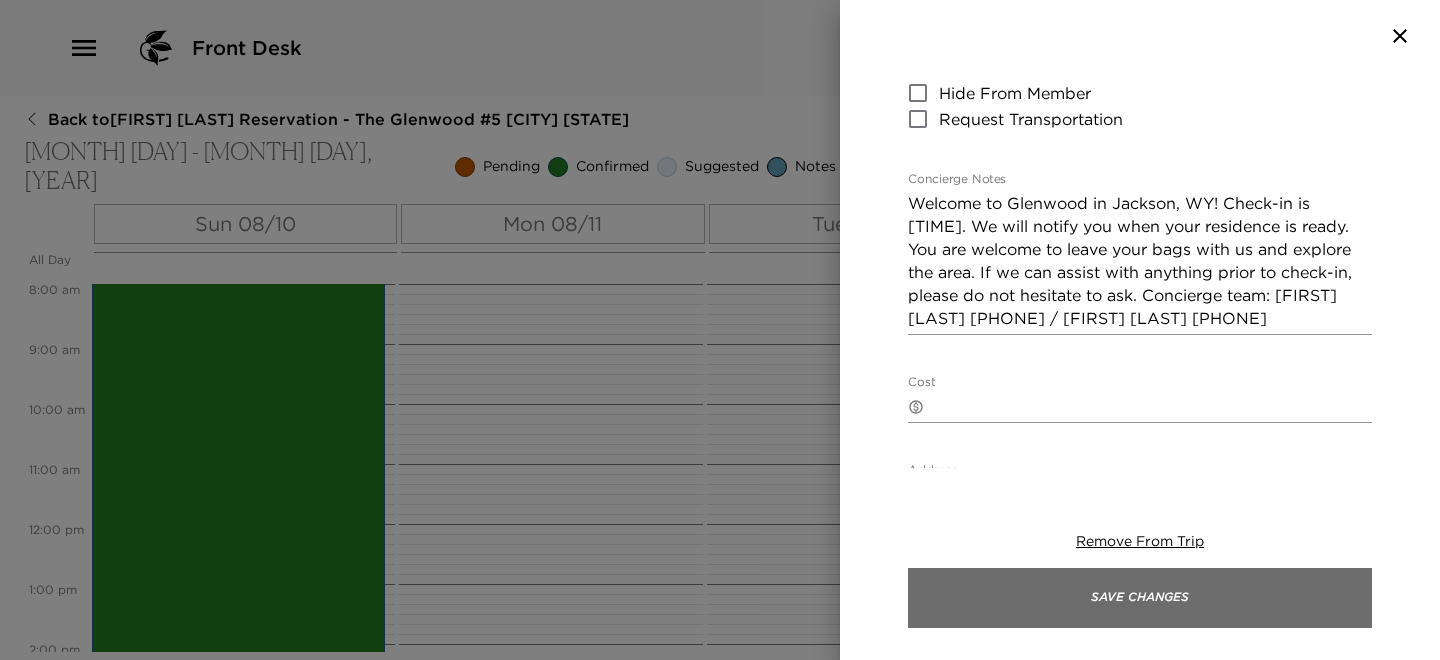 type on "0" 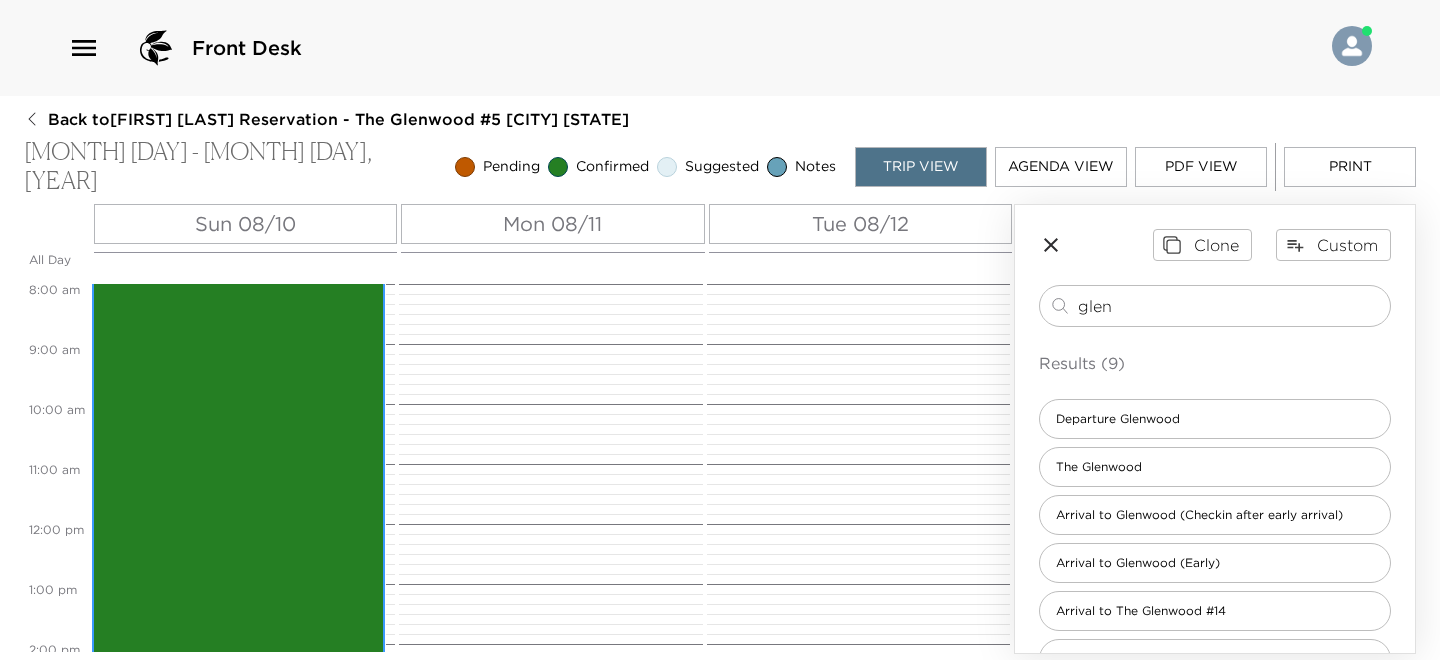 click on "[PARK_NAME] [TIME] - [TIME]" at bounding box center (238, 464) 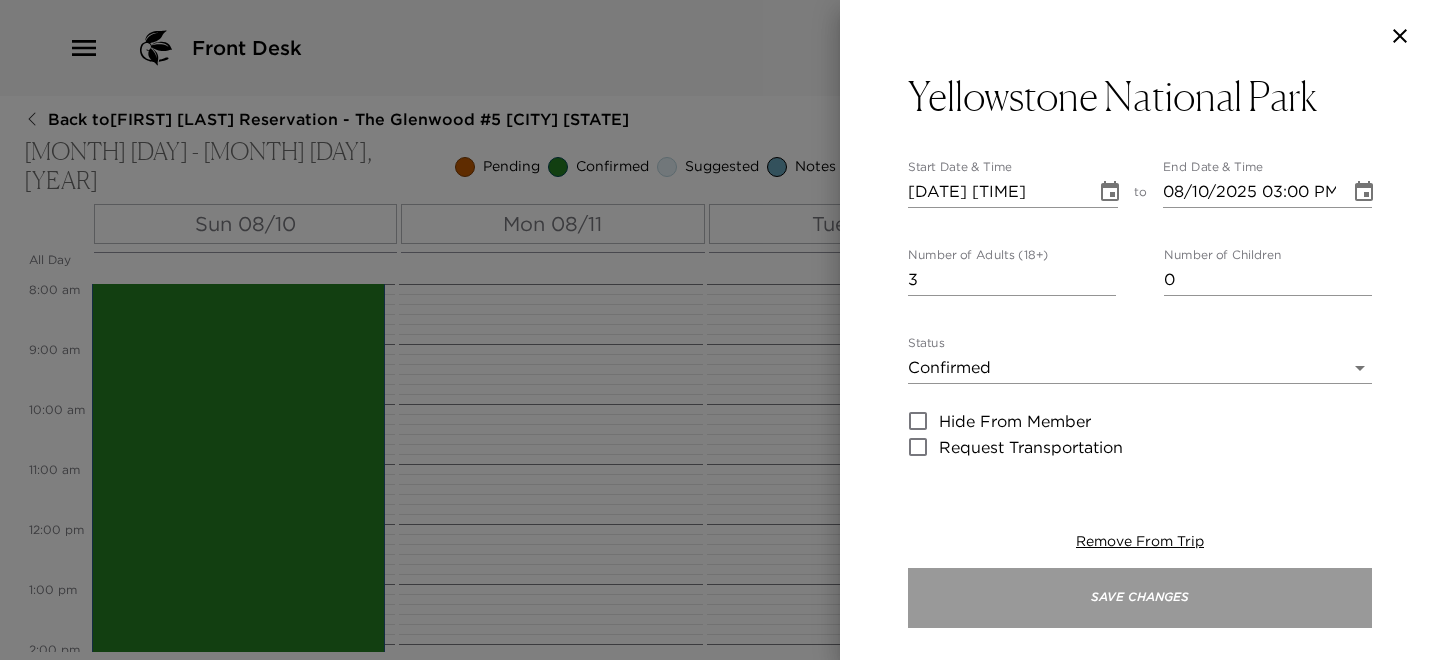 click on "Save Changes" at bounding box center (1140, 598) 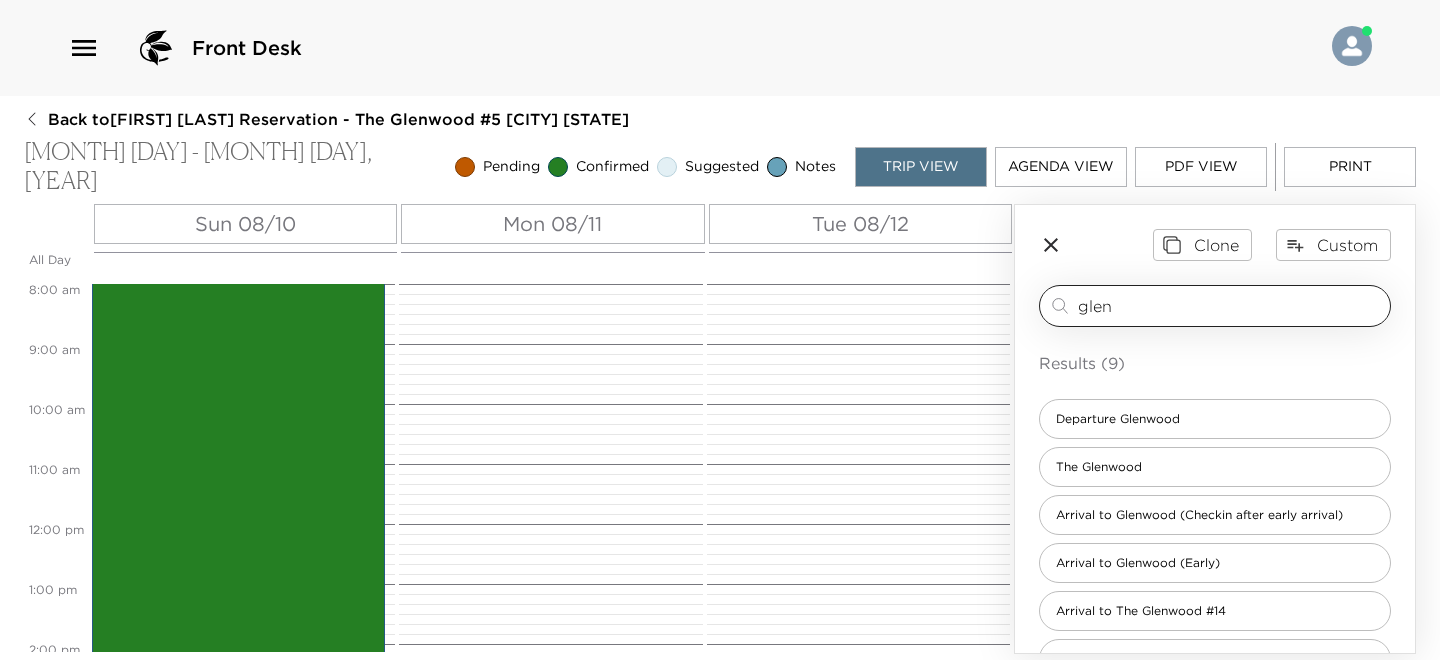 click on "glen" at bounding box center [1230, 305] 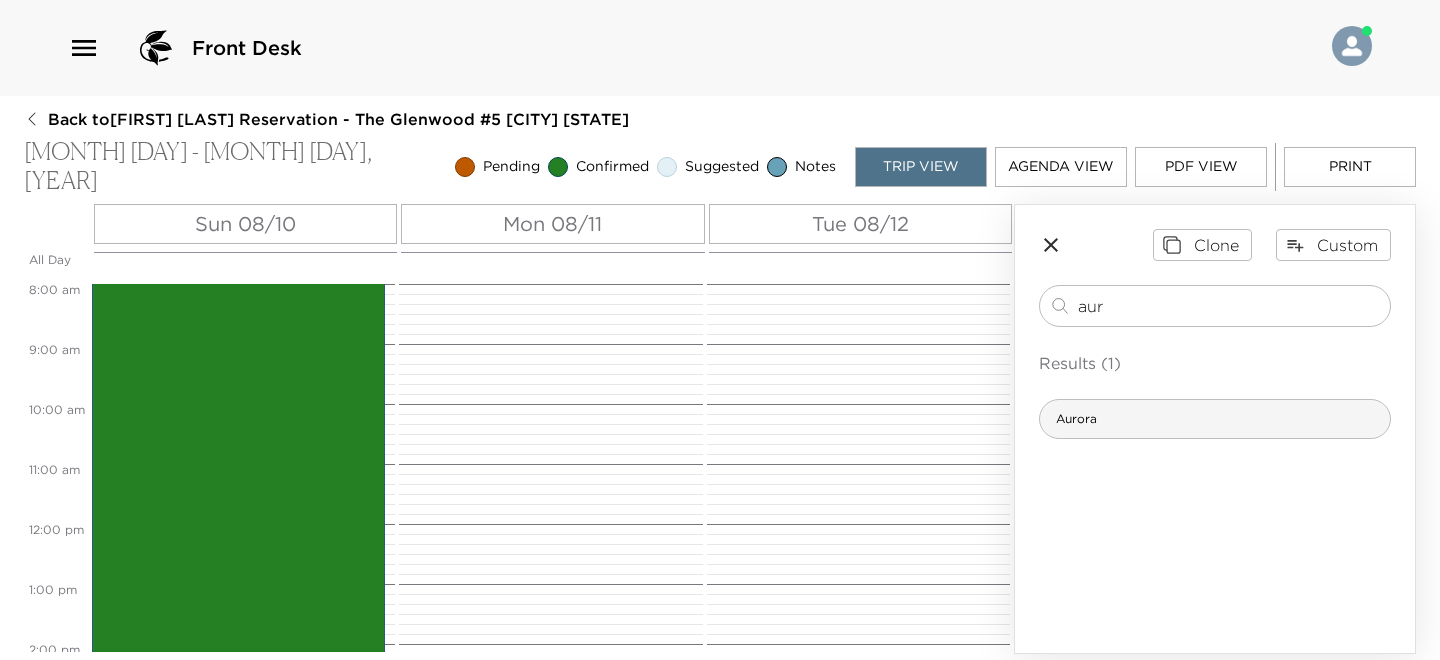 type on "aur" 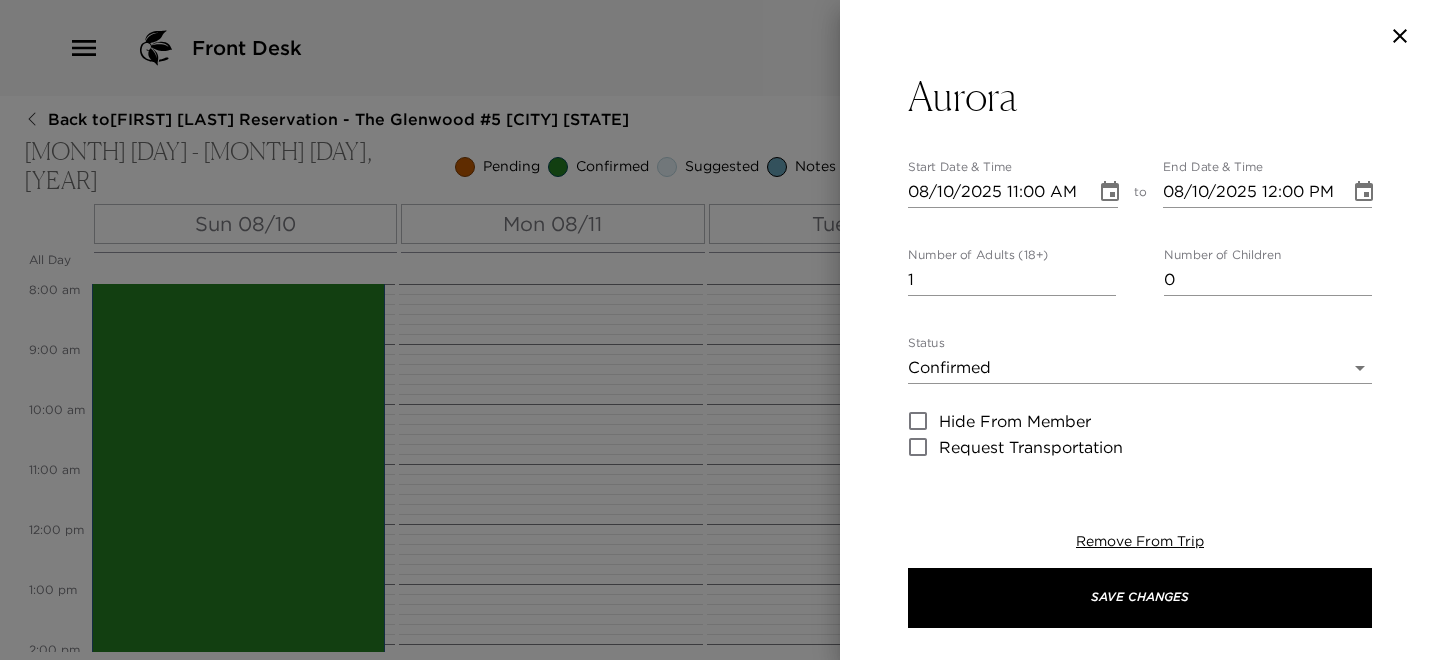 type on "Aurora at Snow King in [CITY] is a mountaintop dining experience where the sweeping glow of the Tetons sets the stage—and on rare evenings, the Northern Lights may shimmer over the valley through floor-to-ceiling windows. Perched at 7,808 ft and reached by gondola, Aurora blends elevated regional cuisine with a front-row seat to celestial wonders alongside the adjacent observatory and planetarium" 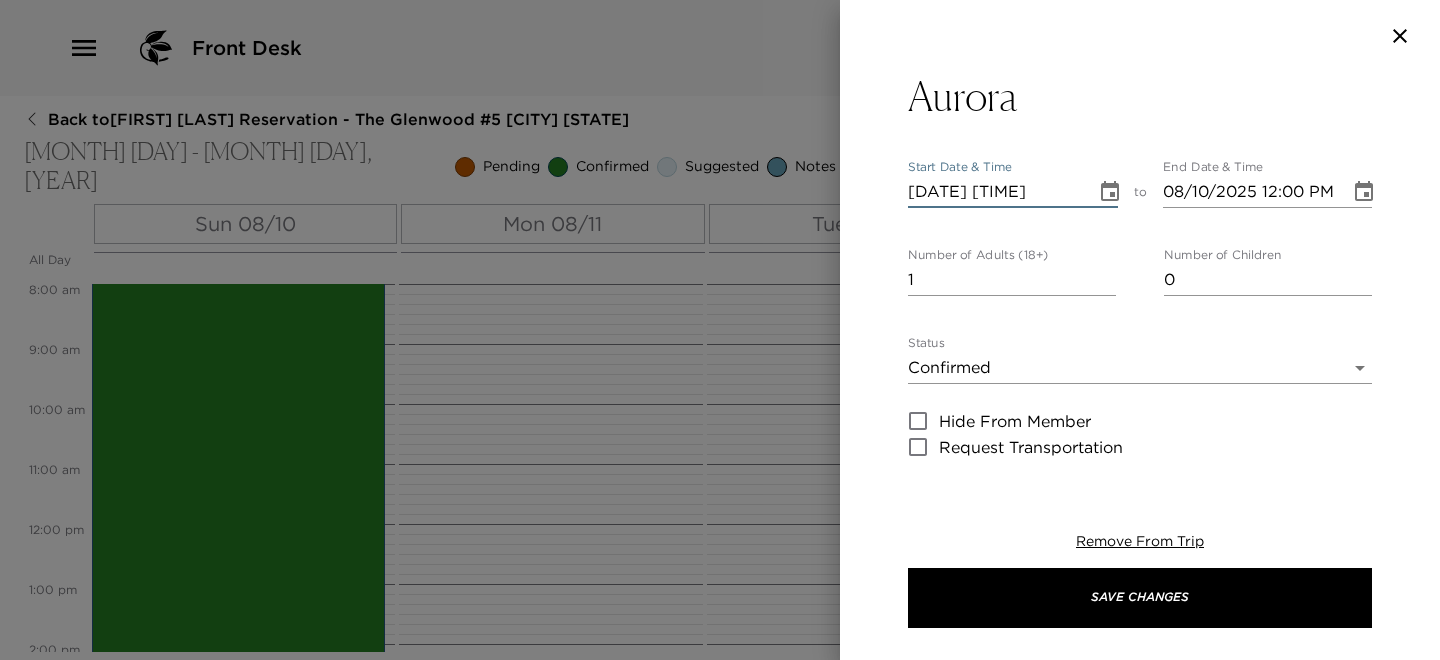 type on "[DATE] [TIME]" 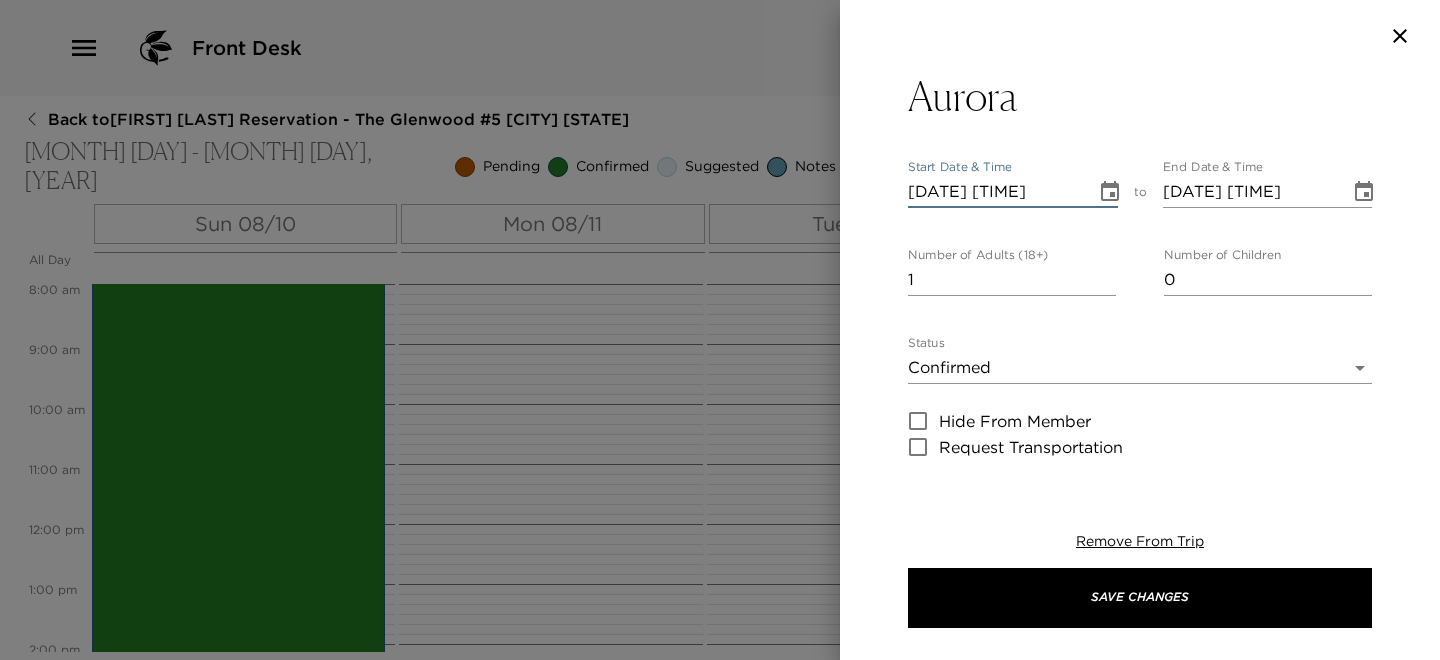 type on "[DATE] [TIME]" 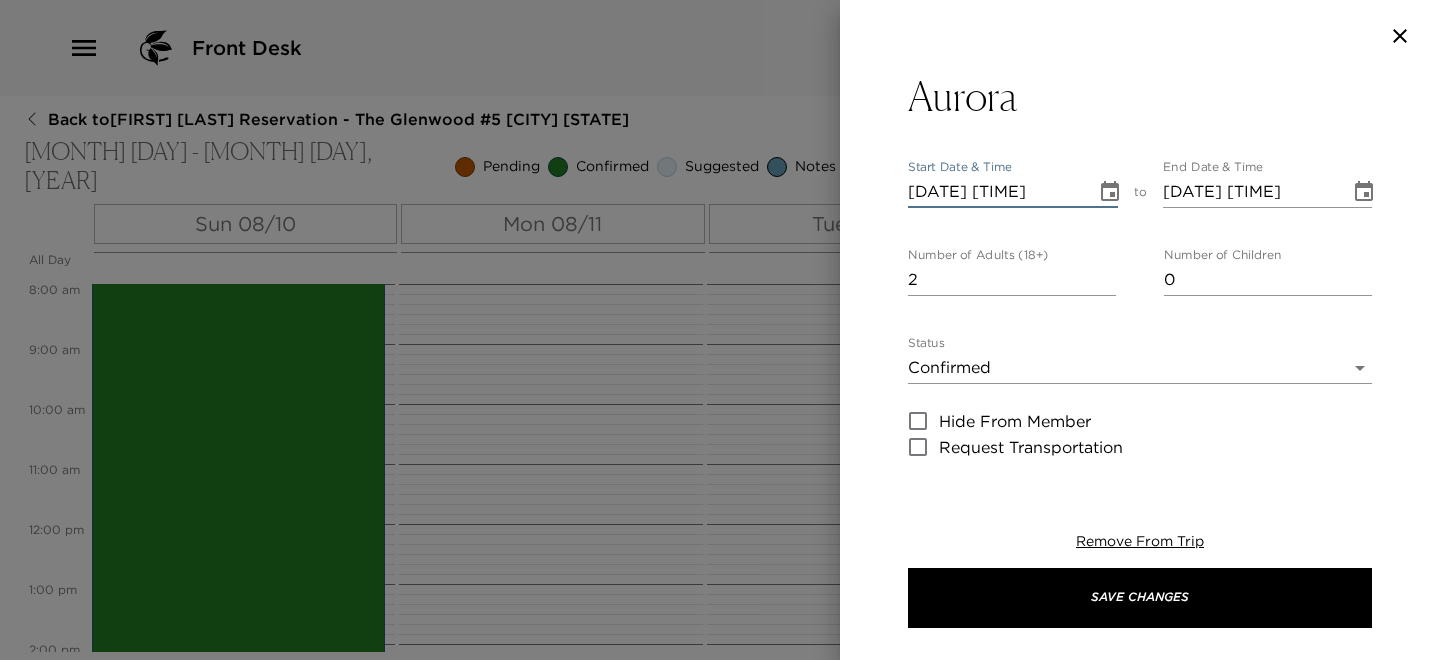 click on "2" at bounding box center (1012, 280) 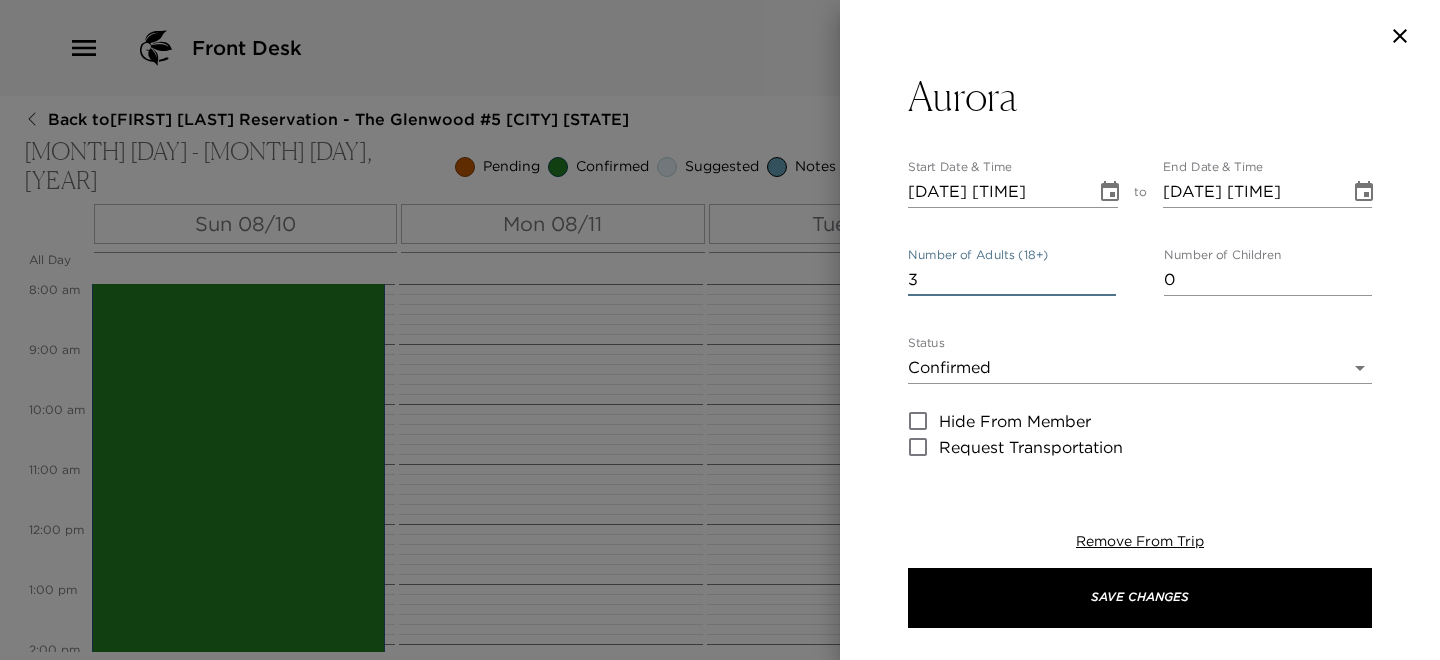 click on "3" at bounding box center [1012, 280] 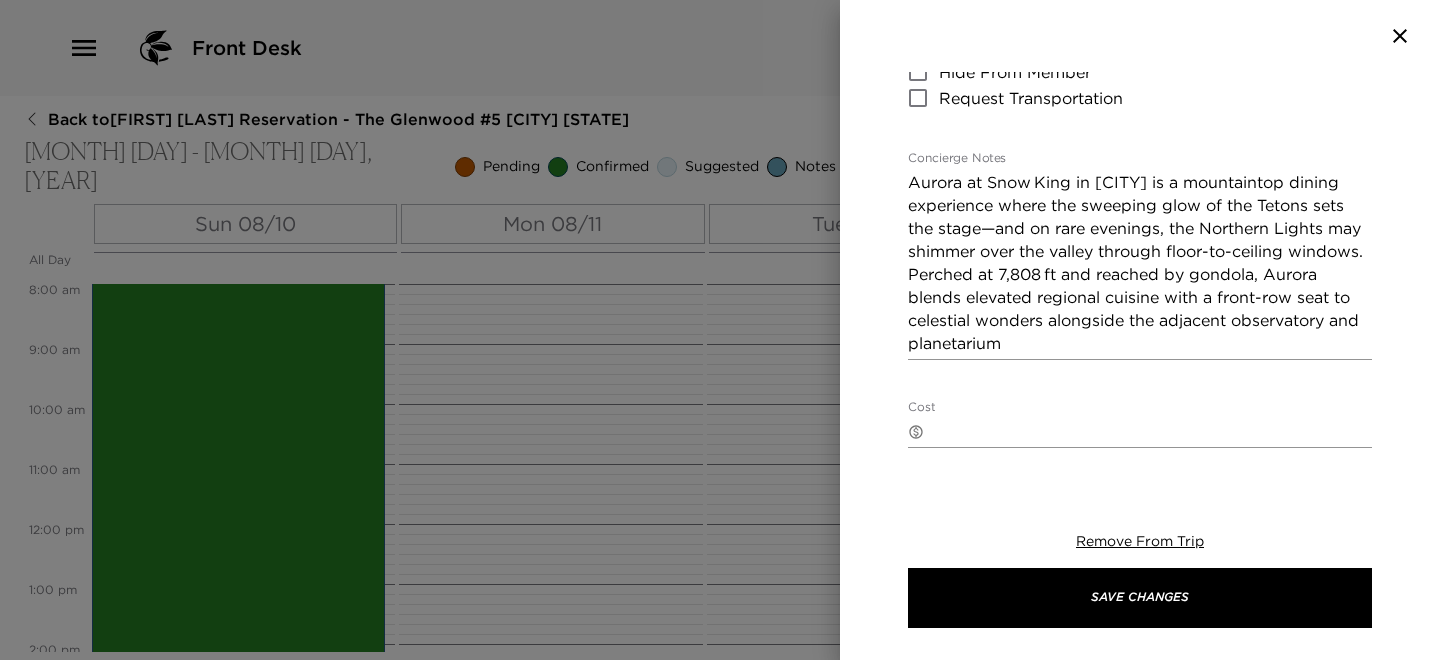 scroll, scrollTop: 525, scrollLeft: 0, axis: vertical 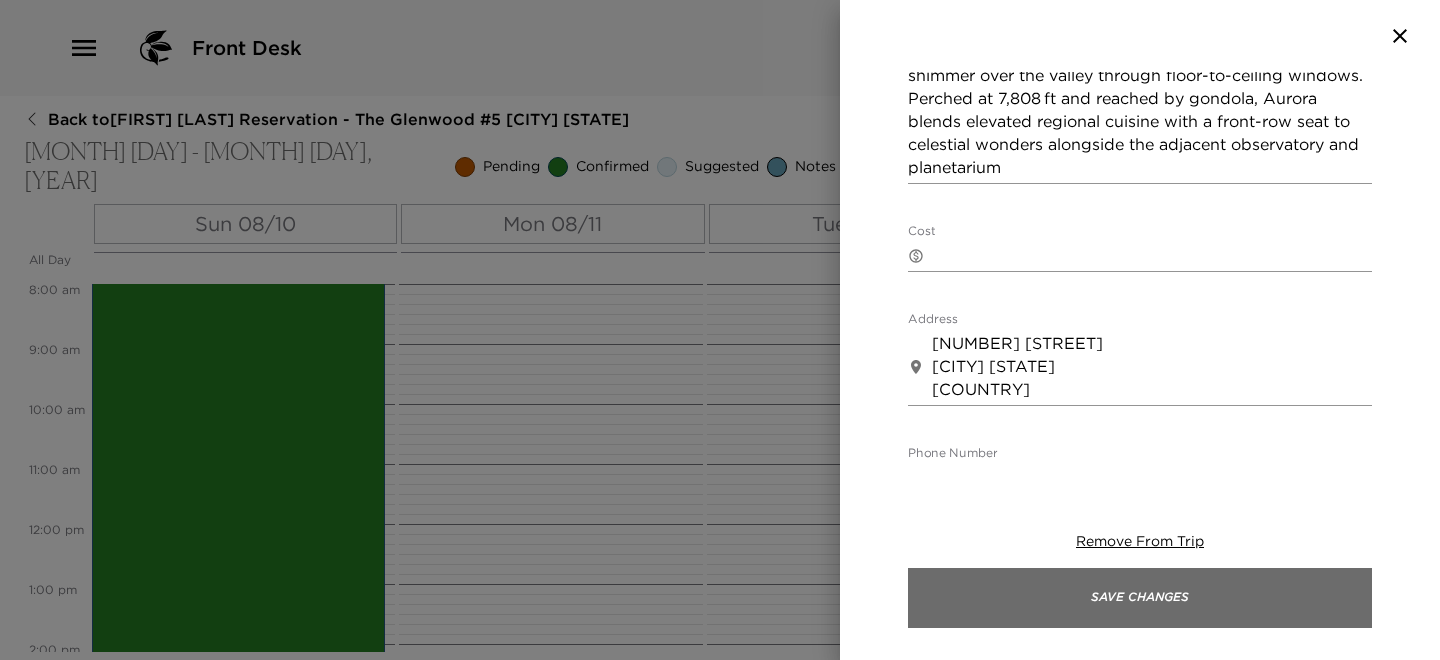 type on "1" 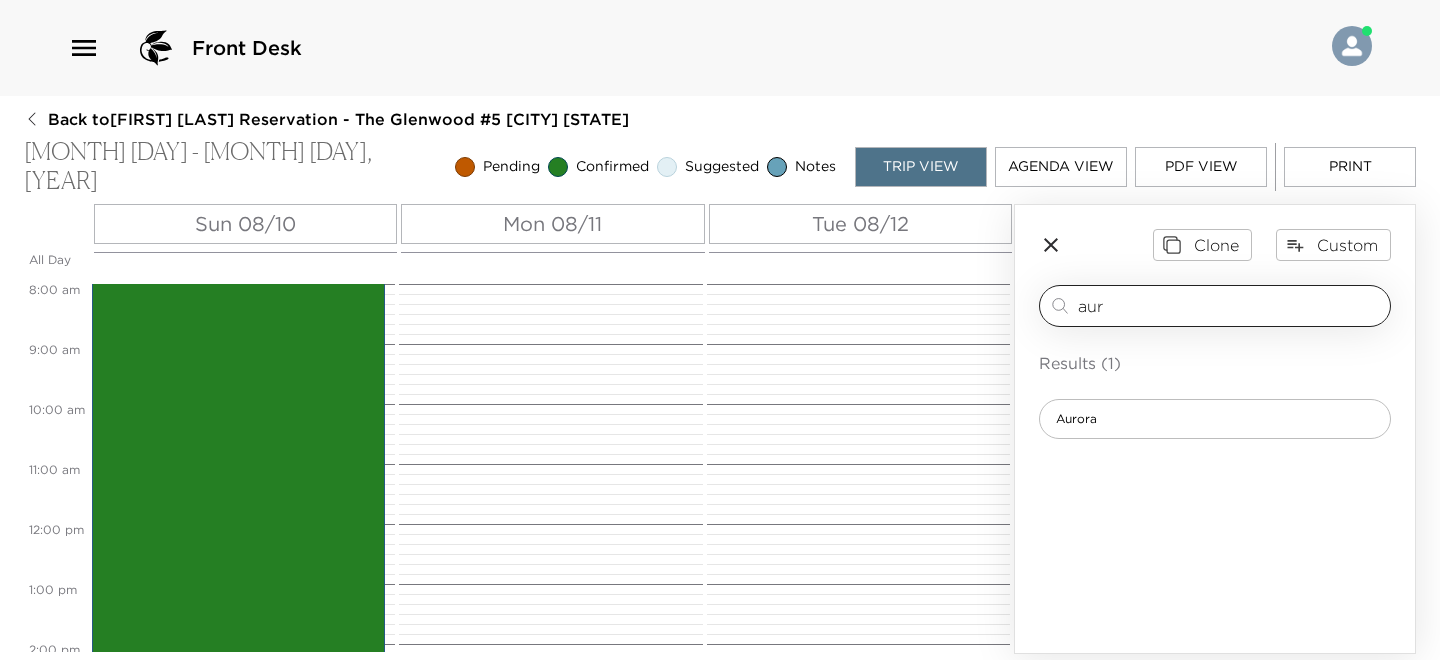 click on "aur" at bounding box center [1230, 305] 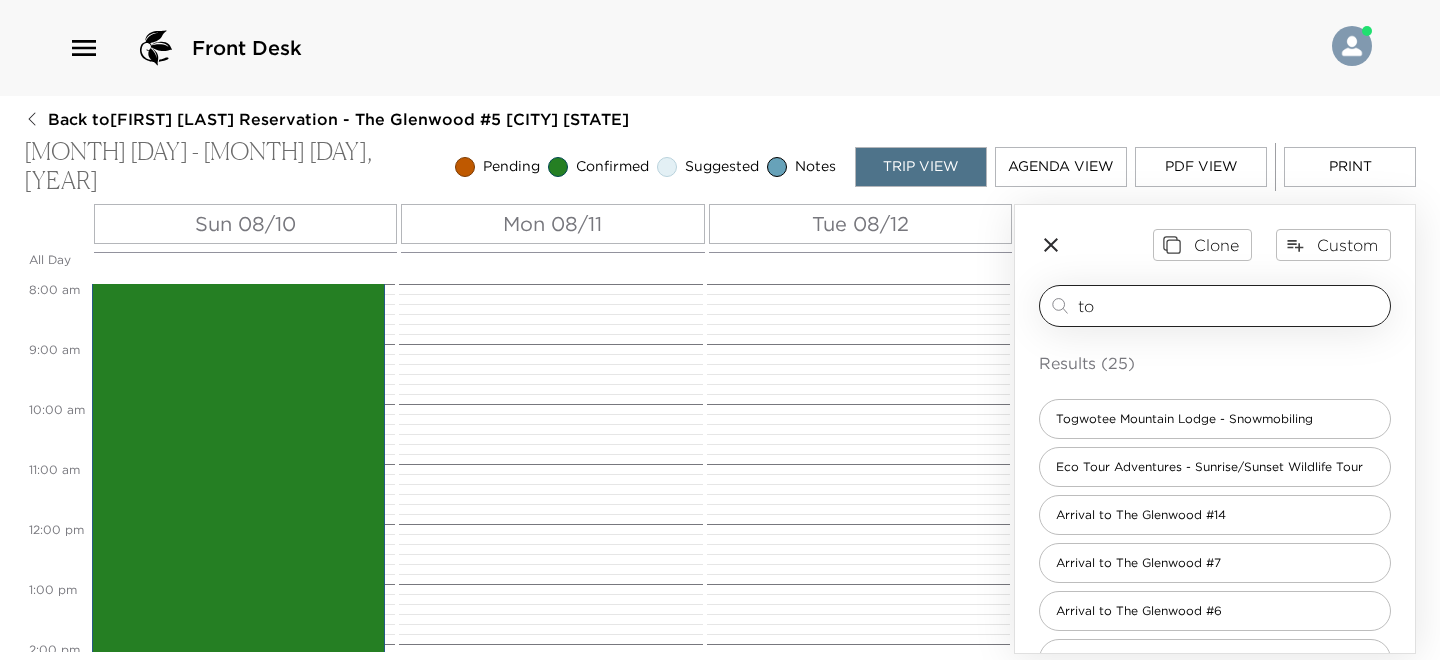 type on "t" 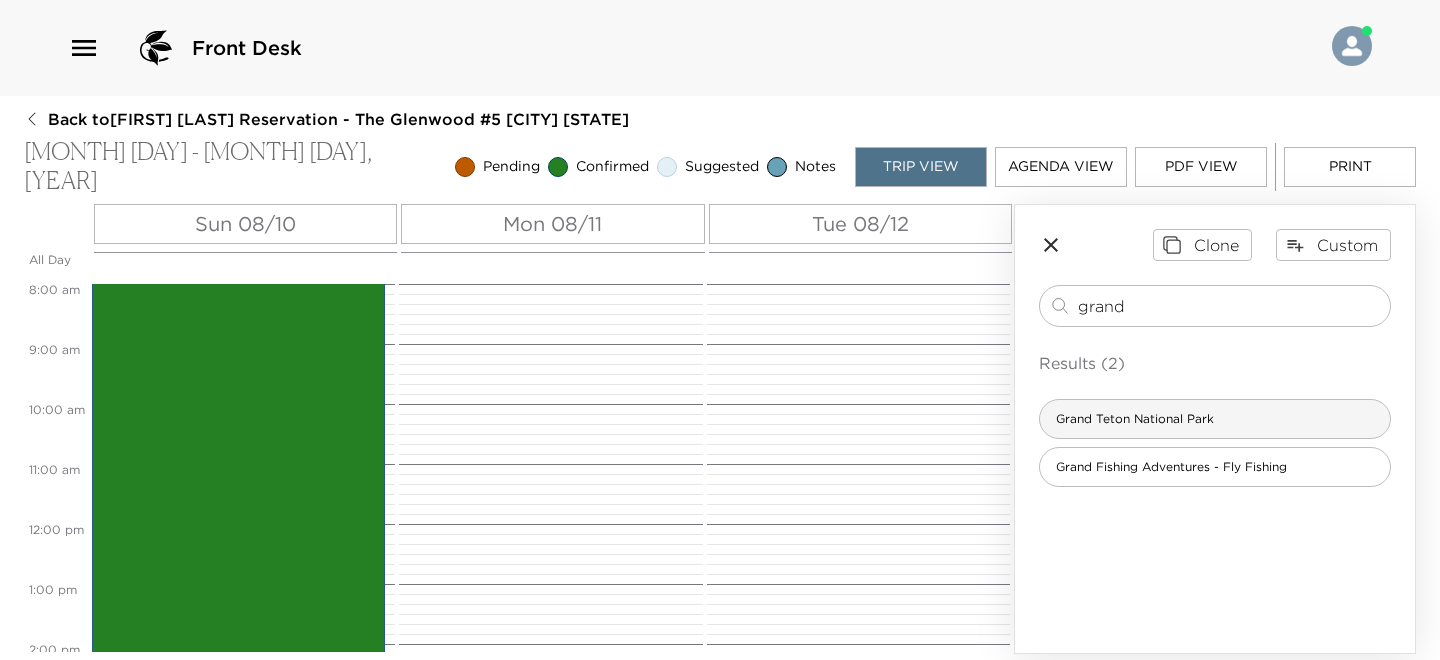 type on "grand" 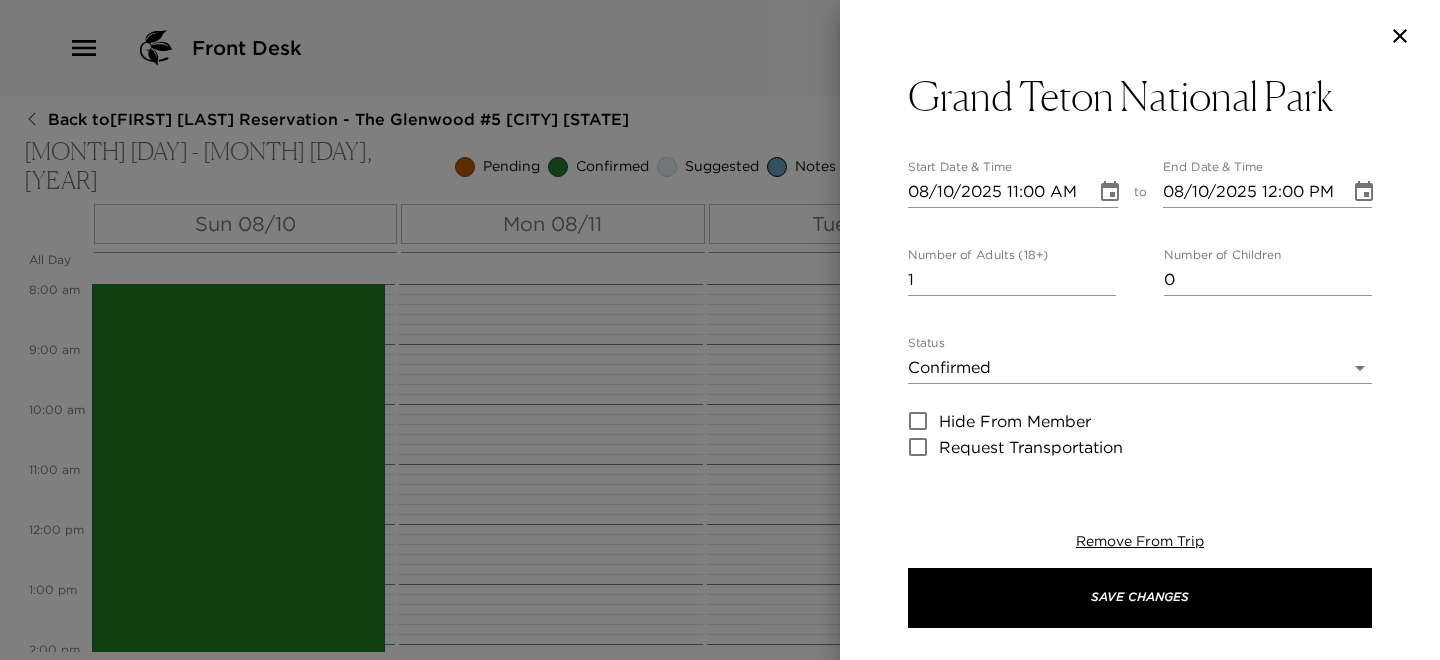 type on "Soaring over a landscape rich with wildlife, pristine lakes, and majestic alpine vistas, the Teton Range stands as a testament to generations of stewards. For over 11,000 years, communities have thrived in the valley known as Jackson Hole, turning these mountains into more than just peaks—they embody imagination and enduring human connection." 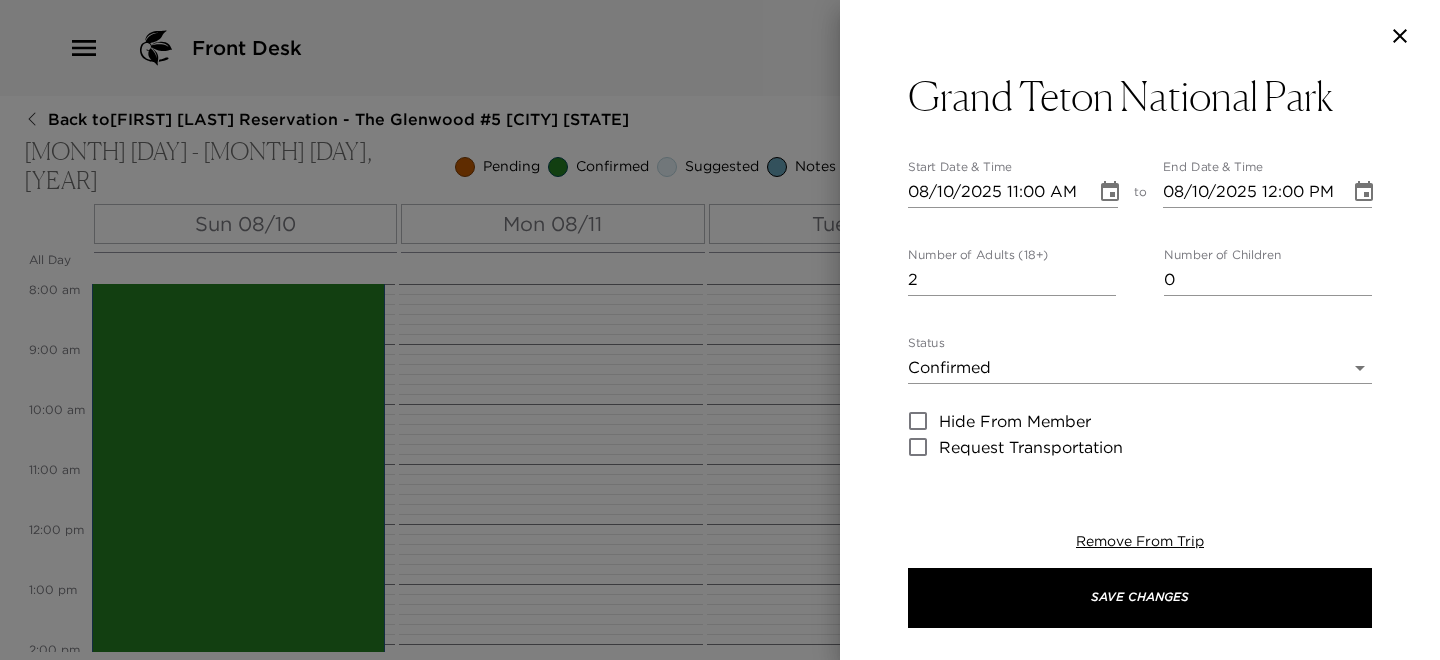 click on "2" at bounding box center [1012, 280] 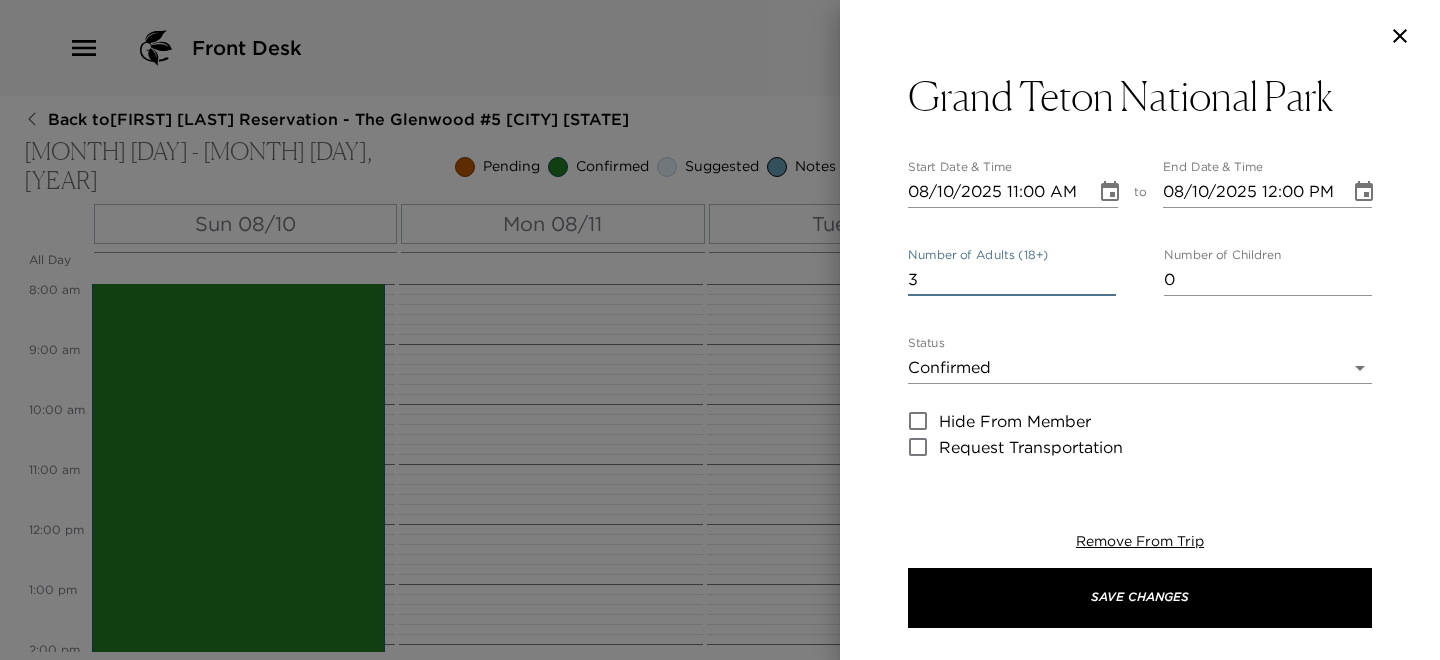 type on "3" 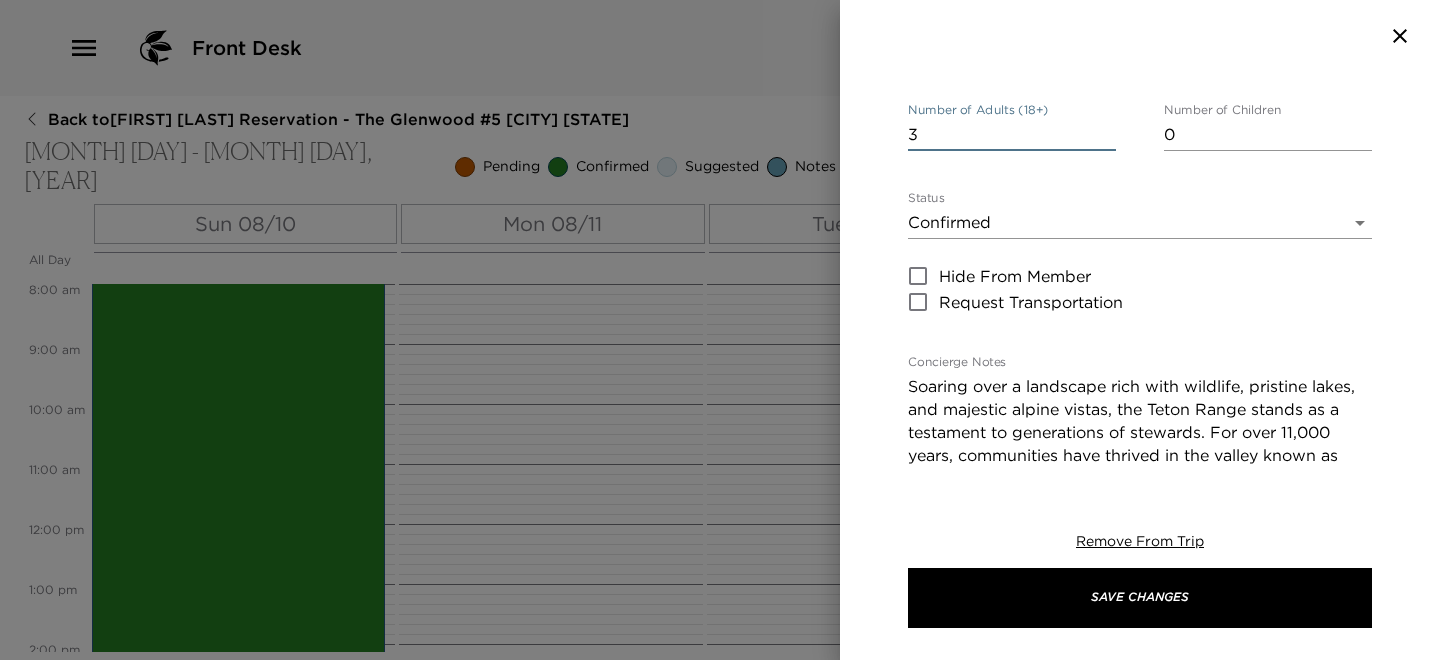 scroll, scrollTop: 0, scrollLeft: 0, axis: both 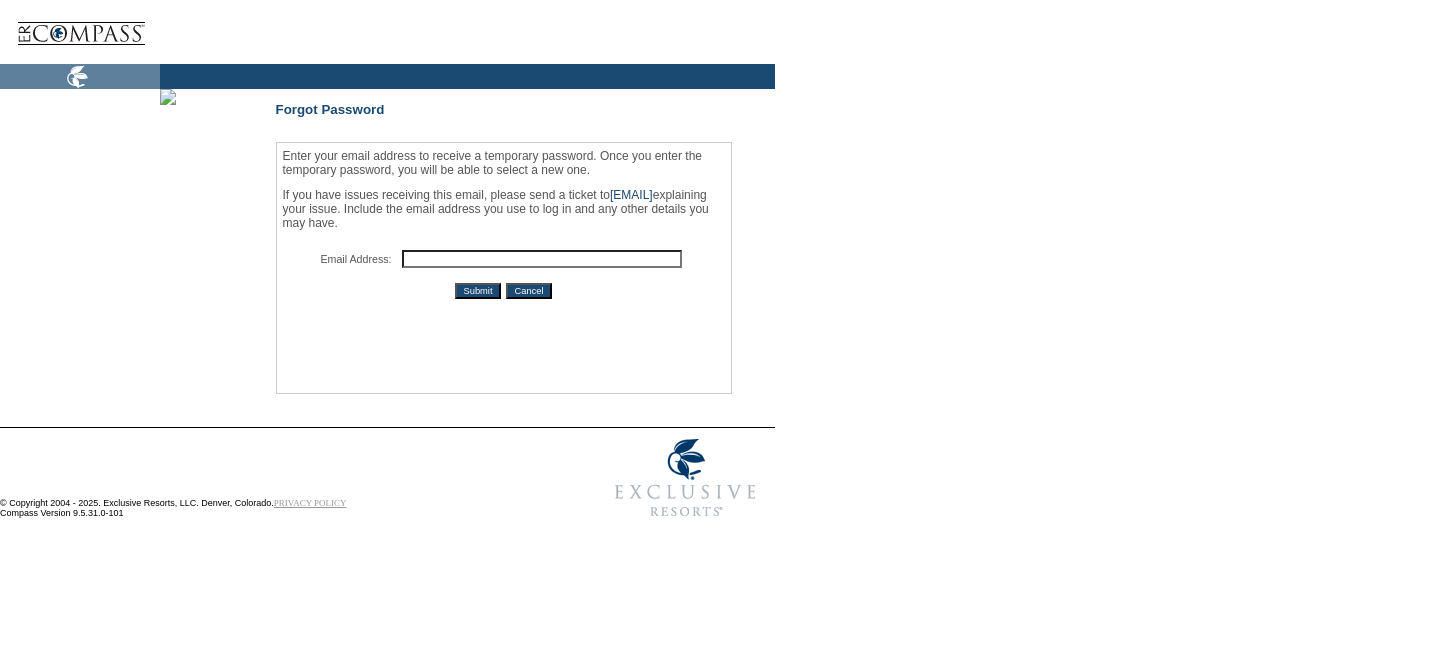 click at bounding box center [542, 259] 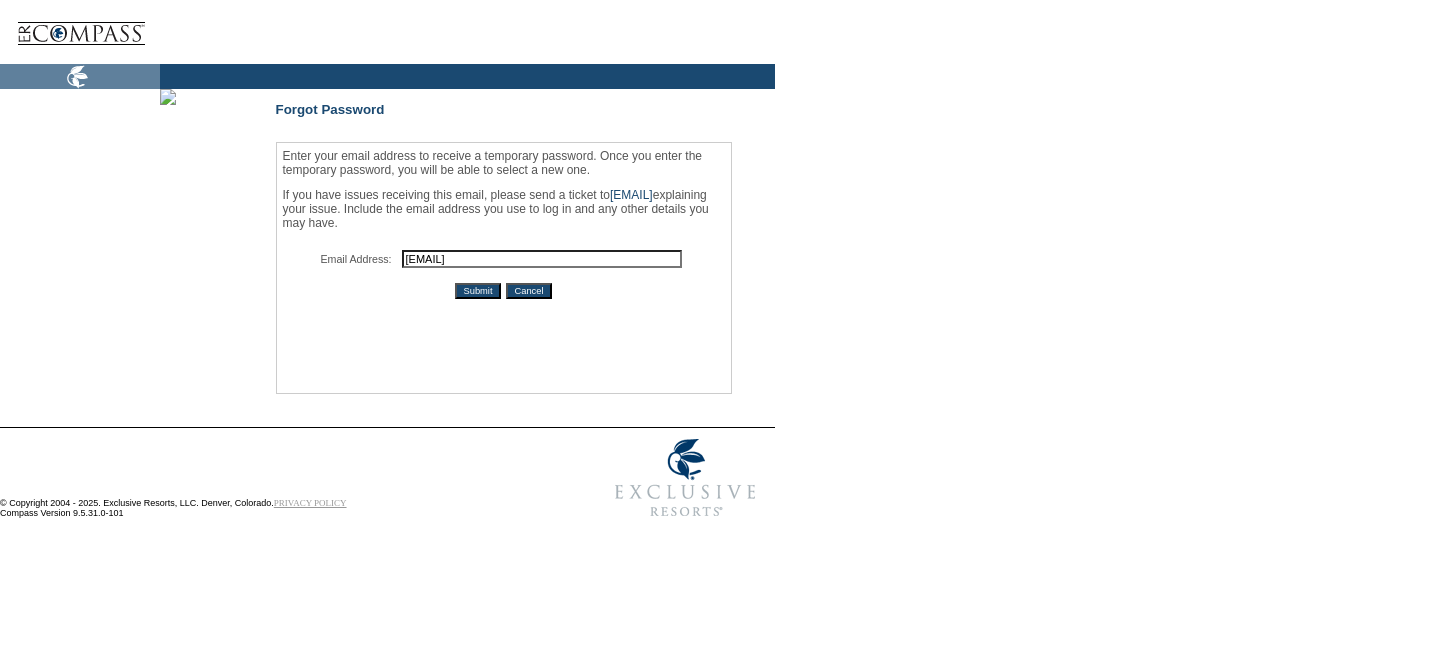 type on "[EMAIL]" 